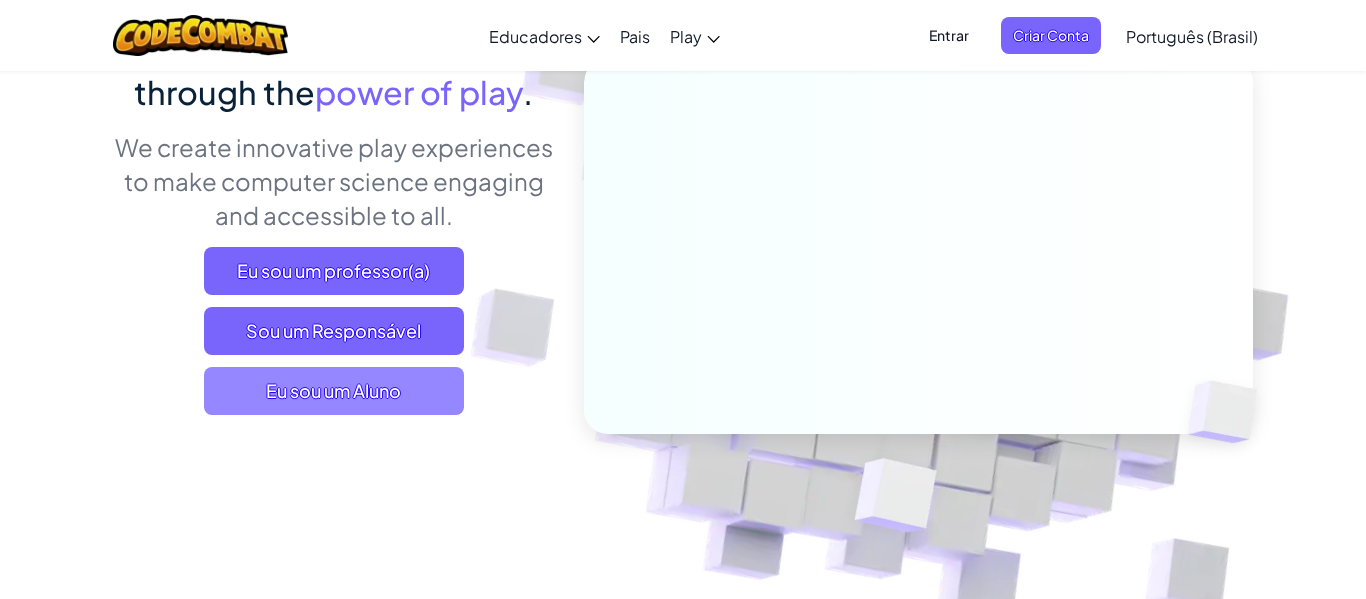 scroll, scrollTop: 221, scrollLeft: 0, axis: vertical 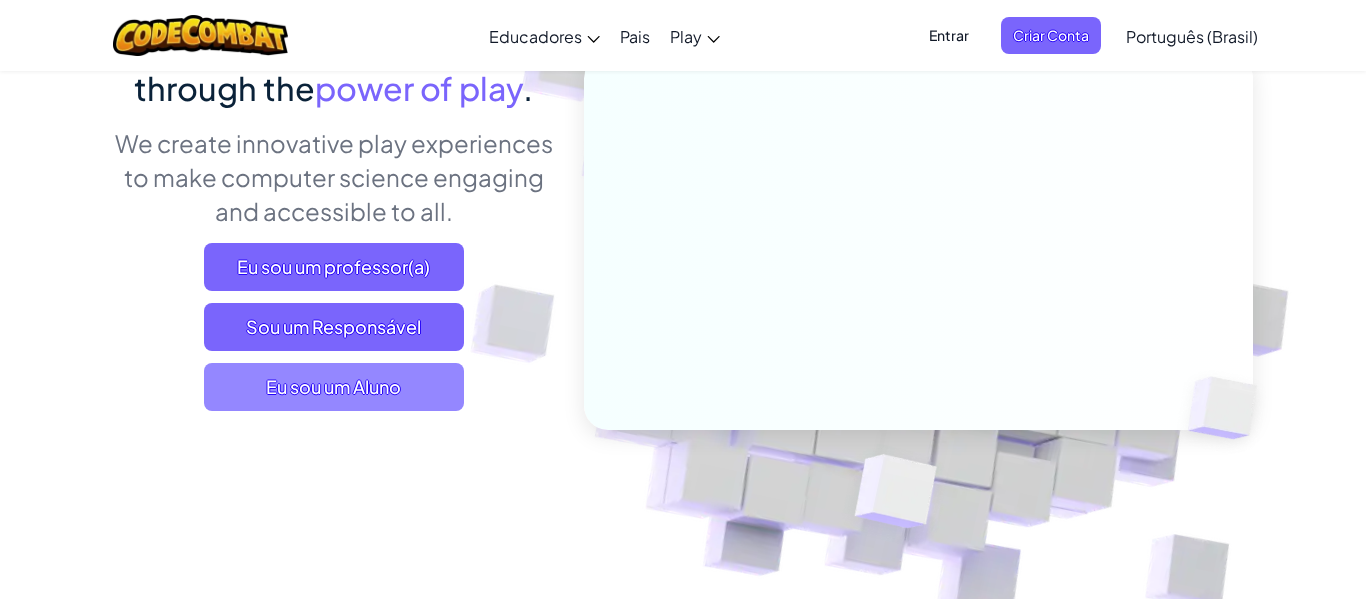 click on "Eu sou um Aluno" at bounding box center (334, 387) 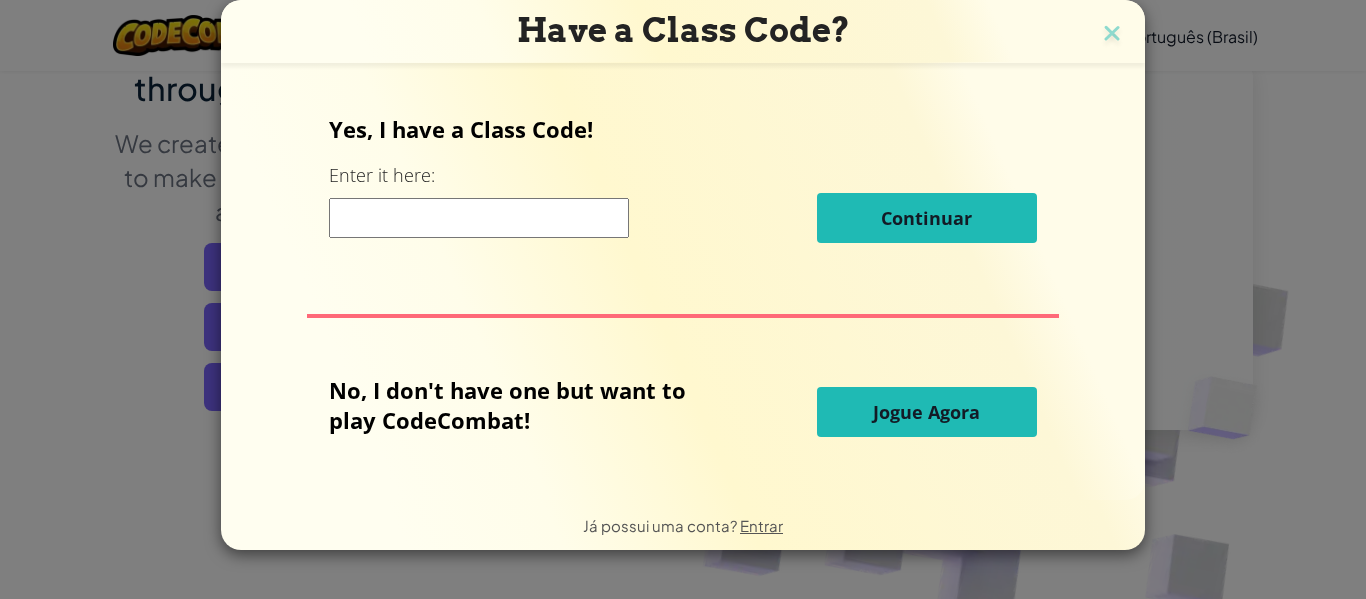 click on "Jogue Agora" at bounding box center [926, 412] 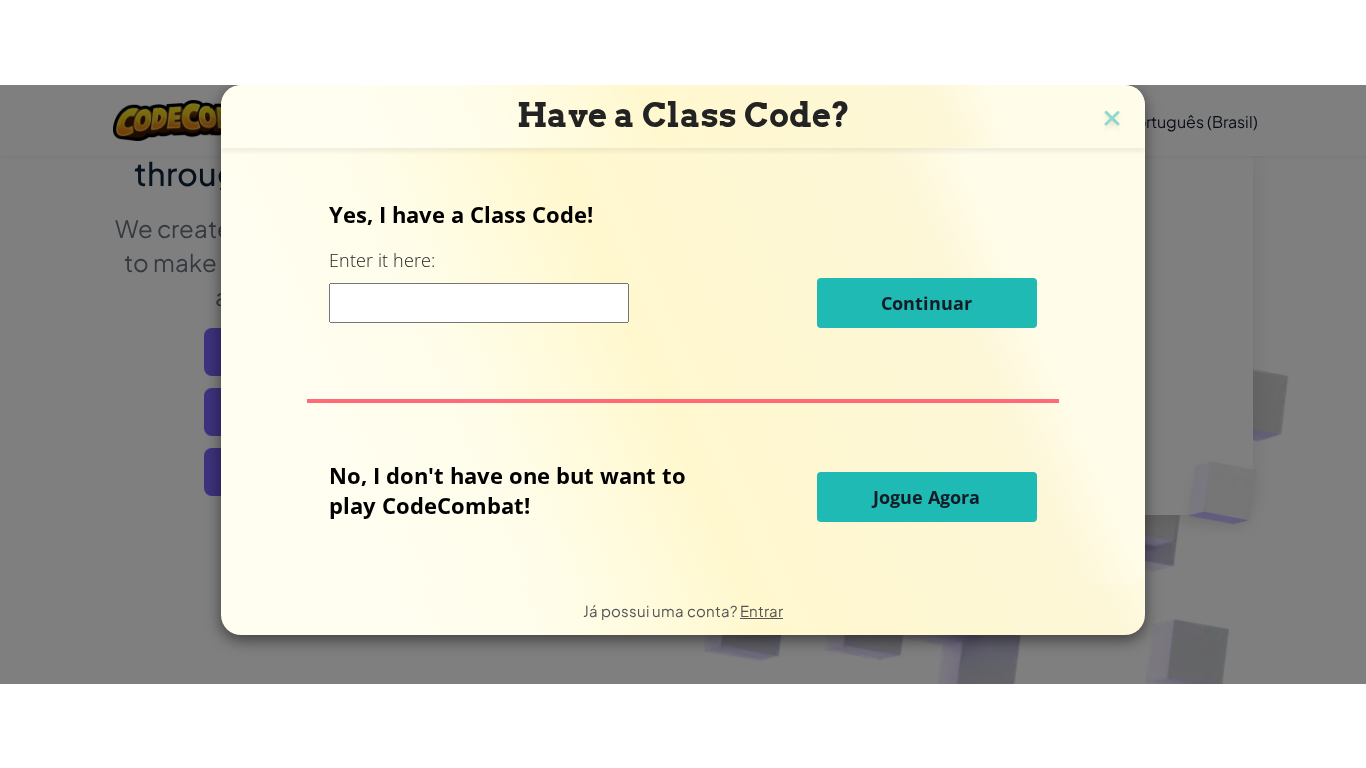 scroll, scrollTop: 0, scrollLeft: 0, axis: both 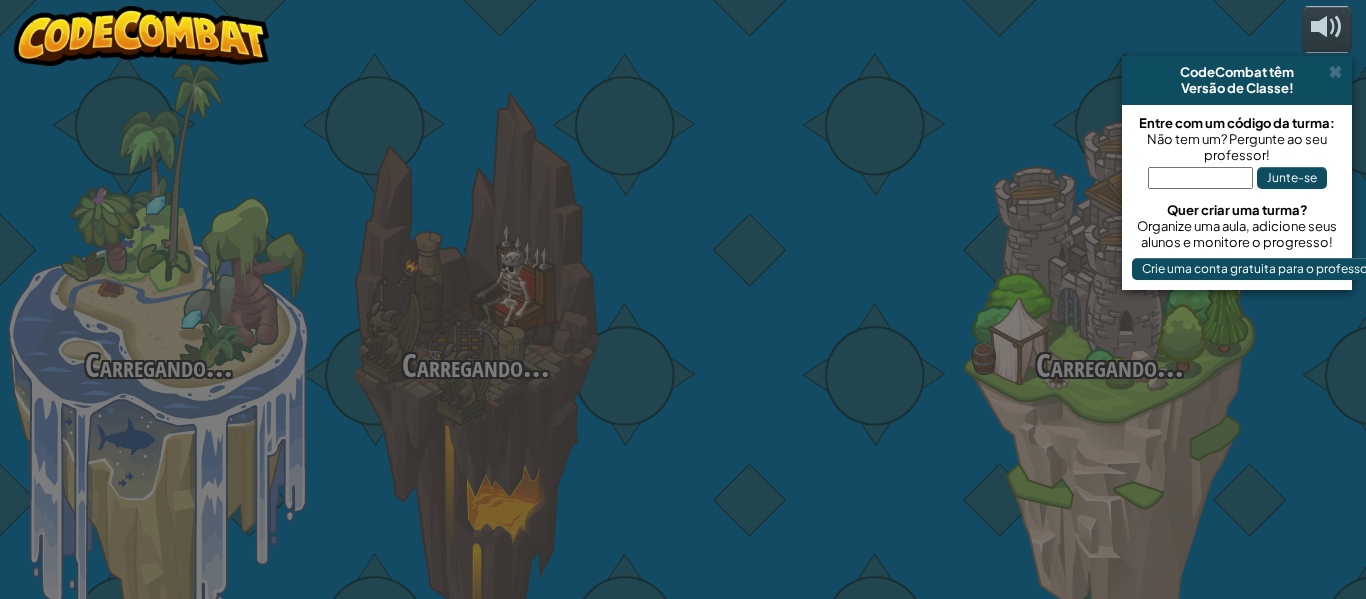 select on "pt-BR" 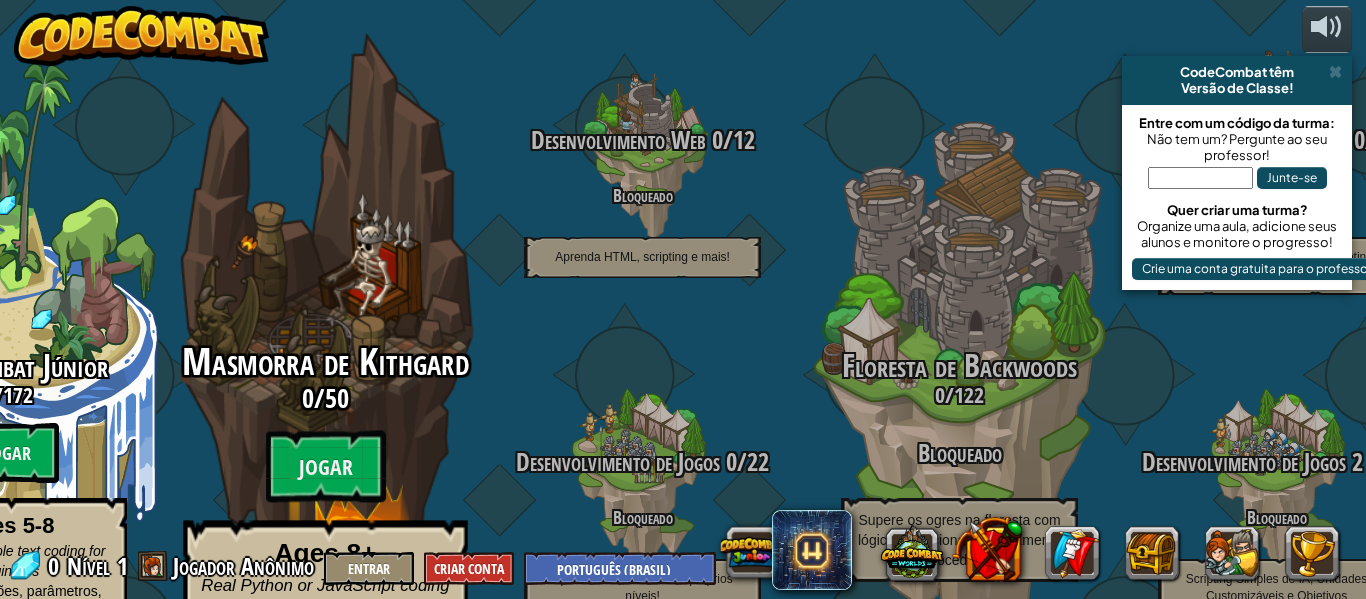 click on "Masmorra de Kithgard" at bounding box center (325, 362) 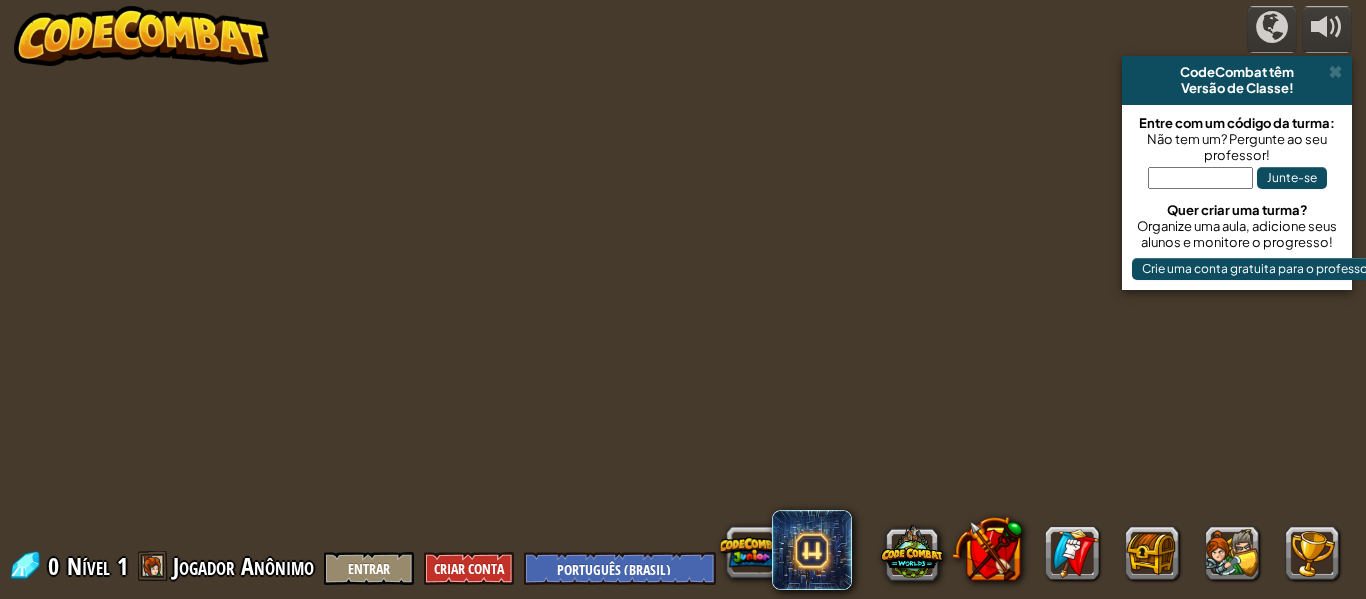 select on "pt-BR" 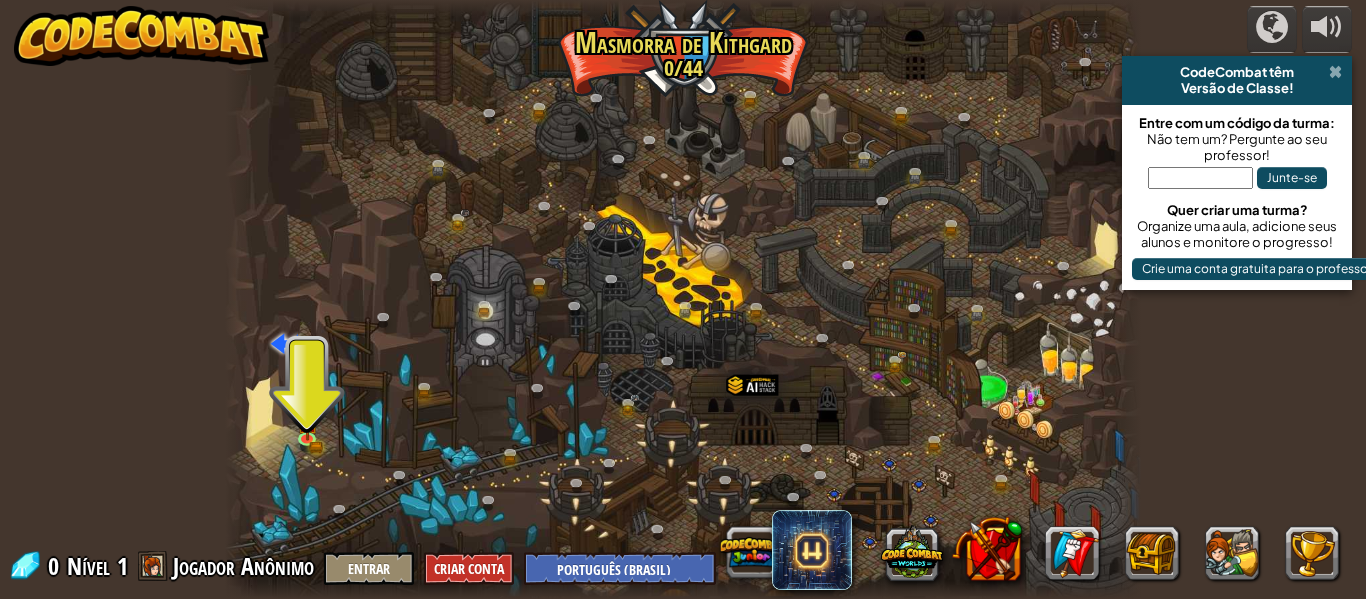 click at bounding box center [1335, 72] 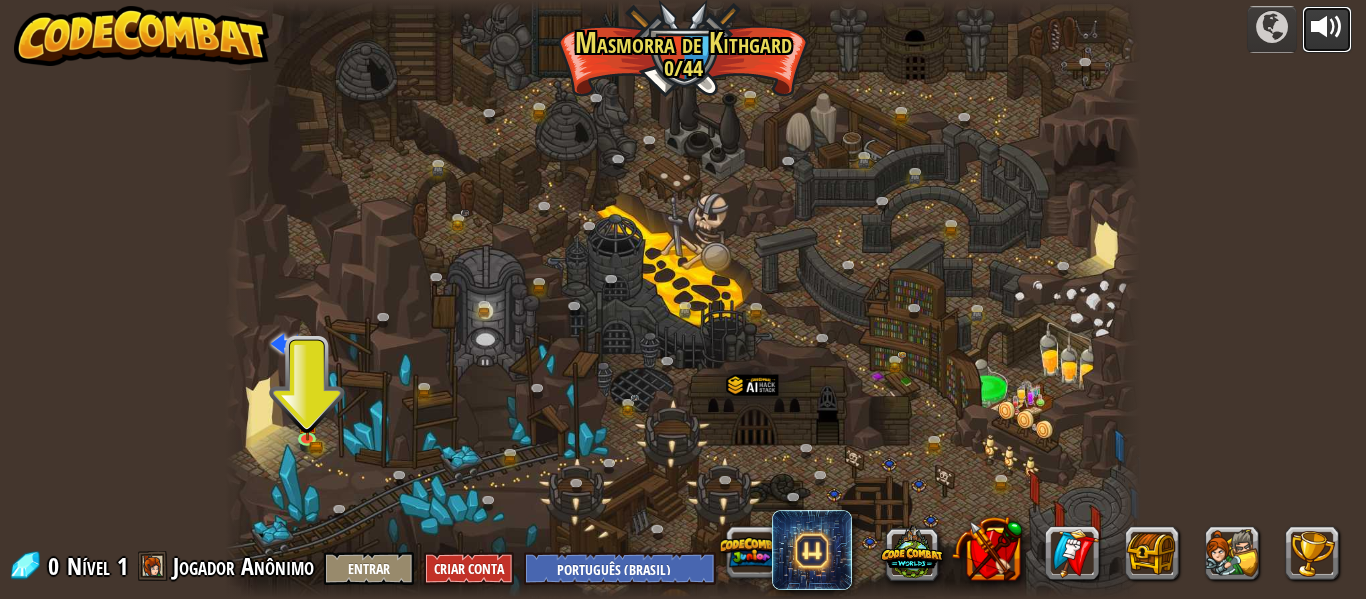 click at bounding box center [1327, 29] 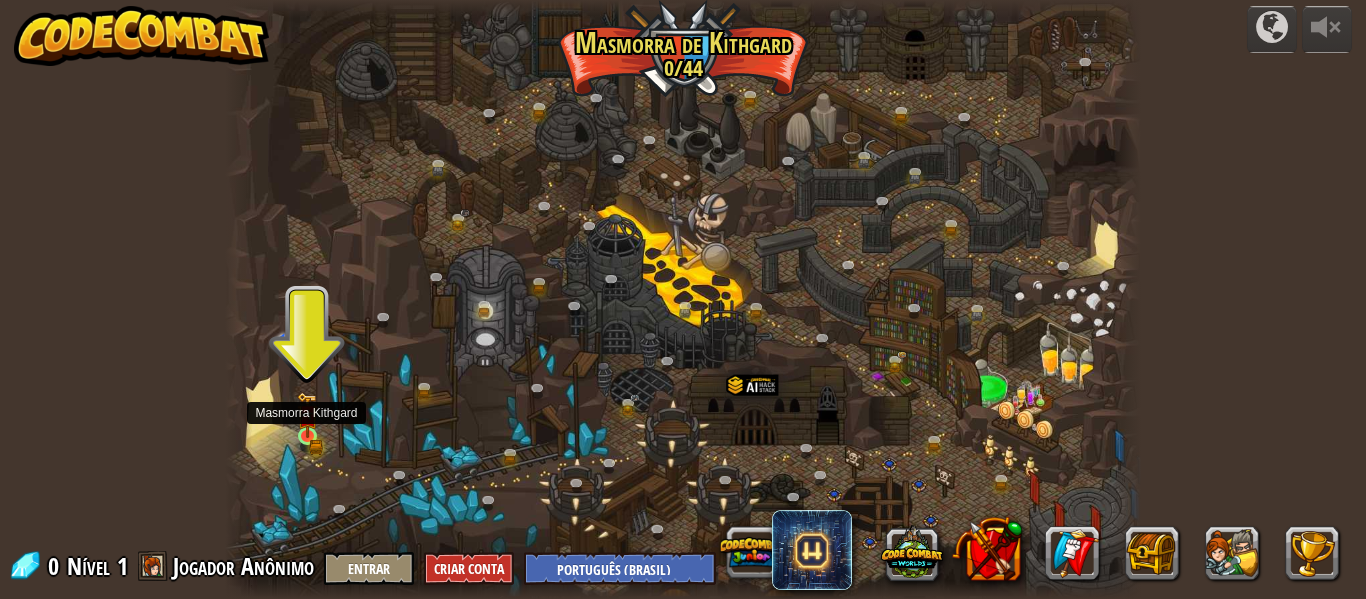 click at bounding box center (307, 415) 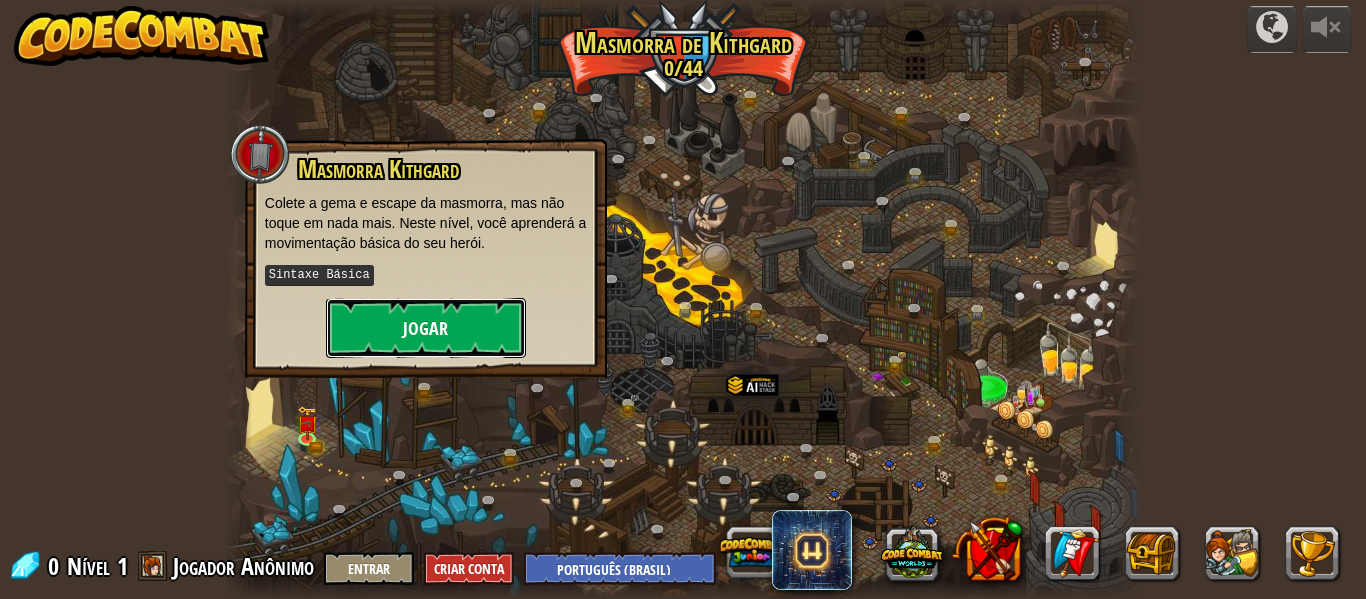 click on "Jogar" at bounding box center [426, 328] 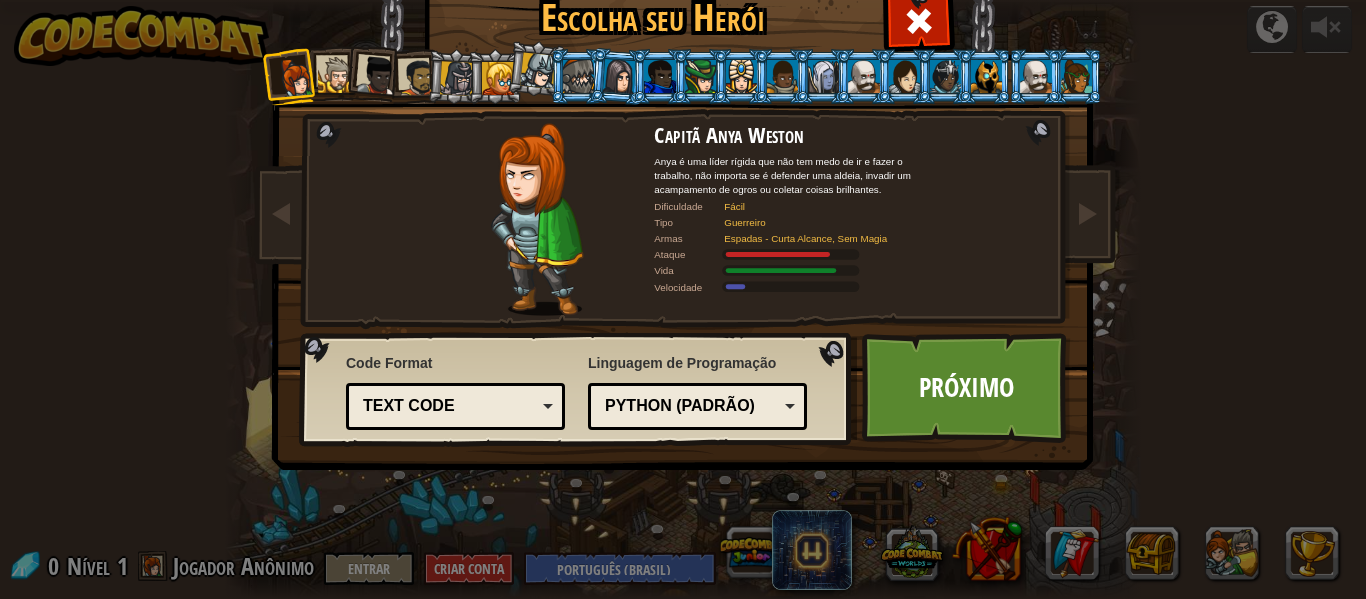 click on "Text code" at bounding box center (449, 406) 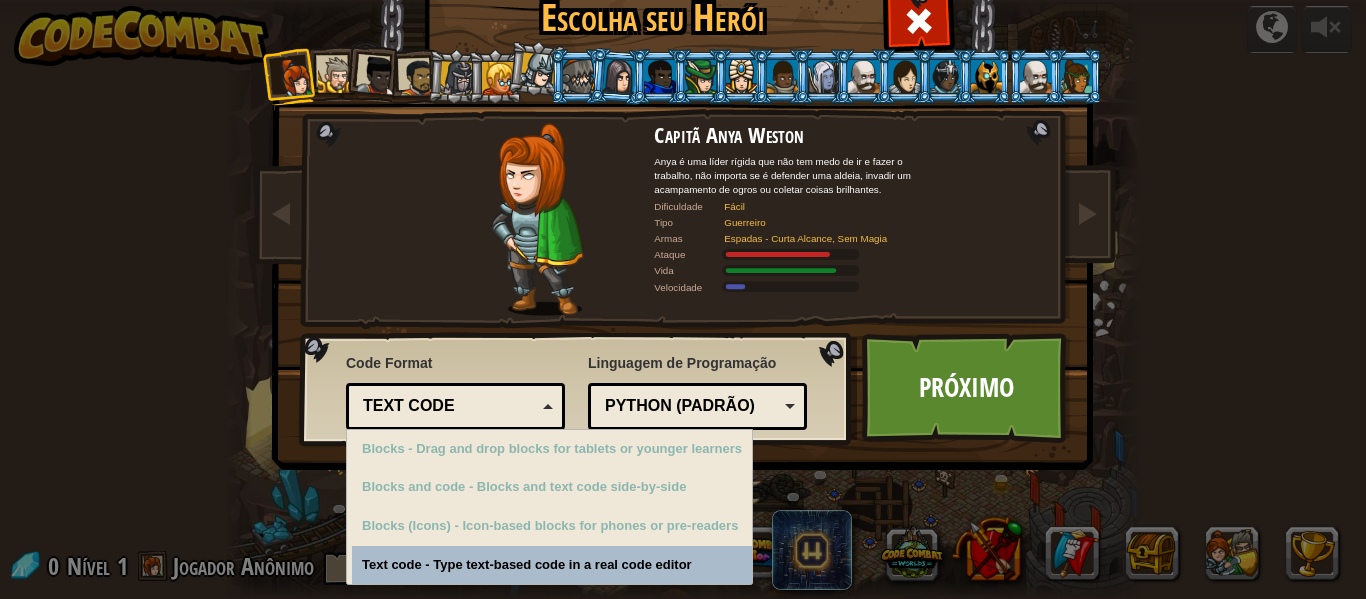 click on "Text code" at bounding box center (449, 406) 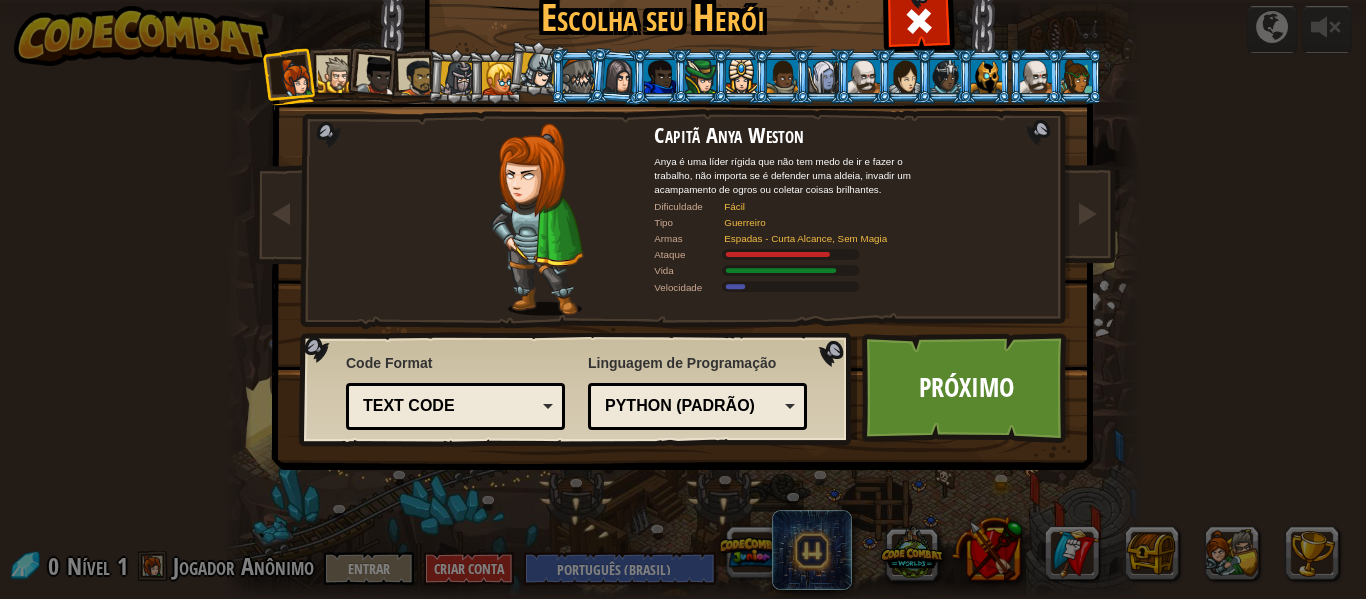 click on "Python (Padrão)" at bounding box center (691, 406) 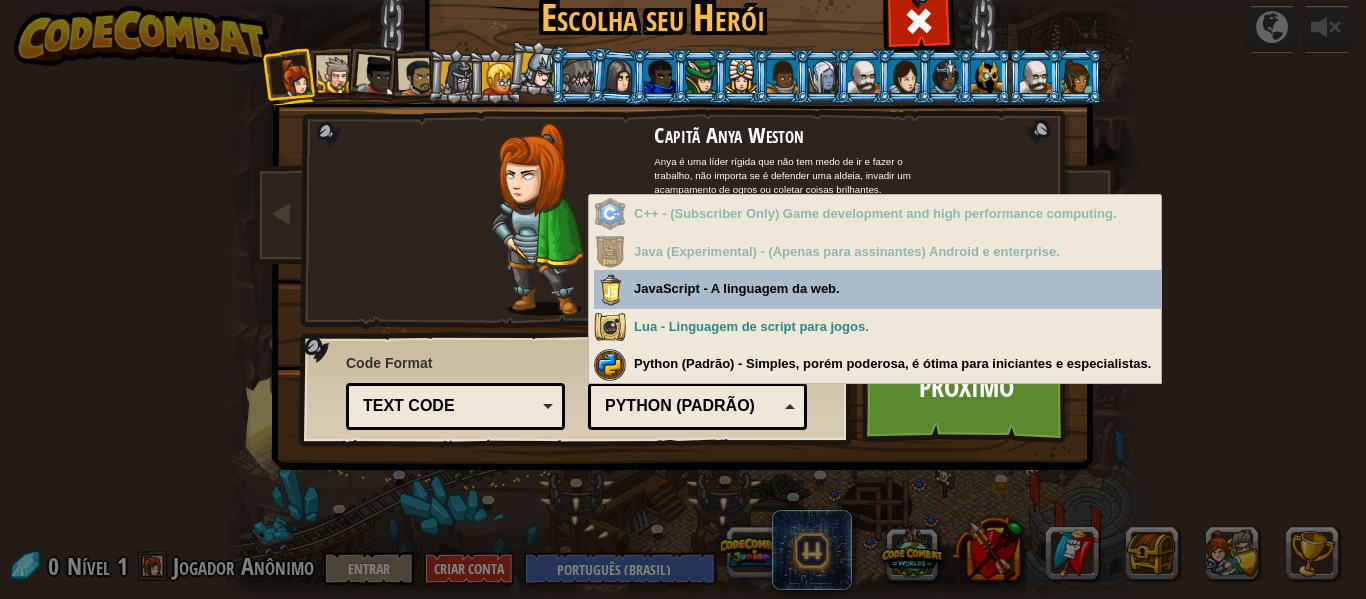 click on "Python (Padrão)" at bounding box center [691, 406] 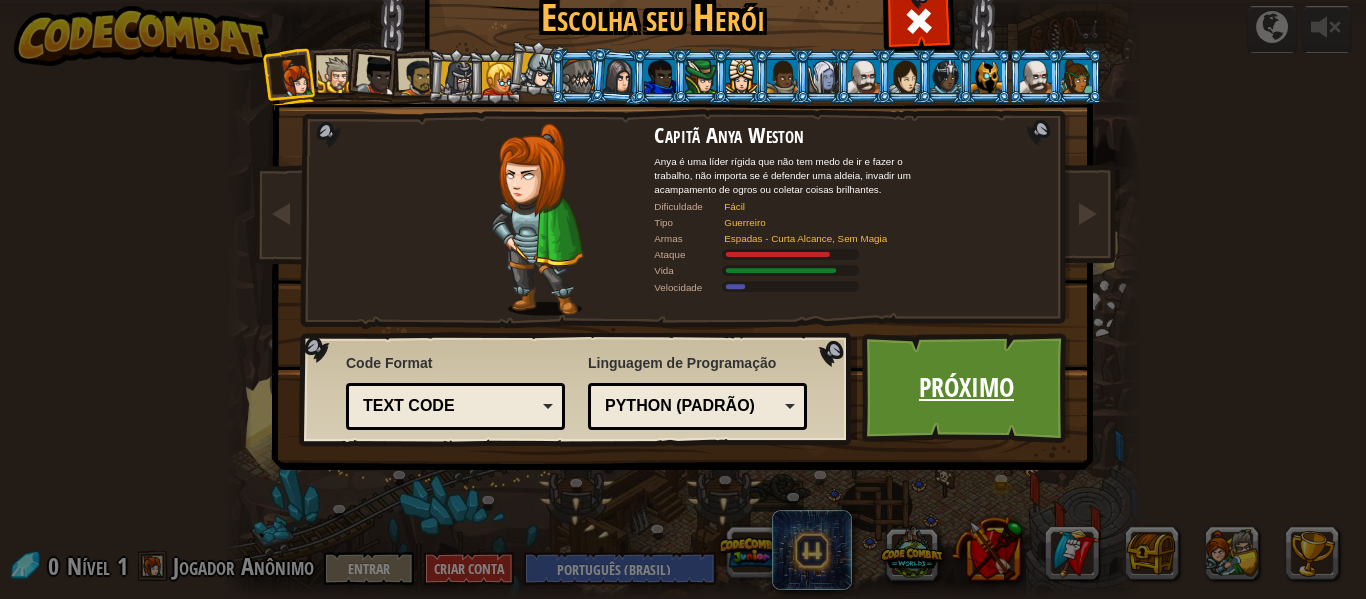 click on "Próximo" at bounding box center [966, 388] 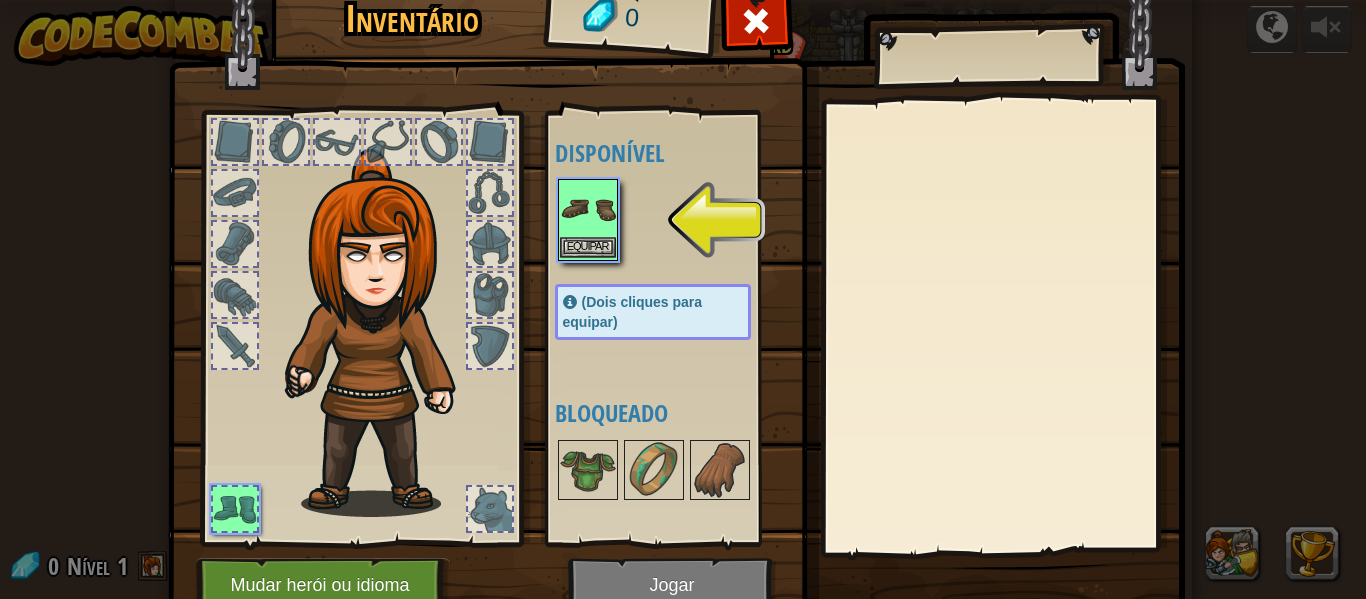 click at bounding box center [588, 209] 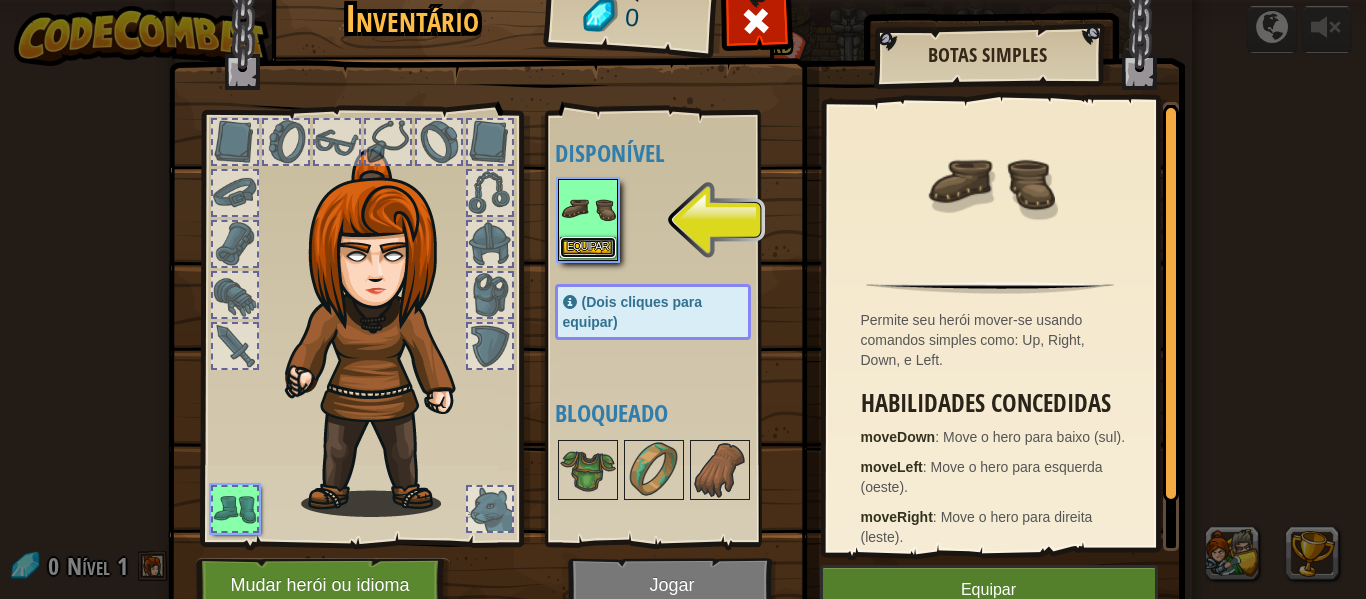 click on "Equipar" at bounding box center (588, 247) 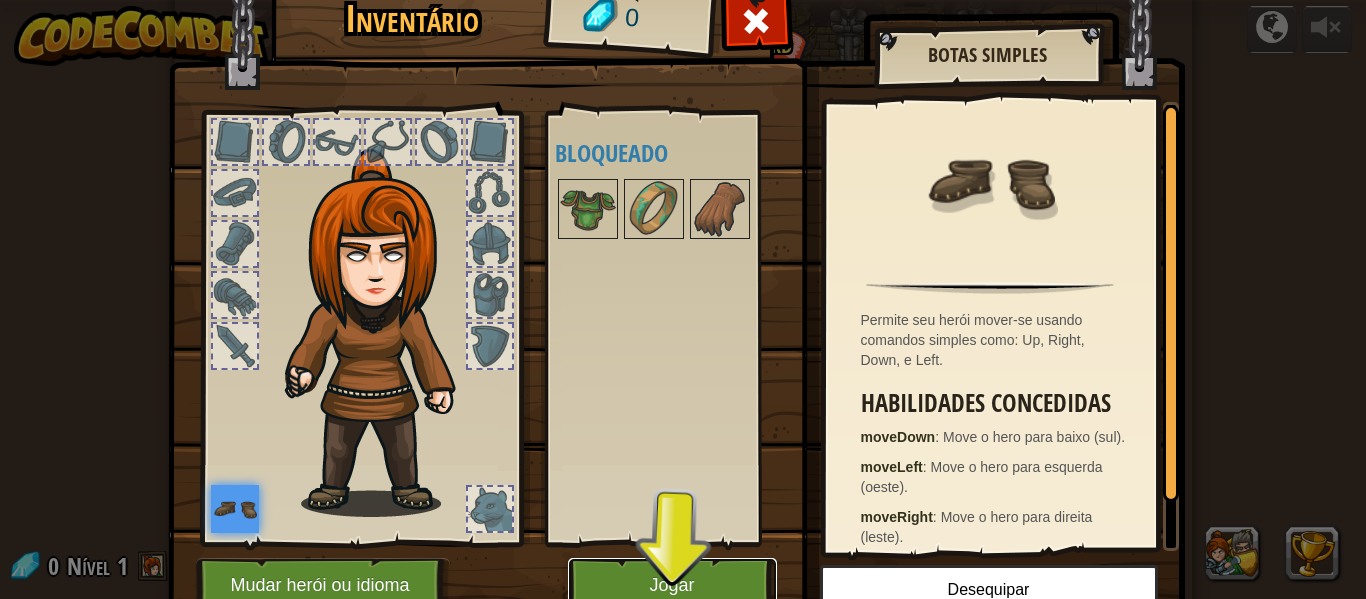 click on "Jogar" at bounding box center (672, 585) 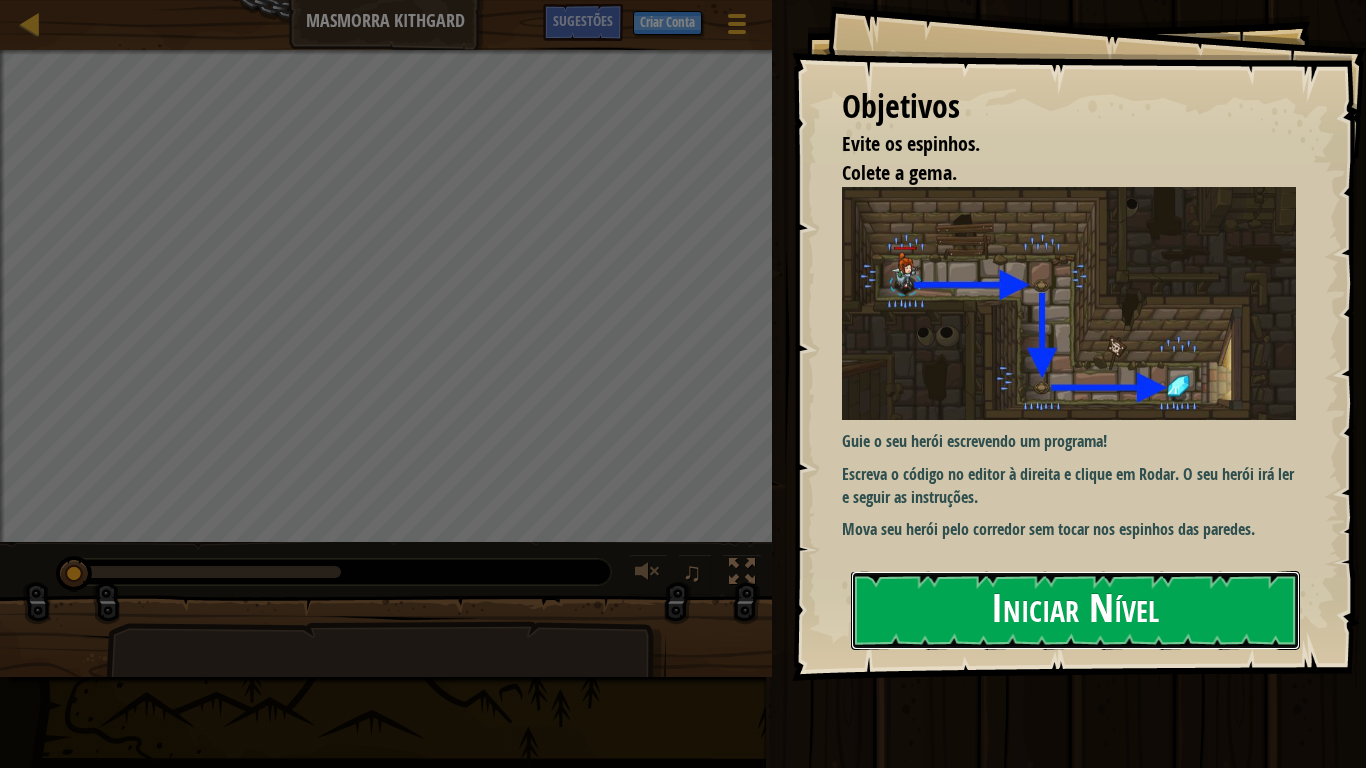 click on "Iniciar Nível" at bounding box center [1075, 610] 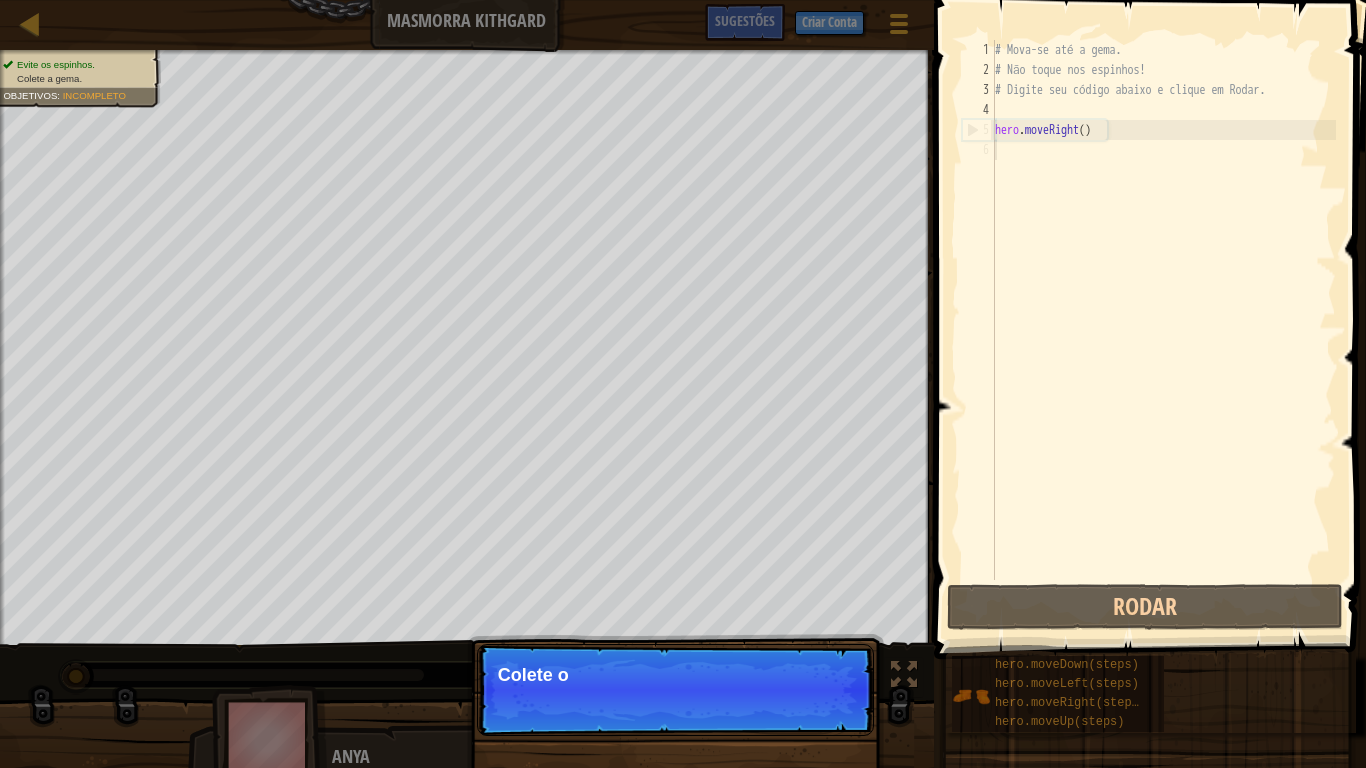 click on "# Mova-se até a gema. # Não toque nos espinhos! # Digite seu código abaixo e clique em Rodar. hero . moveRight ( )" at bounding box center (1163, 330) 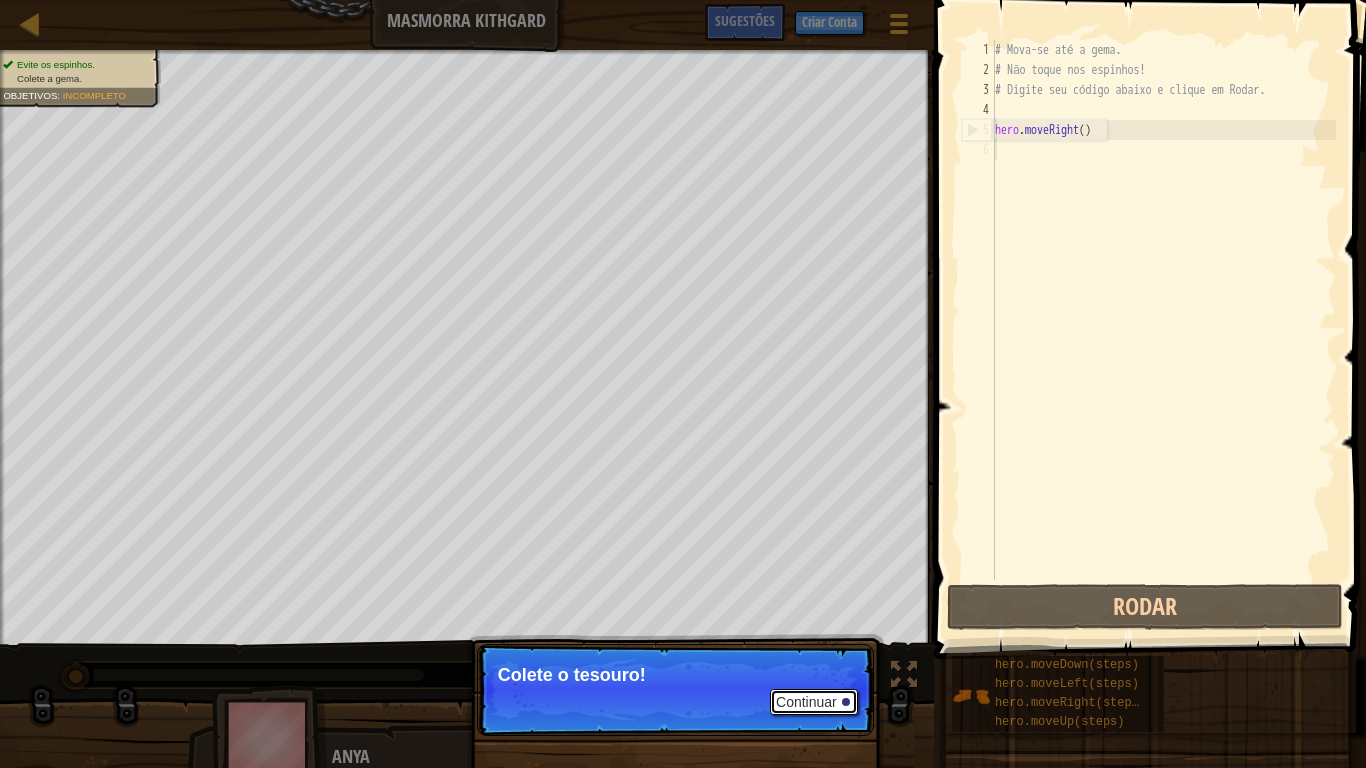 click on "Continuar" at bounding box center (814, 702) 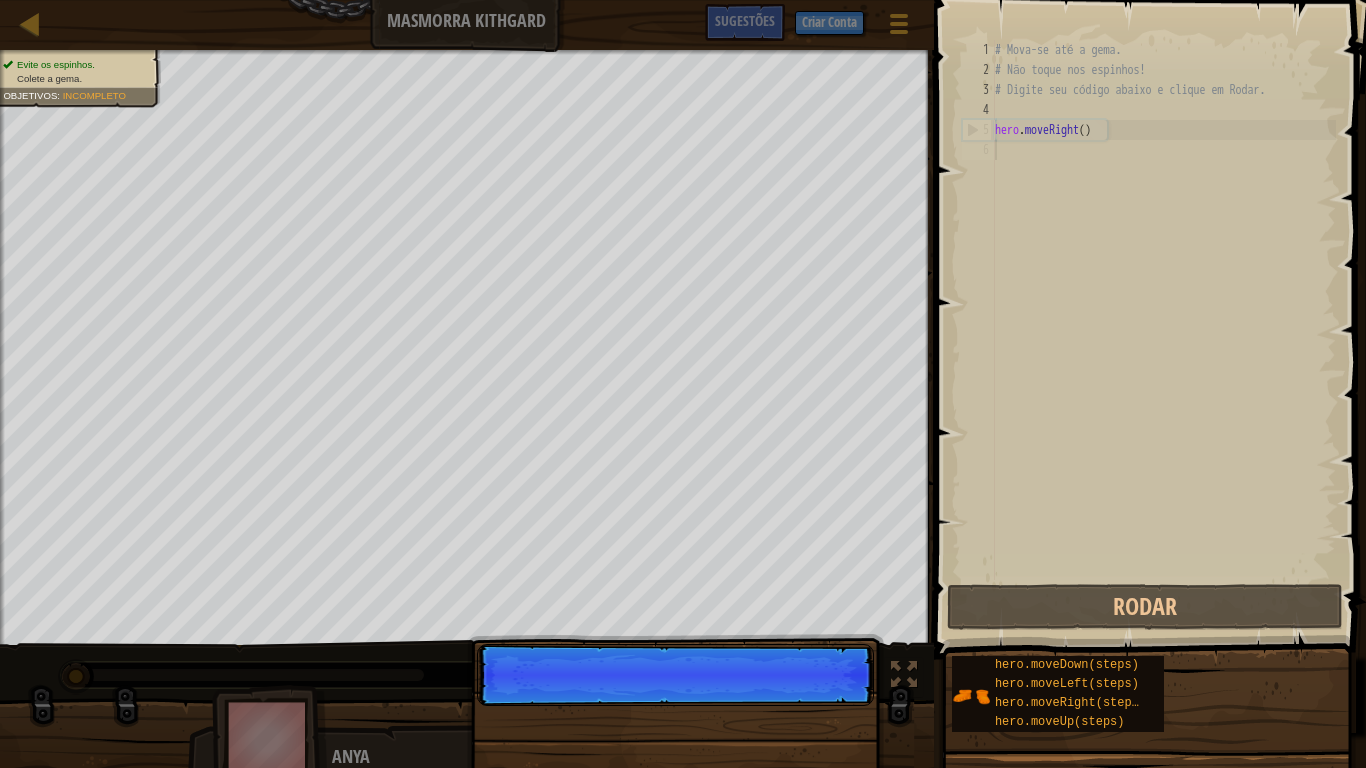scroll, scrollTop: 9, scrollLeft: 0, axis: vertical 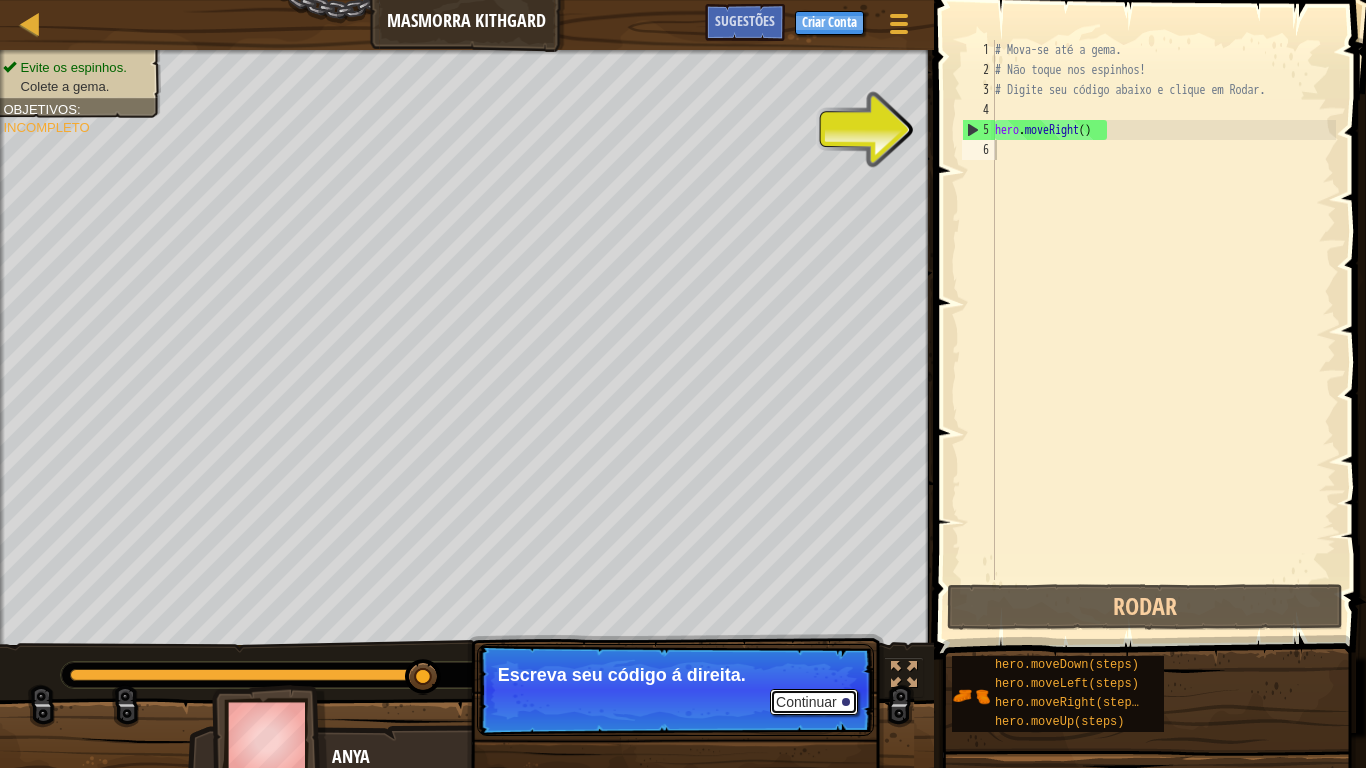 click on "Continuar" at bounding box center [814, 702] 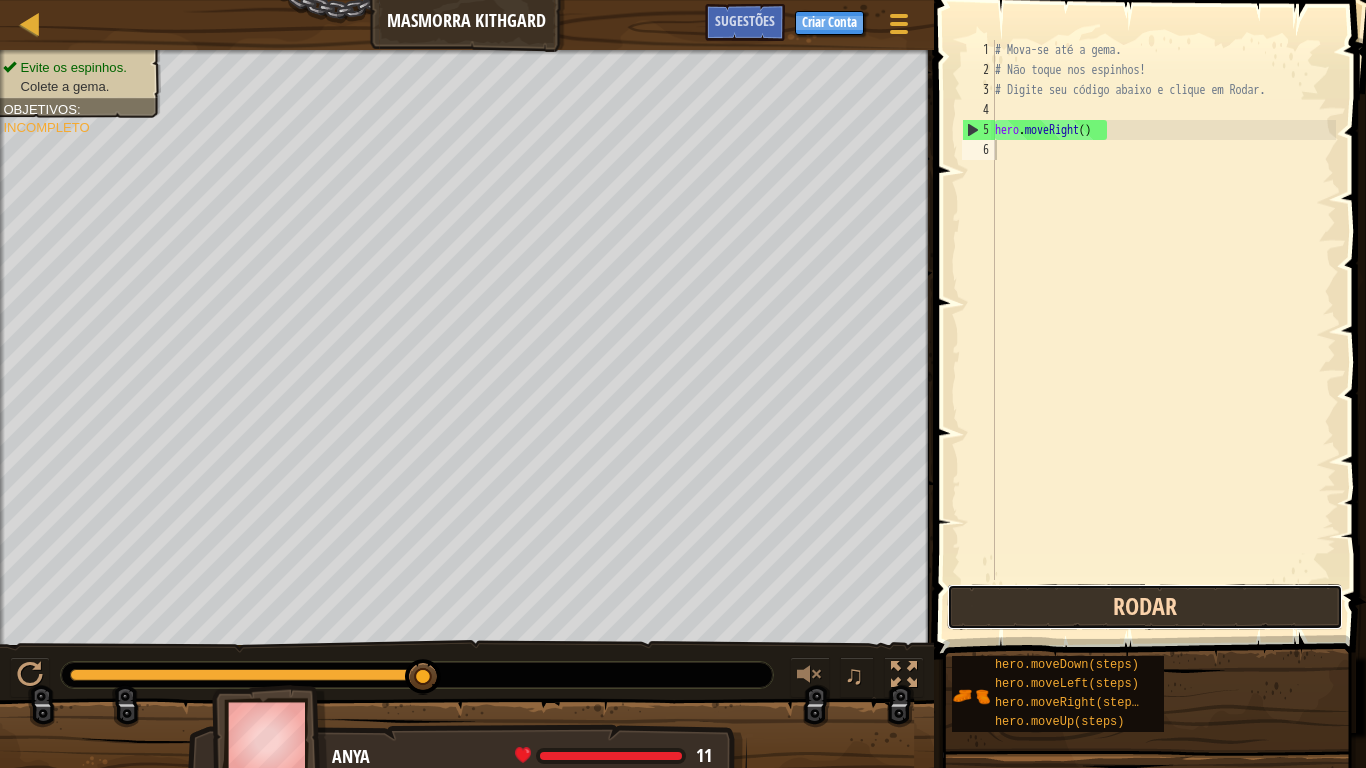 click on "Rodar" at bounding box center (1145, 607) 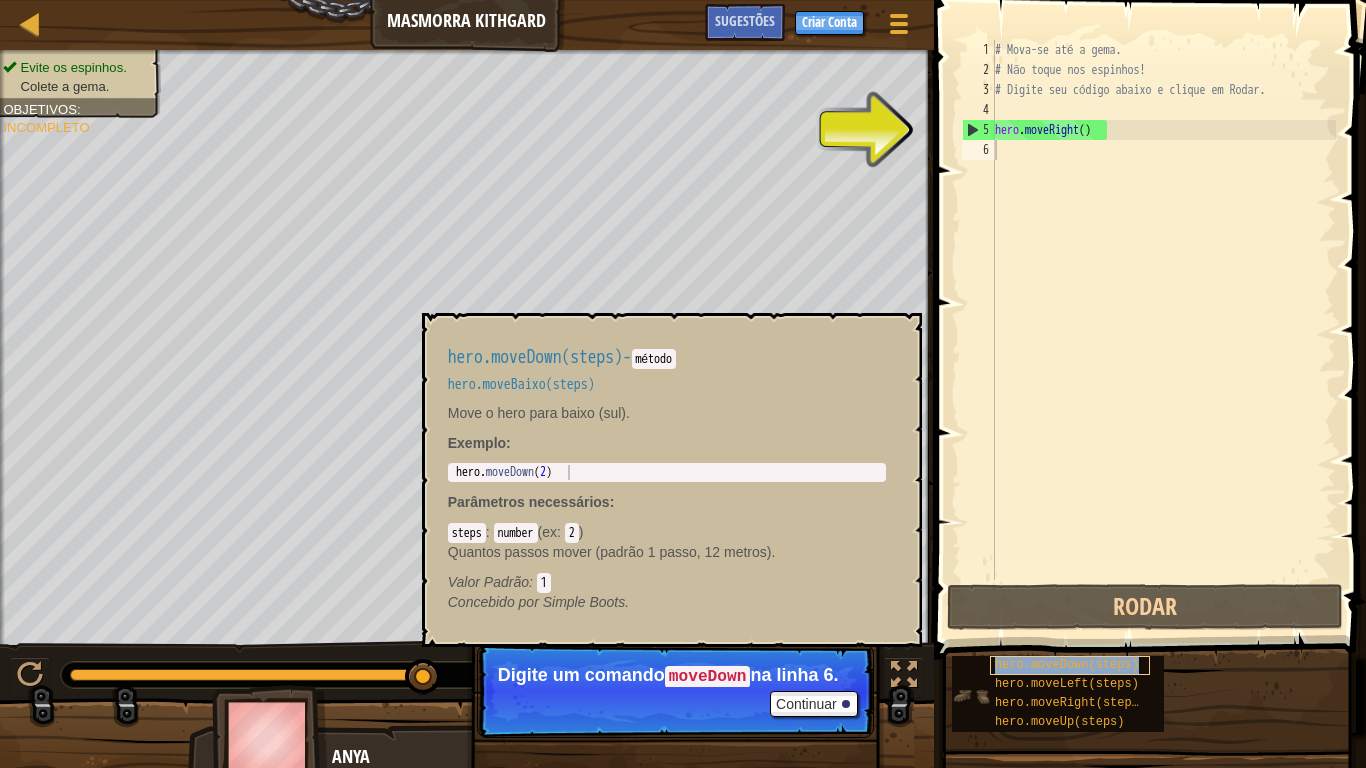 click on "hero.moveDown(steps)" at bounding box center (1067, 665) 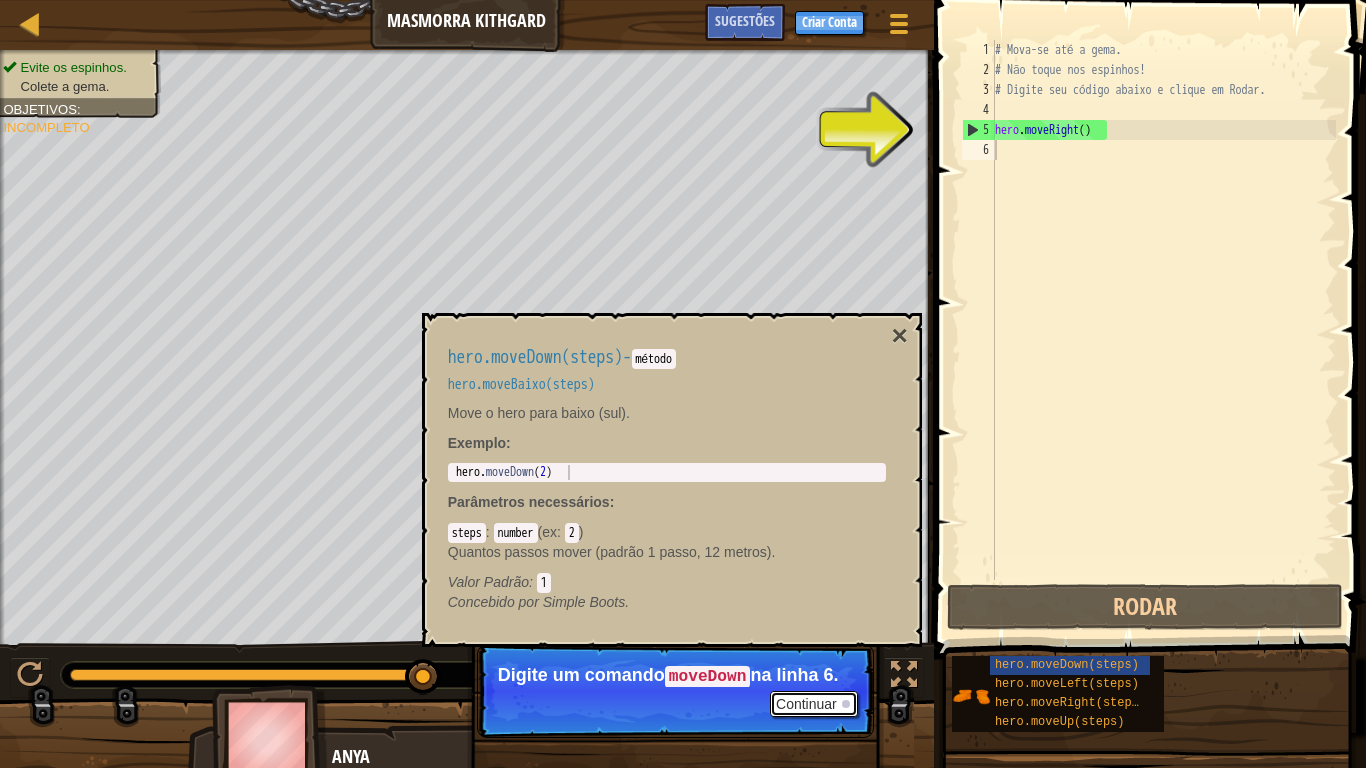 click on "Continuar" at bounding box center (814, 704) 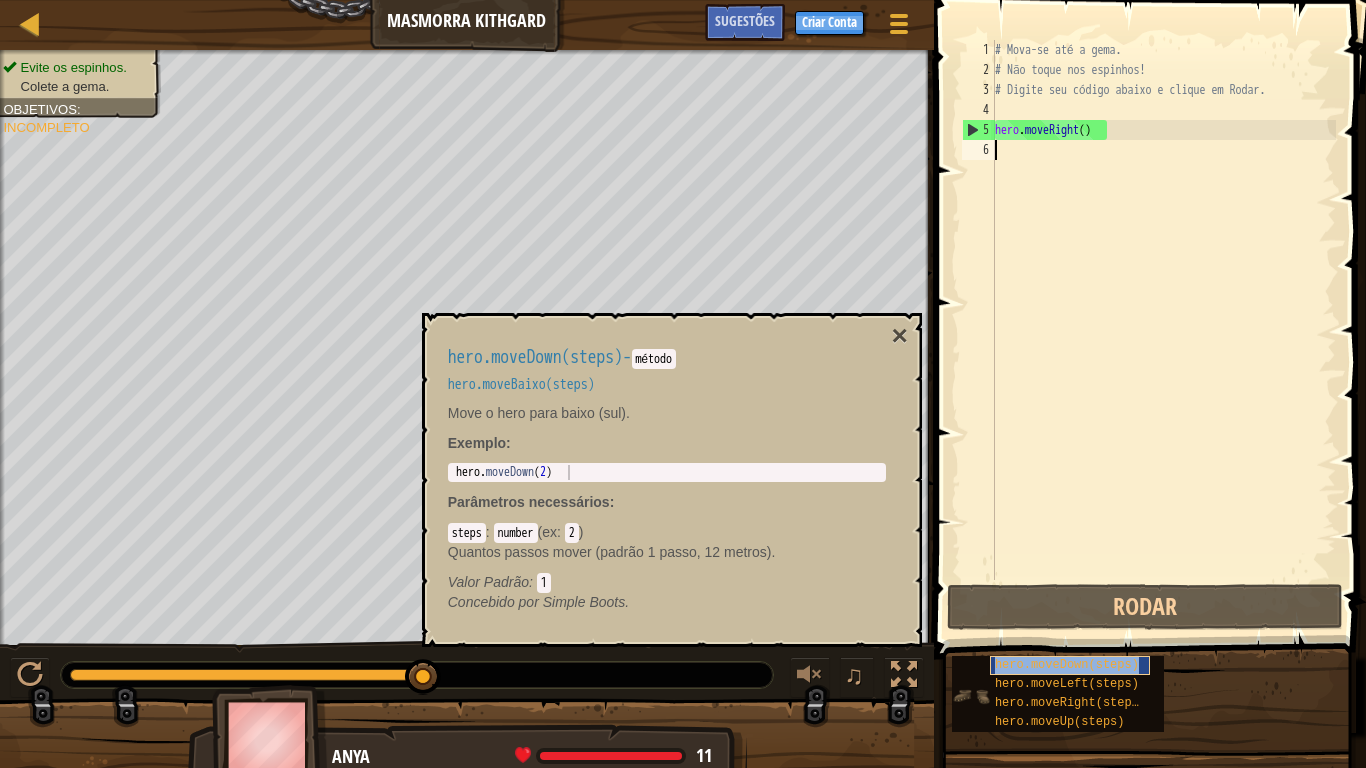 click on "hero.moveDown(steps)" at bounding box center (1067, 665) 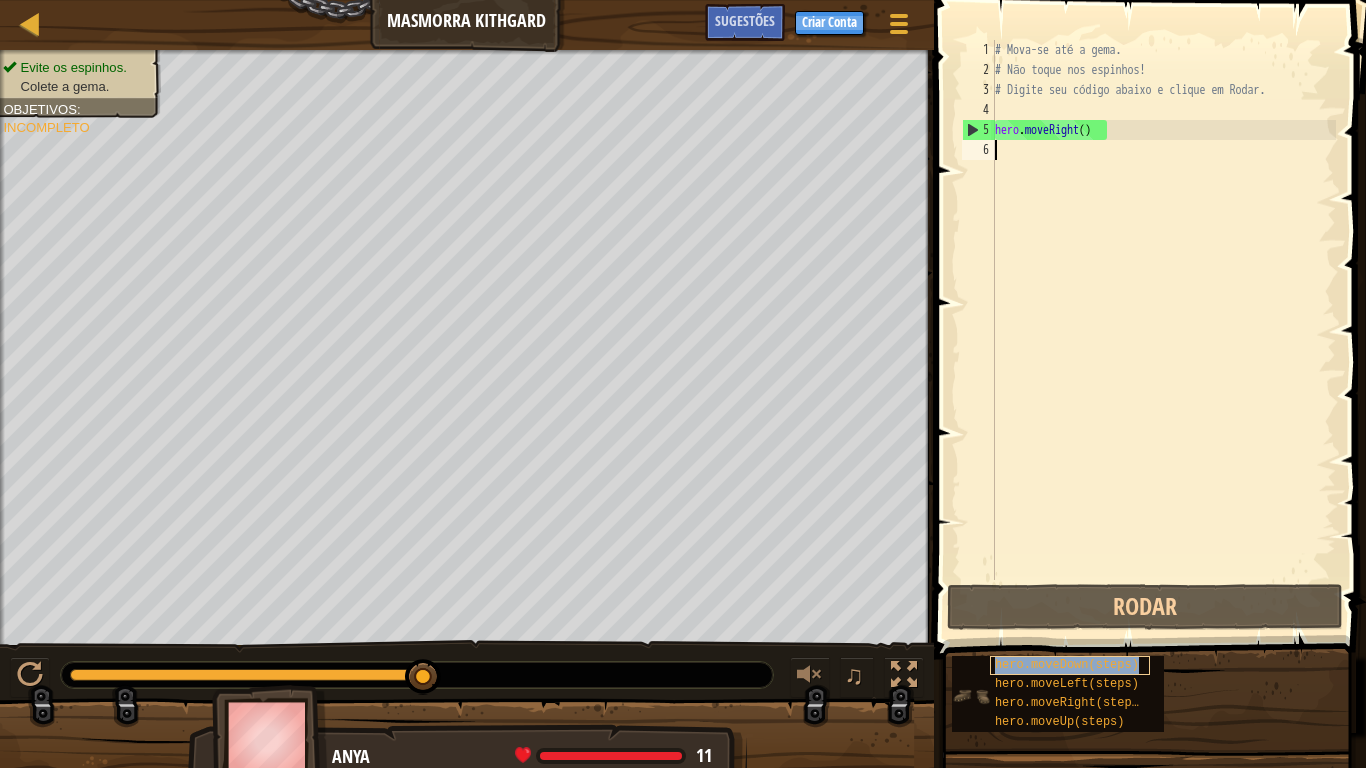 click on "hero.moveDown(steps)" at bounding box center [1067, 665] 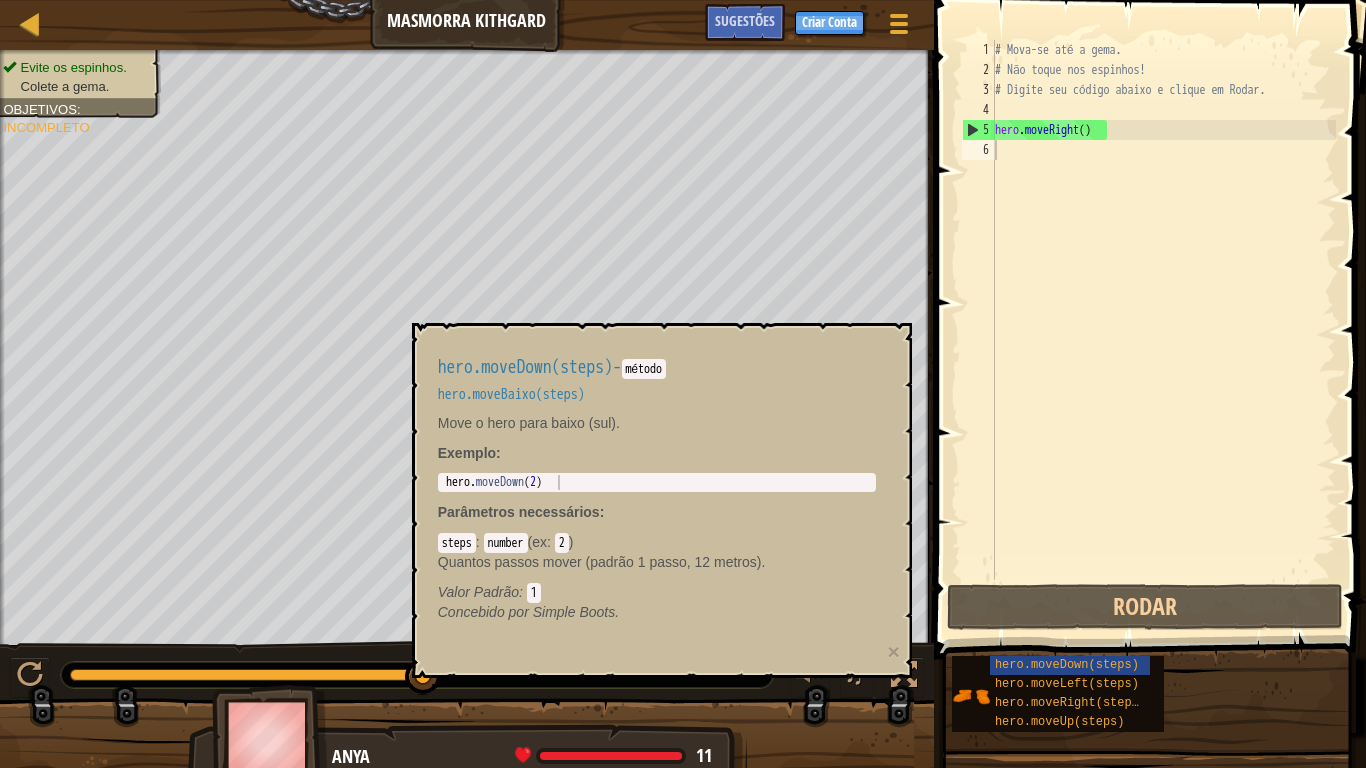 click on "hero.moveDown(steps)  -  método hero.moveBaixo(steps) Move o hero para baixo (sul).
Exemplo : 1 hero . moveDown ( 2 )  Parâmetros necessários : steps : number  ( ex : 2 ) Quantos passos mover (padrão 1 passo, 12 metros).
Valor Padrão : 1" at bounding box center [657, 490] 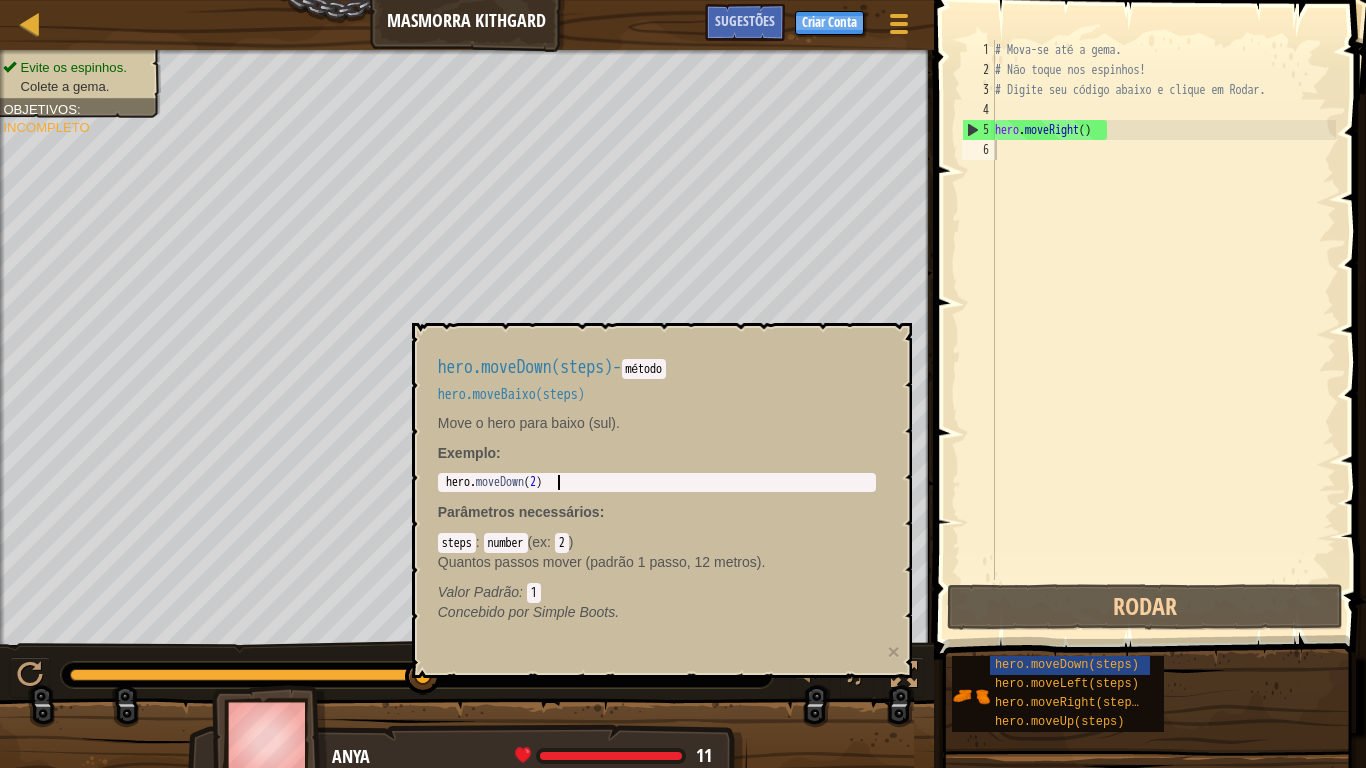 click on "hero . moveDown ( 2 )" at bounding box center (657, 497) 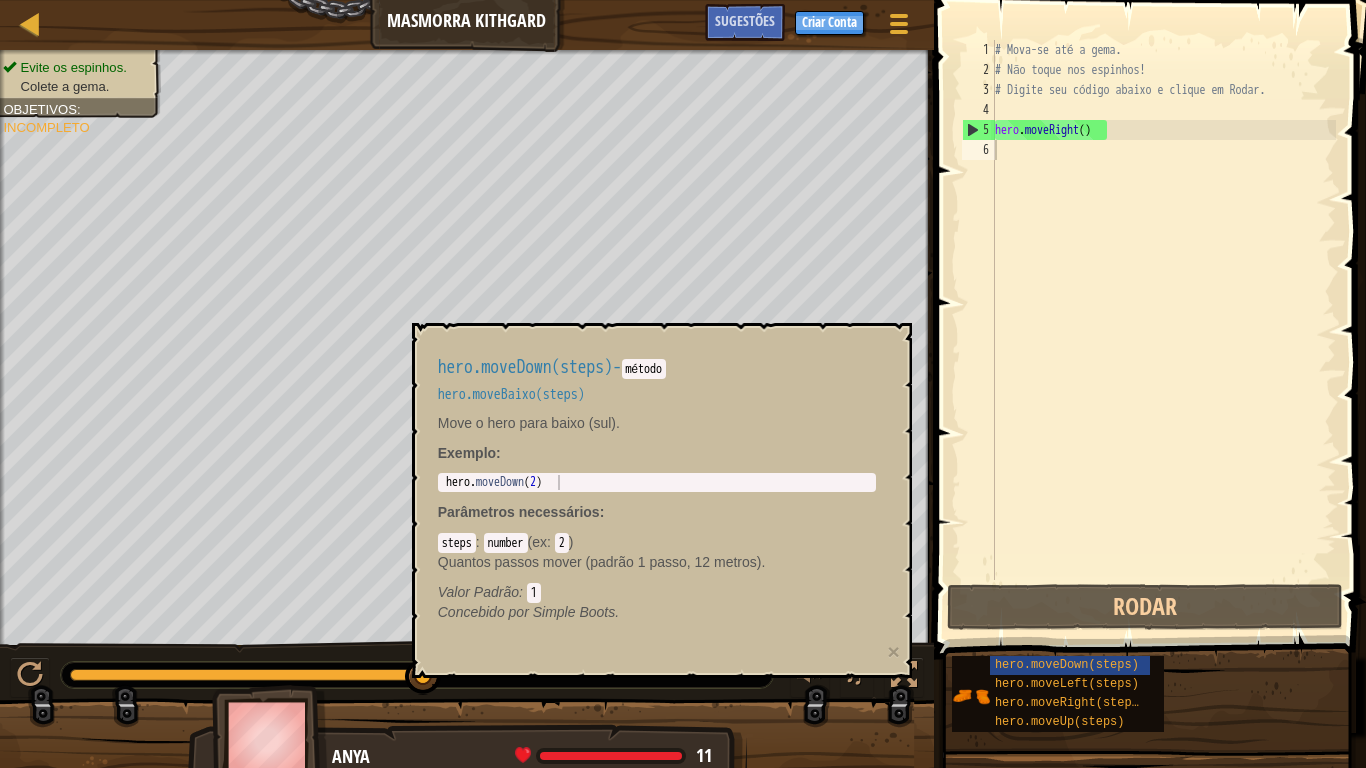 click on "1" at bounding box center (534, 593) 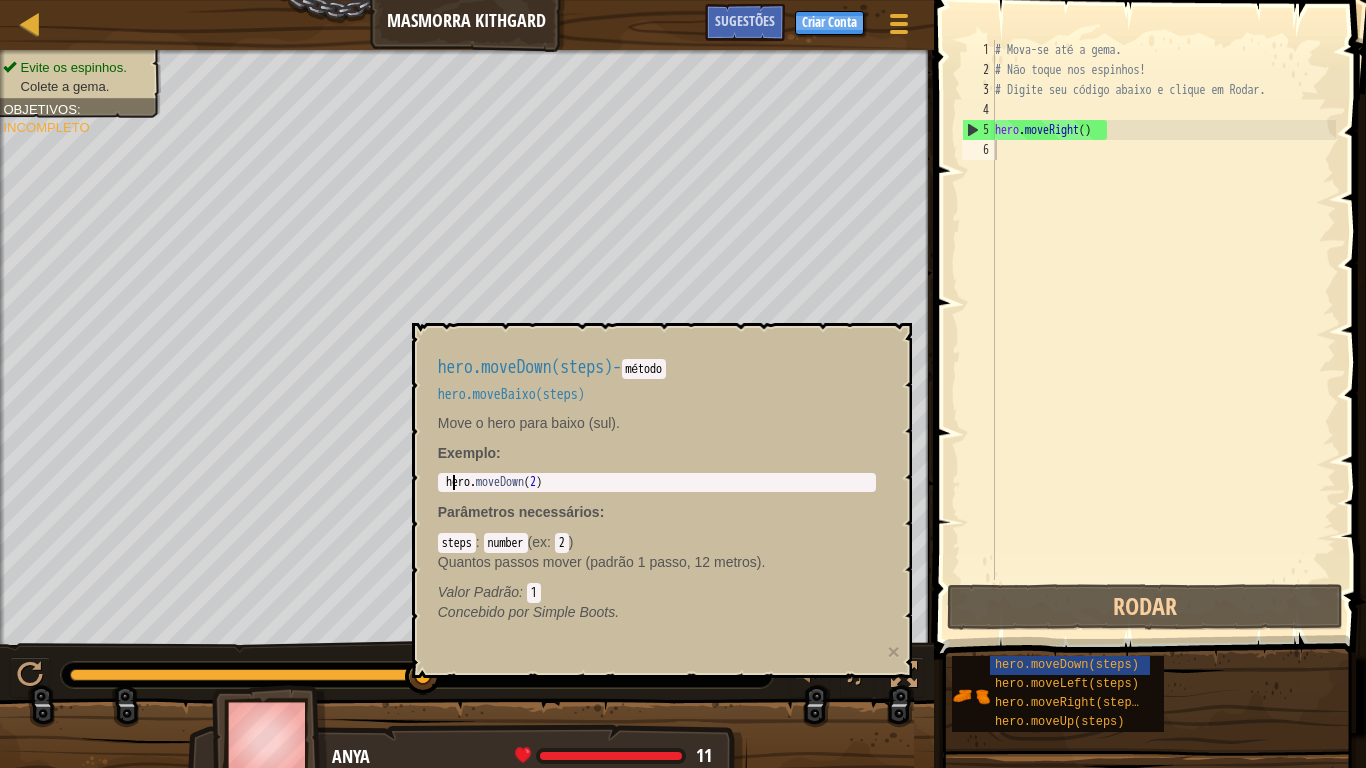 click on "hero . moveDown ( 2 )" at bounding box center [657, 497] 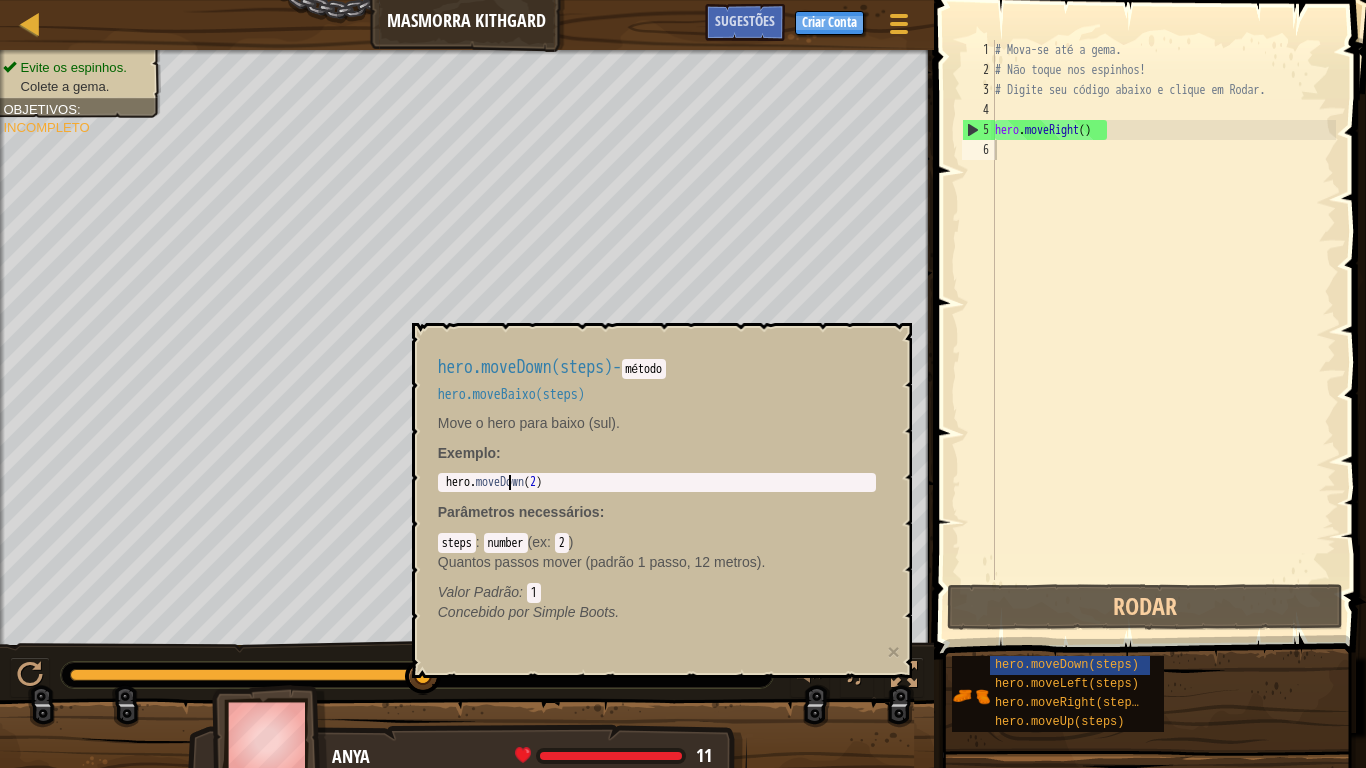 drag, startPoint x: 508, startPoint y: 483, endPoint x: 560, endPoint y: 474, distance: 52.773098 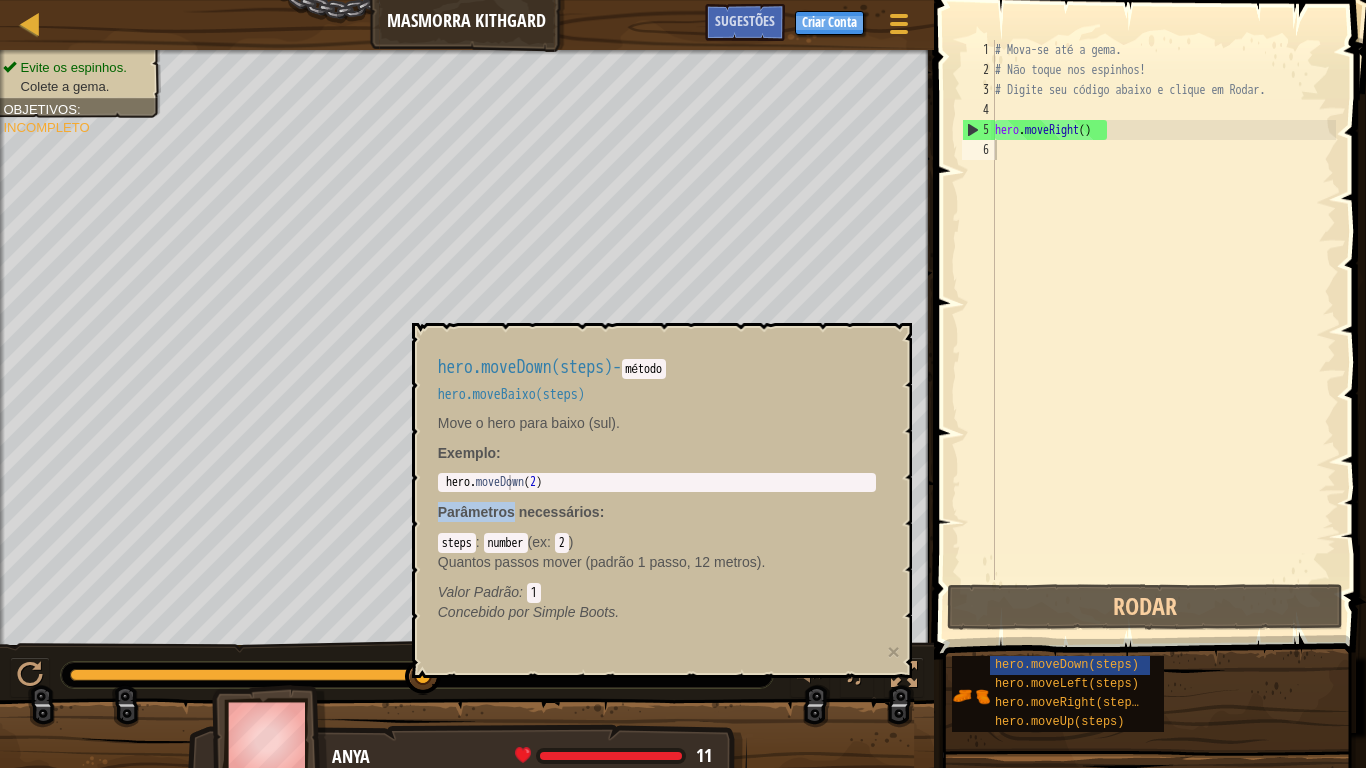 drag, startPoint x: 574, startPoint y: 470, endPoint x: 507, endPoint y: 501, distance: 73.82411 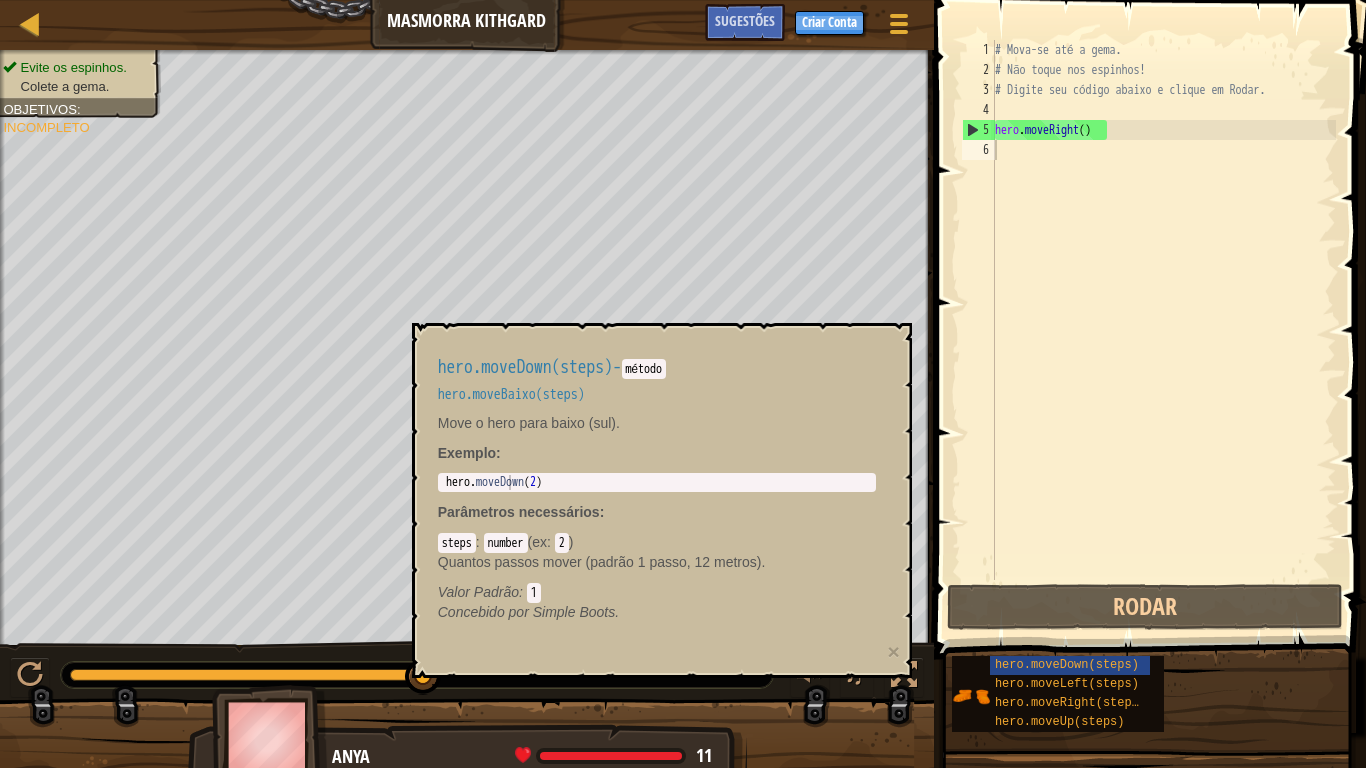 click on "hero . moveDown ( 2 )" at bounding box center (657, 497) 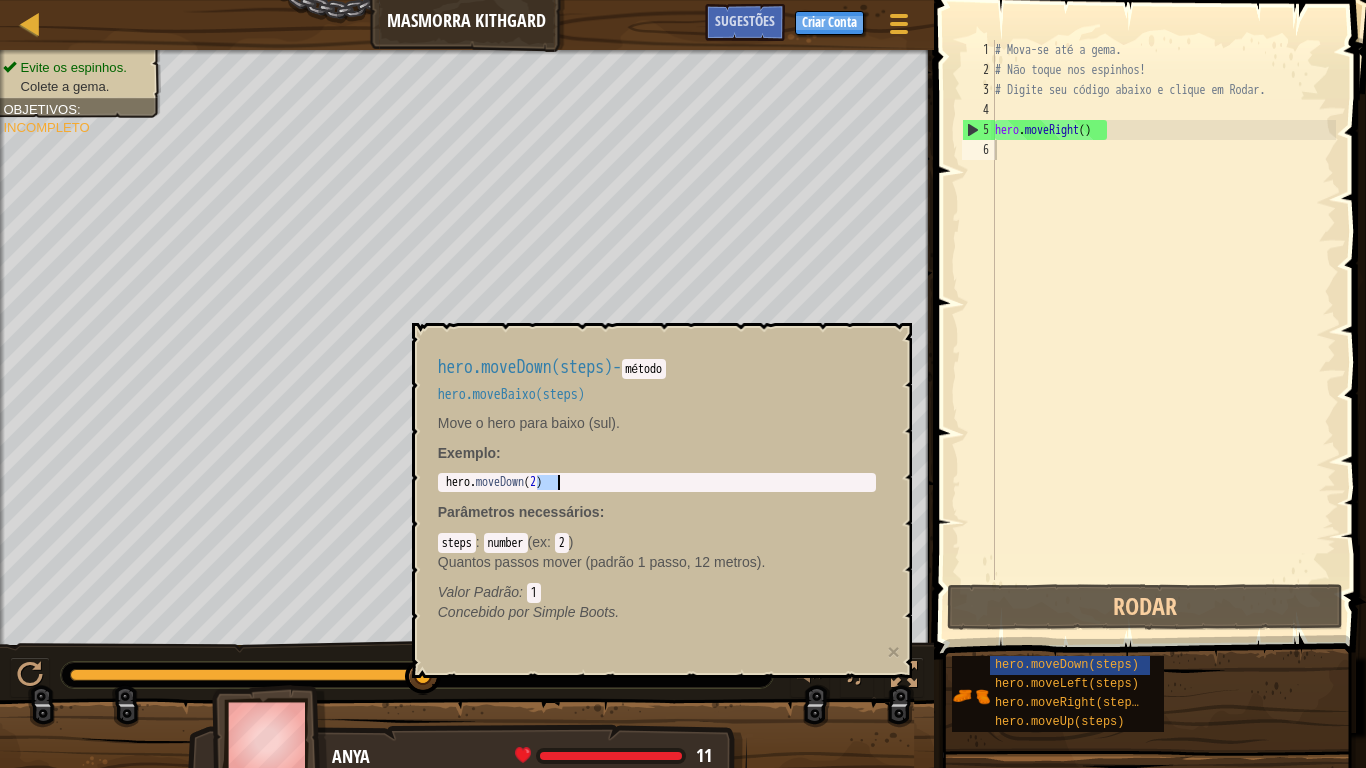 drag, startPoint x: 586, startPoint y: 483, endPoint x: 427, endPoint y: 492, distance: 159.25452 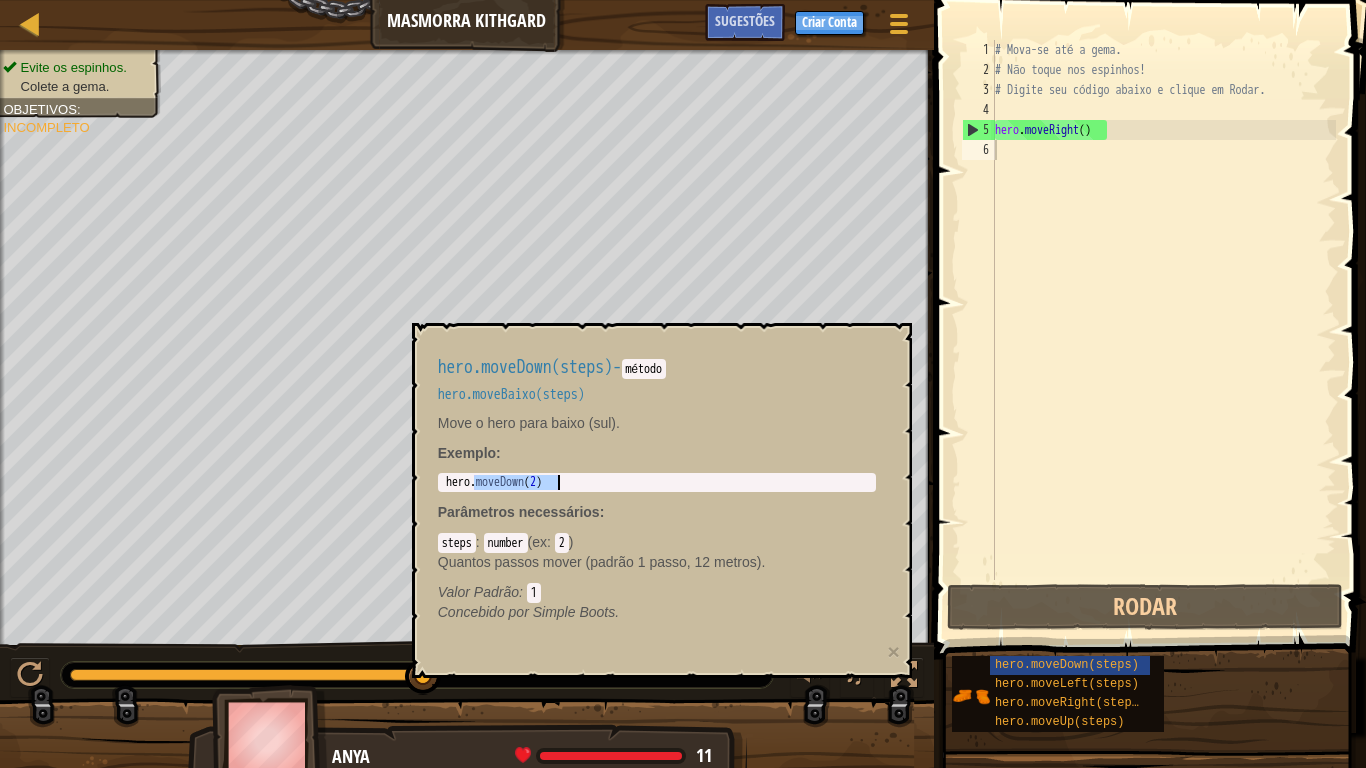 drag, startPoint x: 472, startPoint y: 482, endPoint x: 607, endPoint y: 482, distance: 135 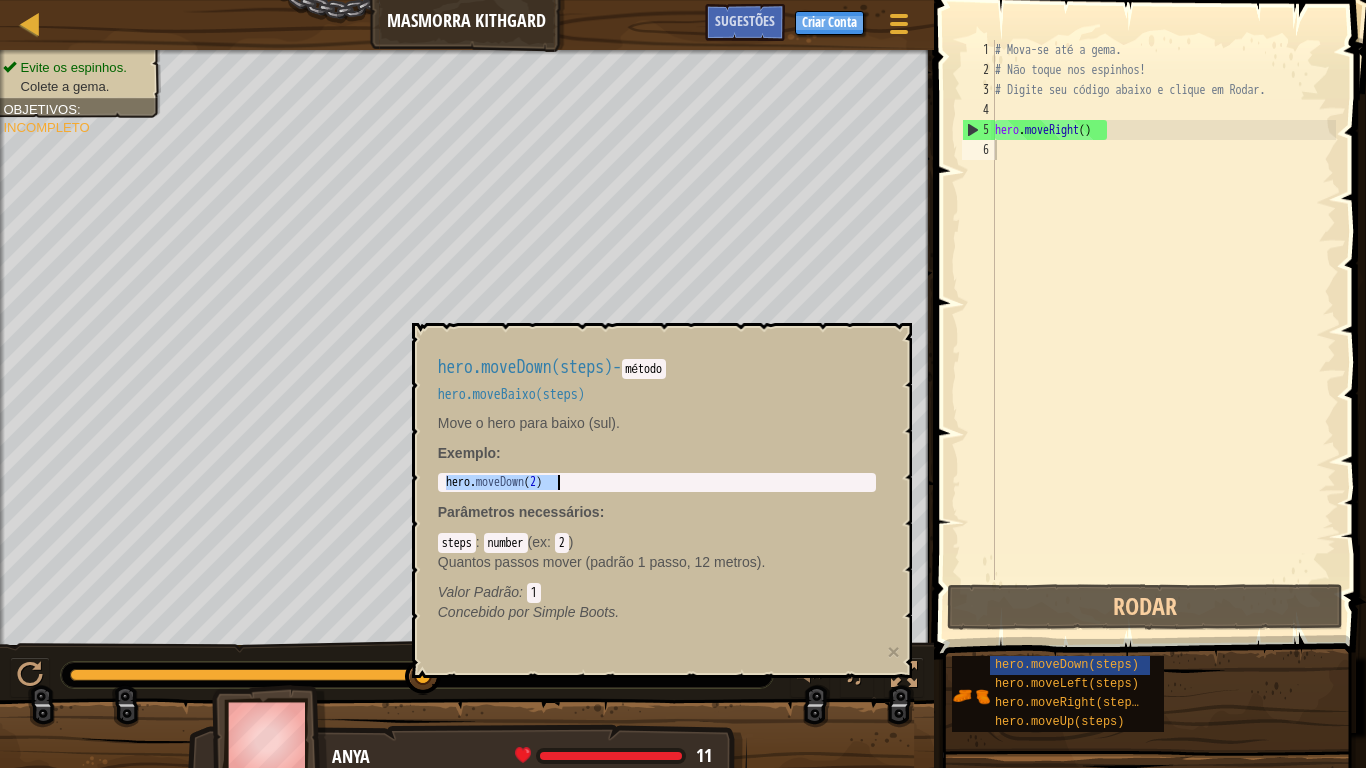 drag, startPoint x: 447, startPoint y: 482, endPoint x: 598, endPoint y: 492, distance: 151.33076 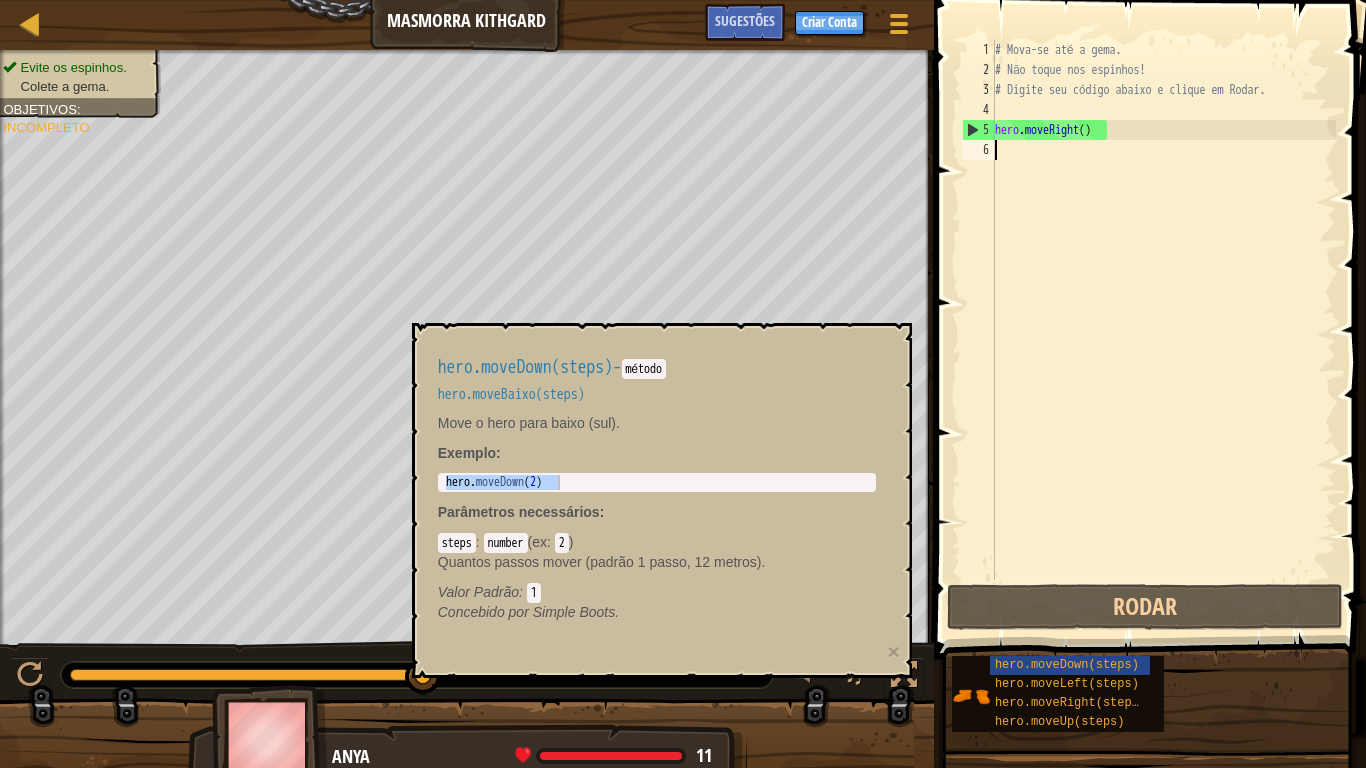 paste on "hero.moveDown(2)" 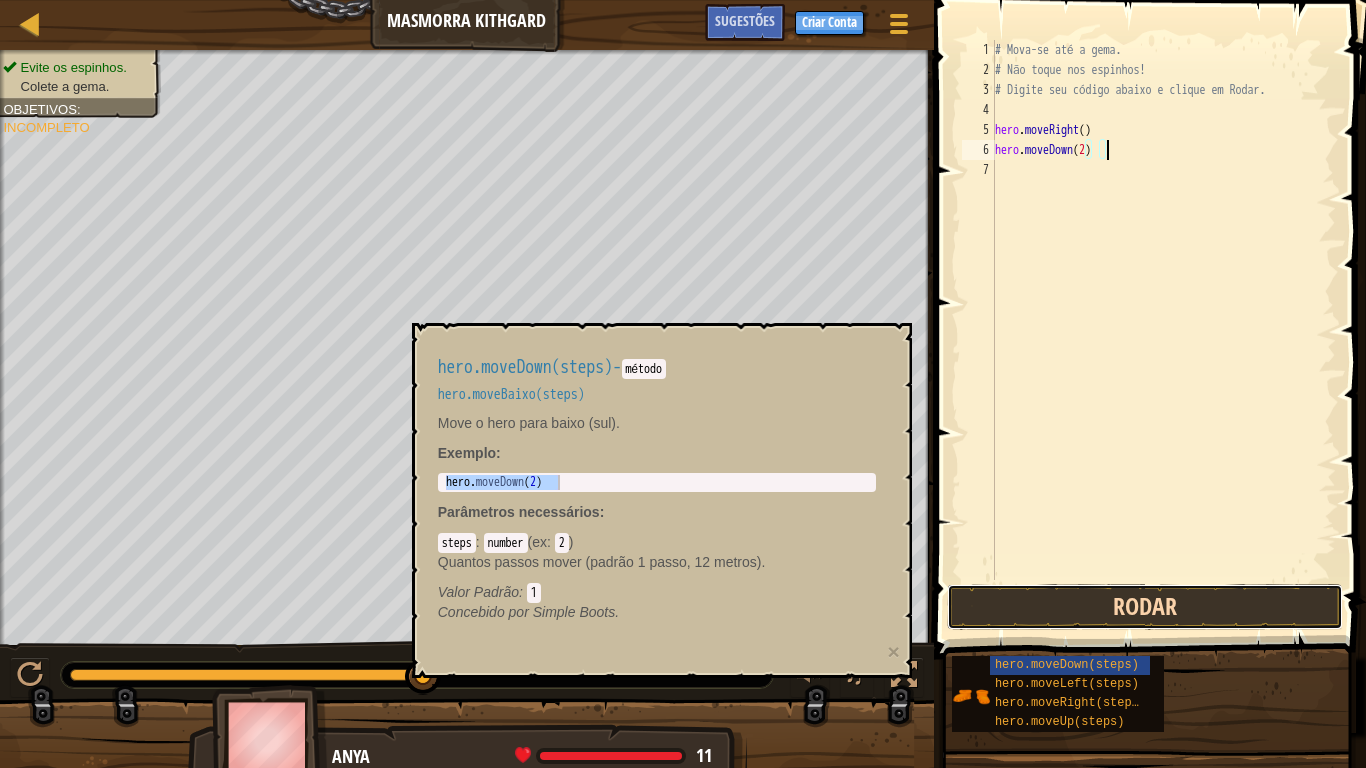 click on "Rodar" at bounding box center [1145, 607] 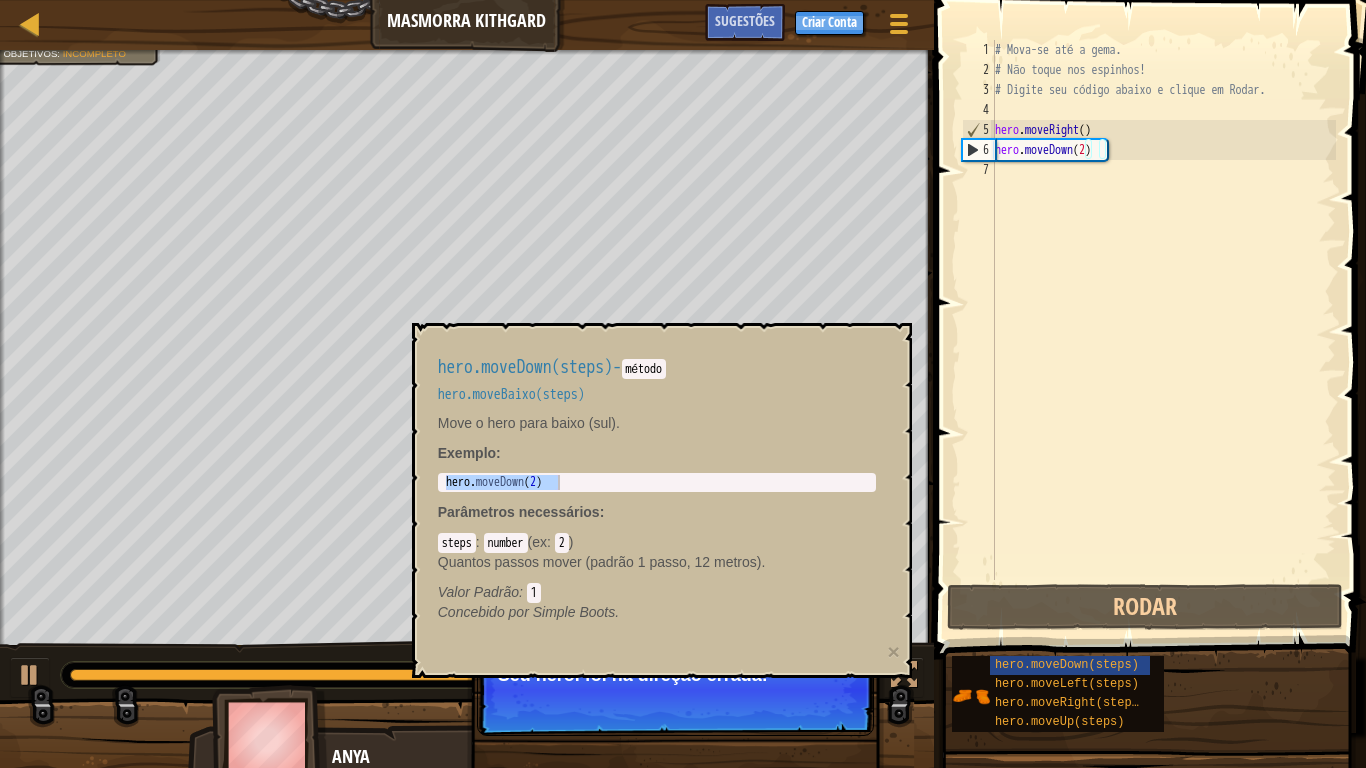 click on "Valor Padrão : 1" at bounding box center (657, 592) 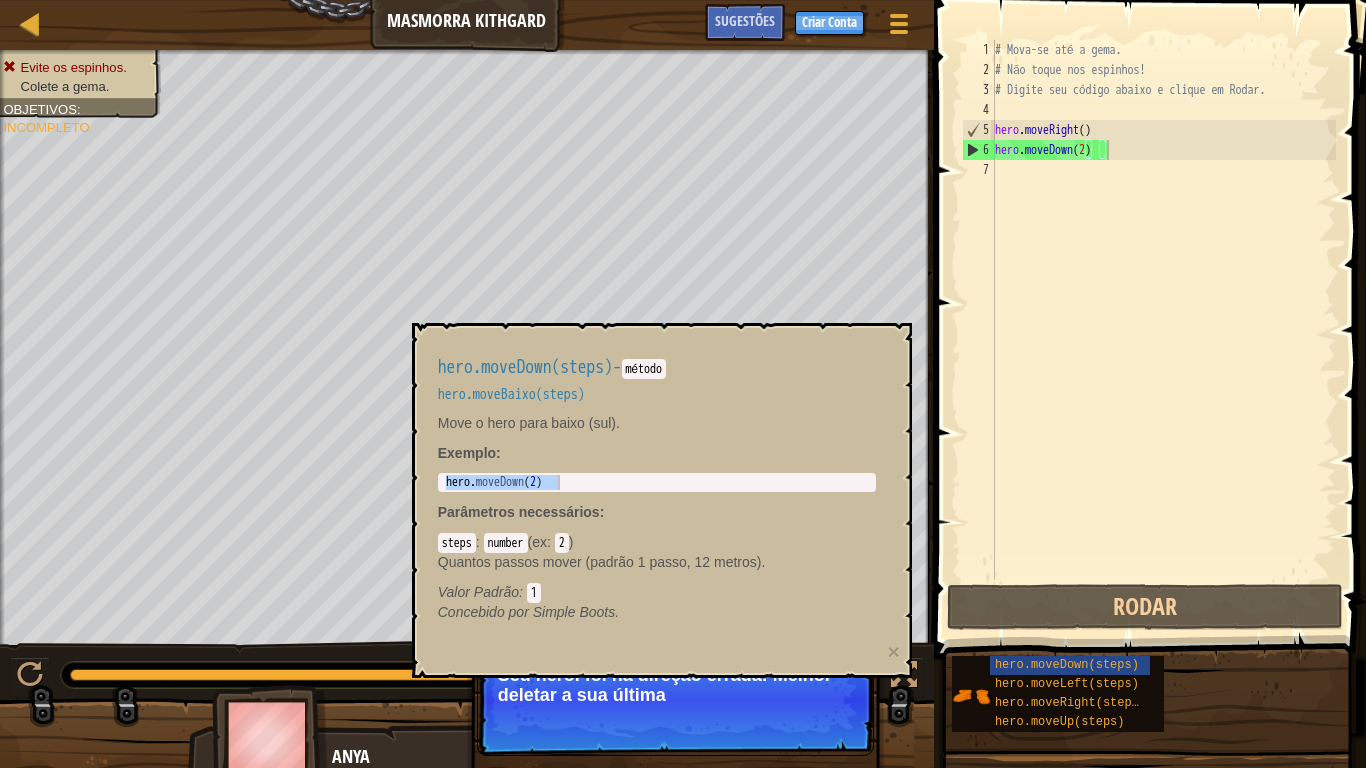 click on "hero.moveDown(steps)  -  método hero.moveBaixo(steps) Move o hero para baixo (sul).
Exemplo : hero.moveDown(2) 1 hero . moveDown ( 2 )  Parâmetros necessários : steps : number  ( ex : 2 ) Quantos passos mover (padrão 1 passo, 12 metros).
: 1" at bounding box center (662, 500) 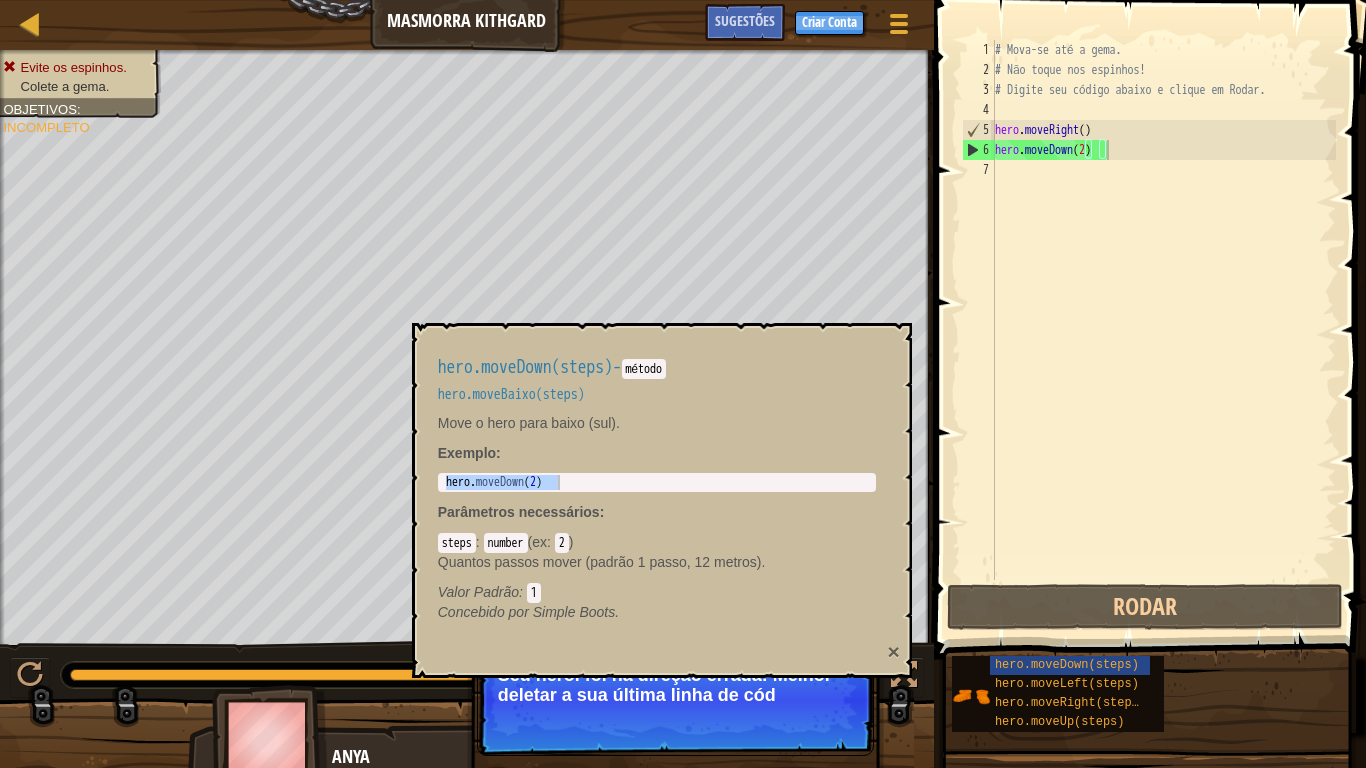 click on "×" at bounding box center (893, 651) 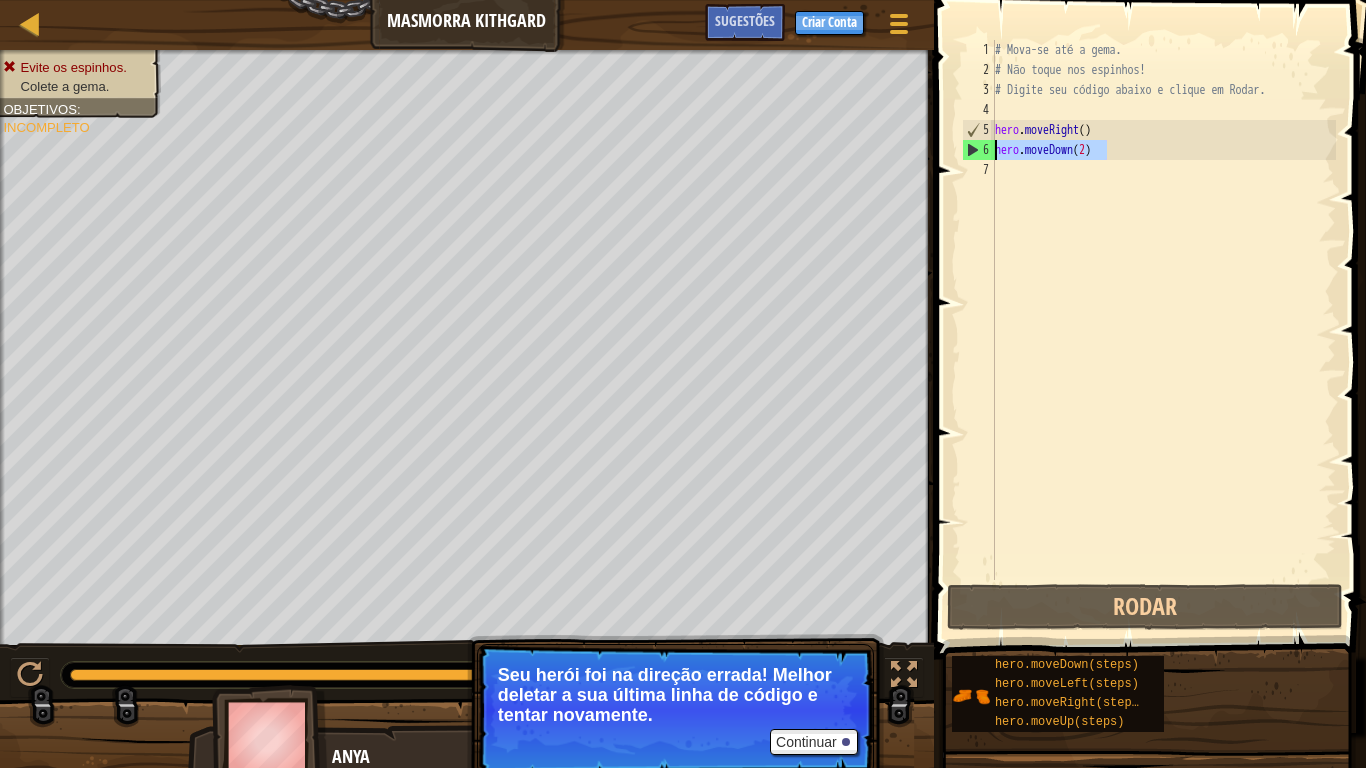 drag, startPoint x: 1126, startPoint y: 150, endPoint x: 981, endPoint y: 142, distance: 145.22052 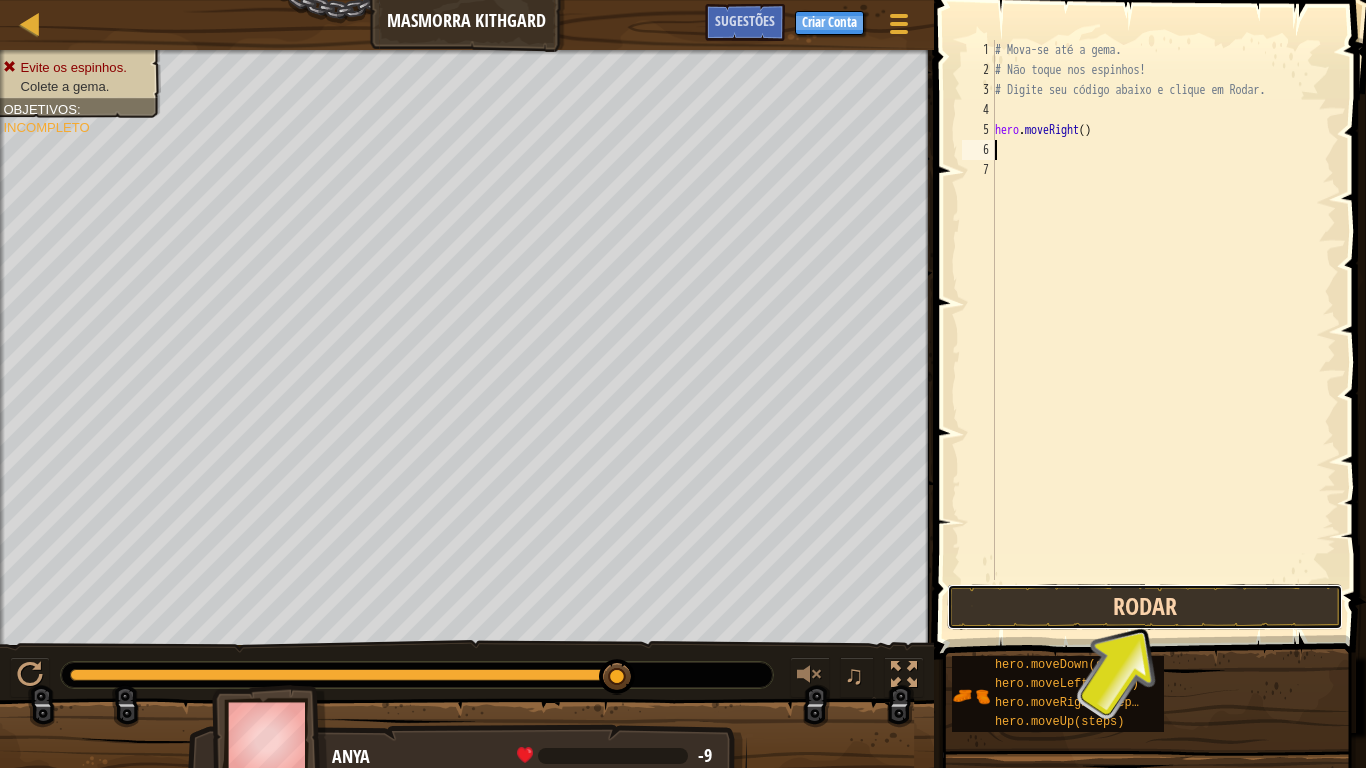 click on "Rodar" at bounding box center [1145, 607] 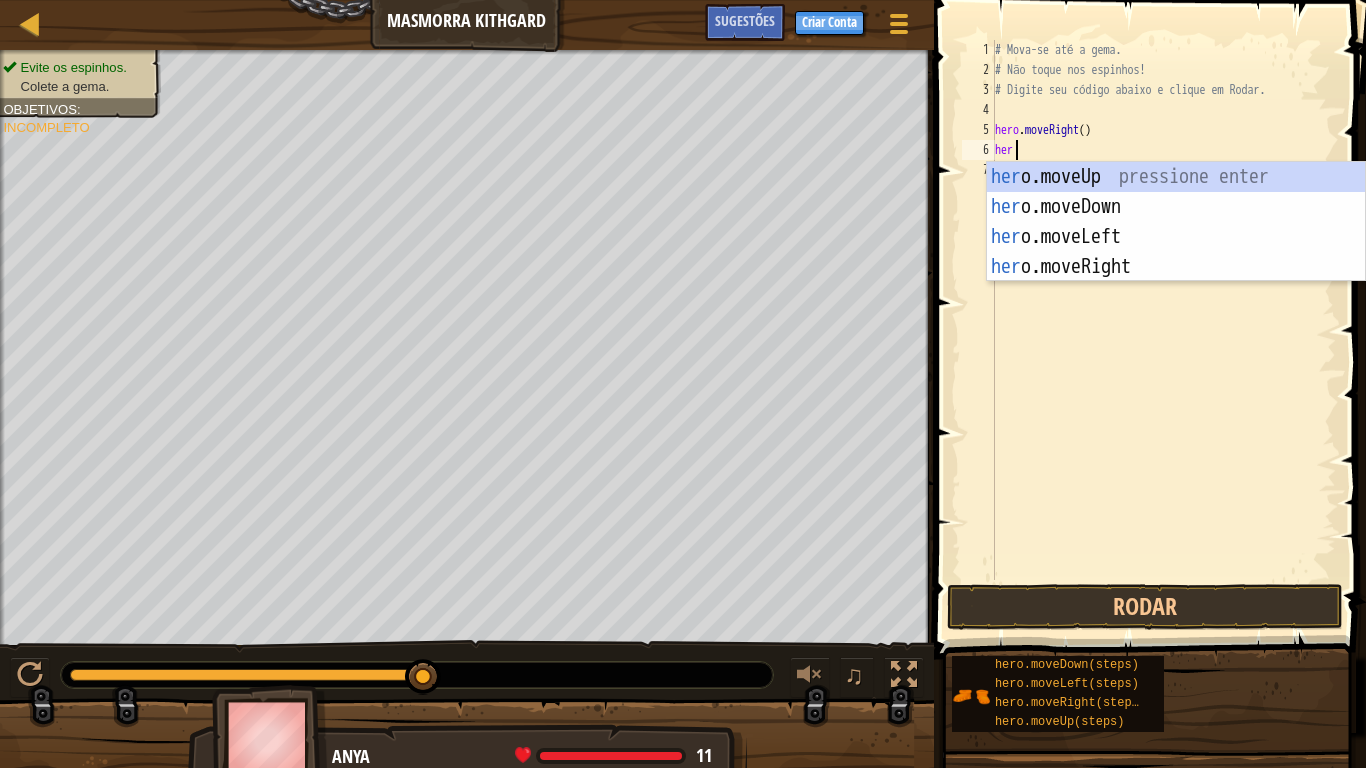 type on "hero" 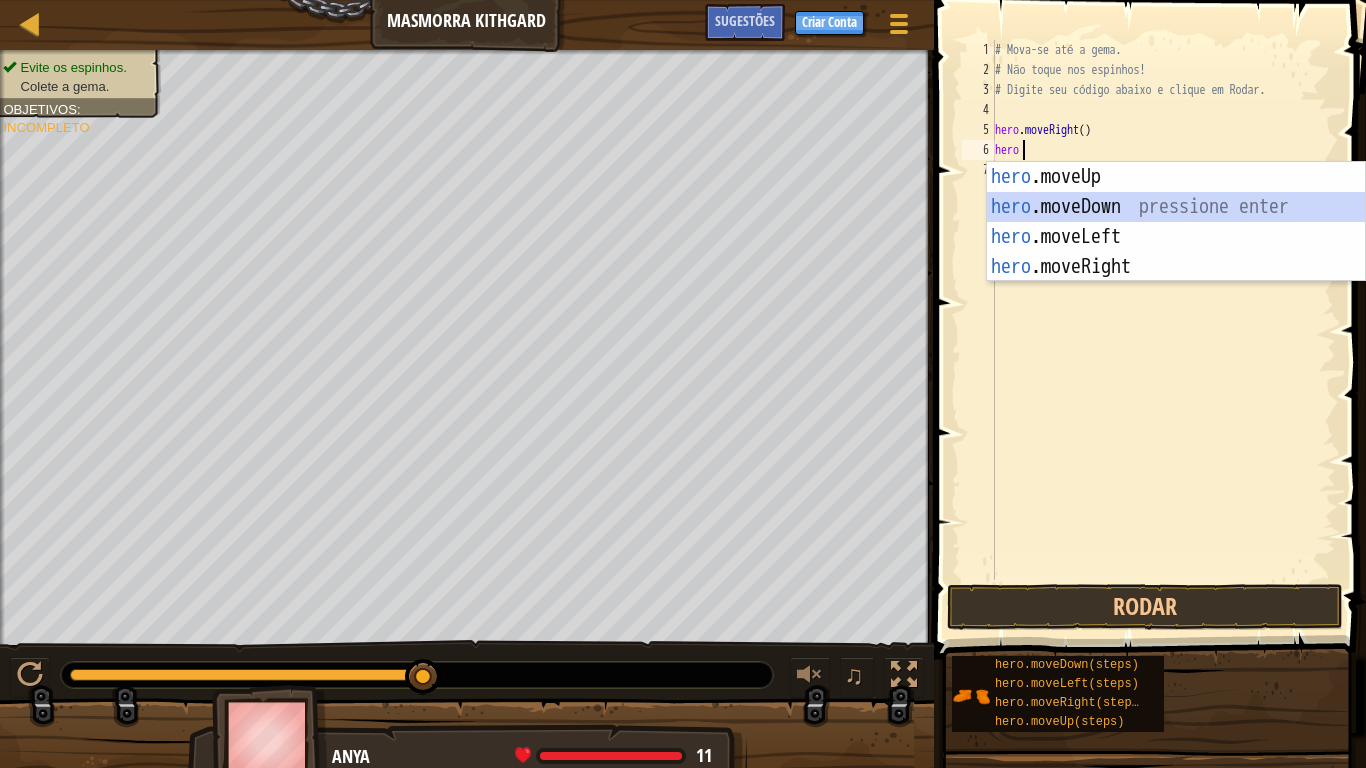 scroll, scrollTop: 9, scrollLeft: 0, axis: vertical 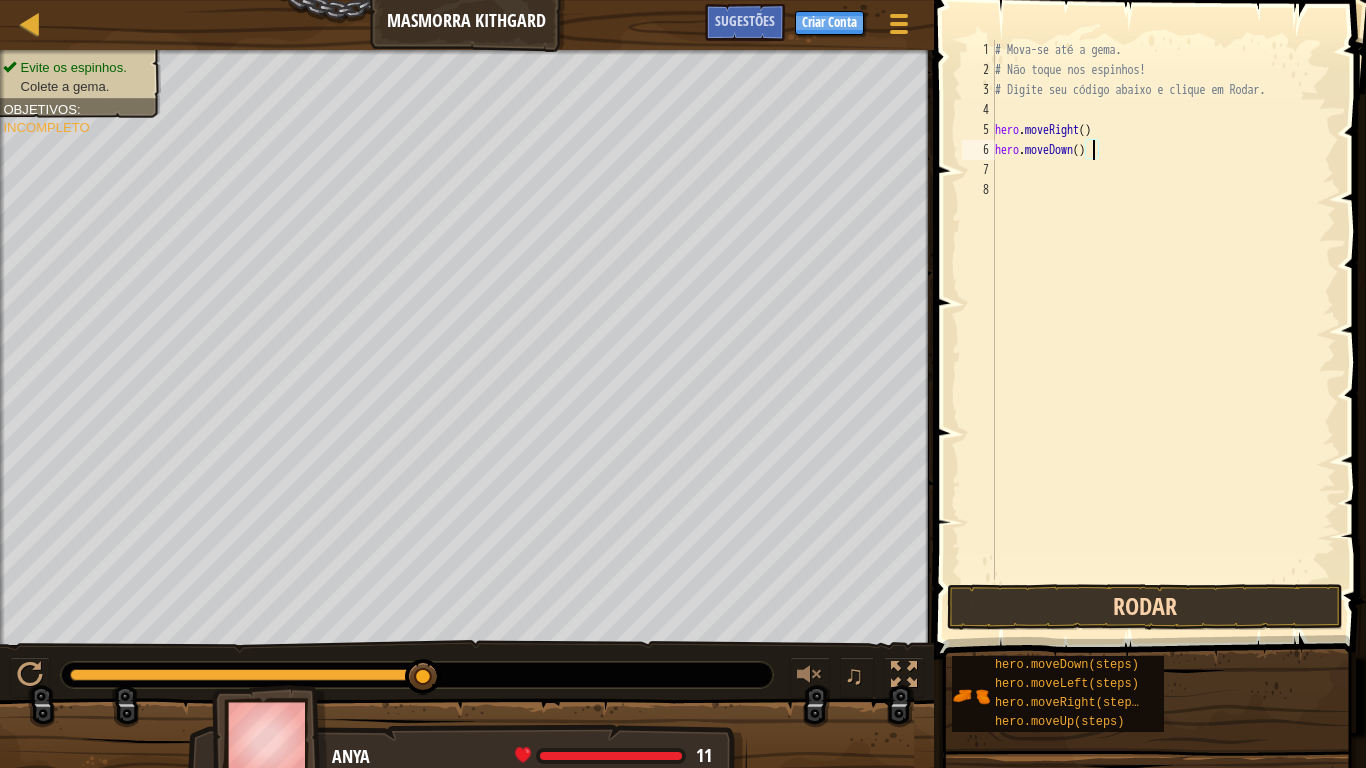 type on "hero.moveDown()" 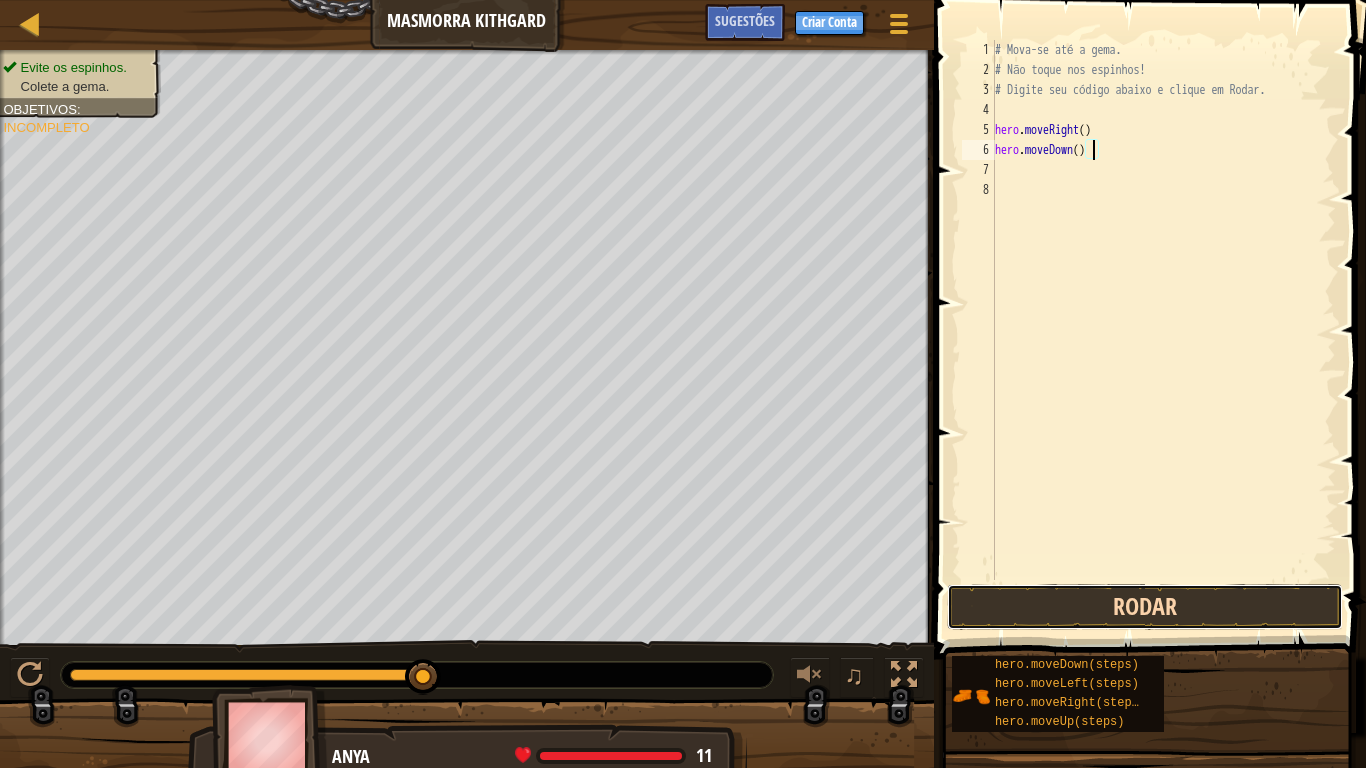 click on "Rodar" at bounding box center [1145, 607] 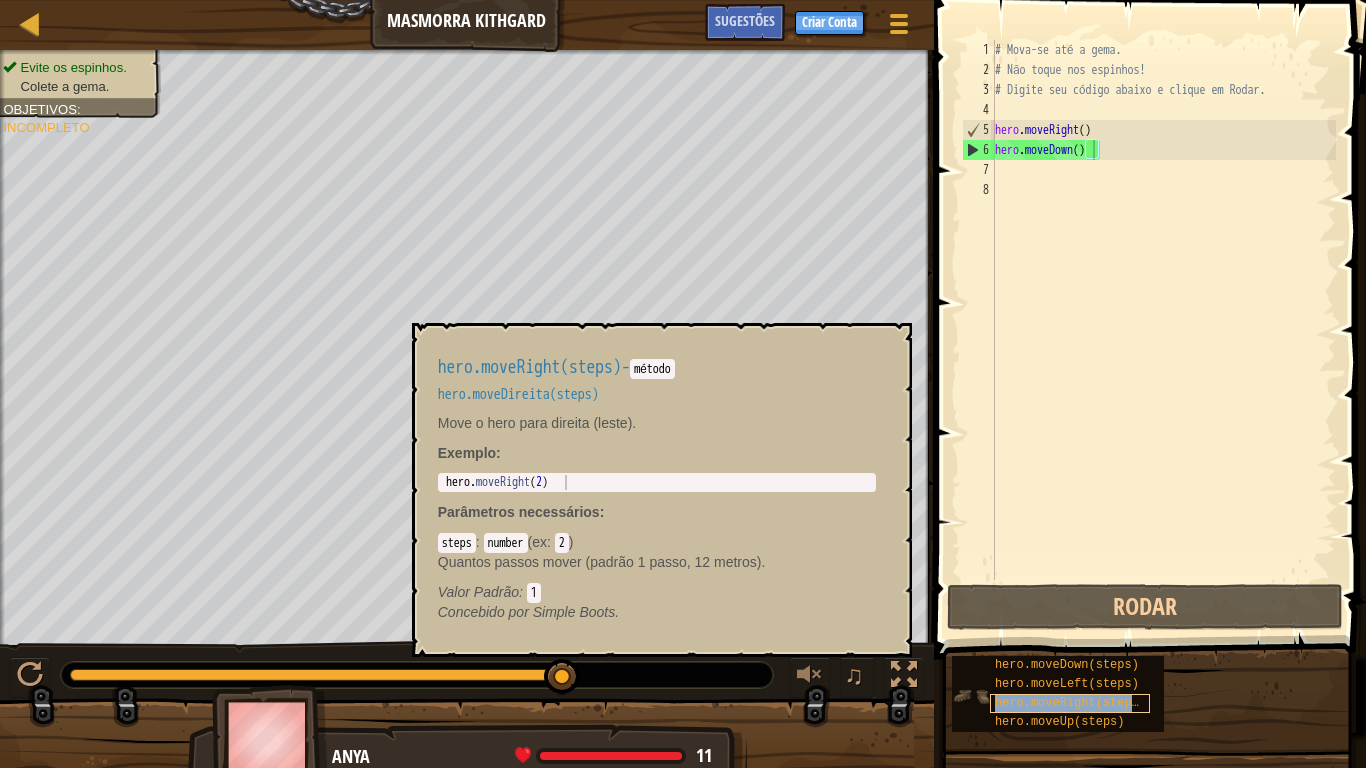 click on "hero.moveRight(steps)" at bounding box center (1070, 703) 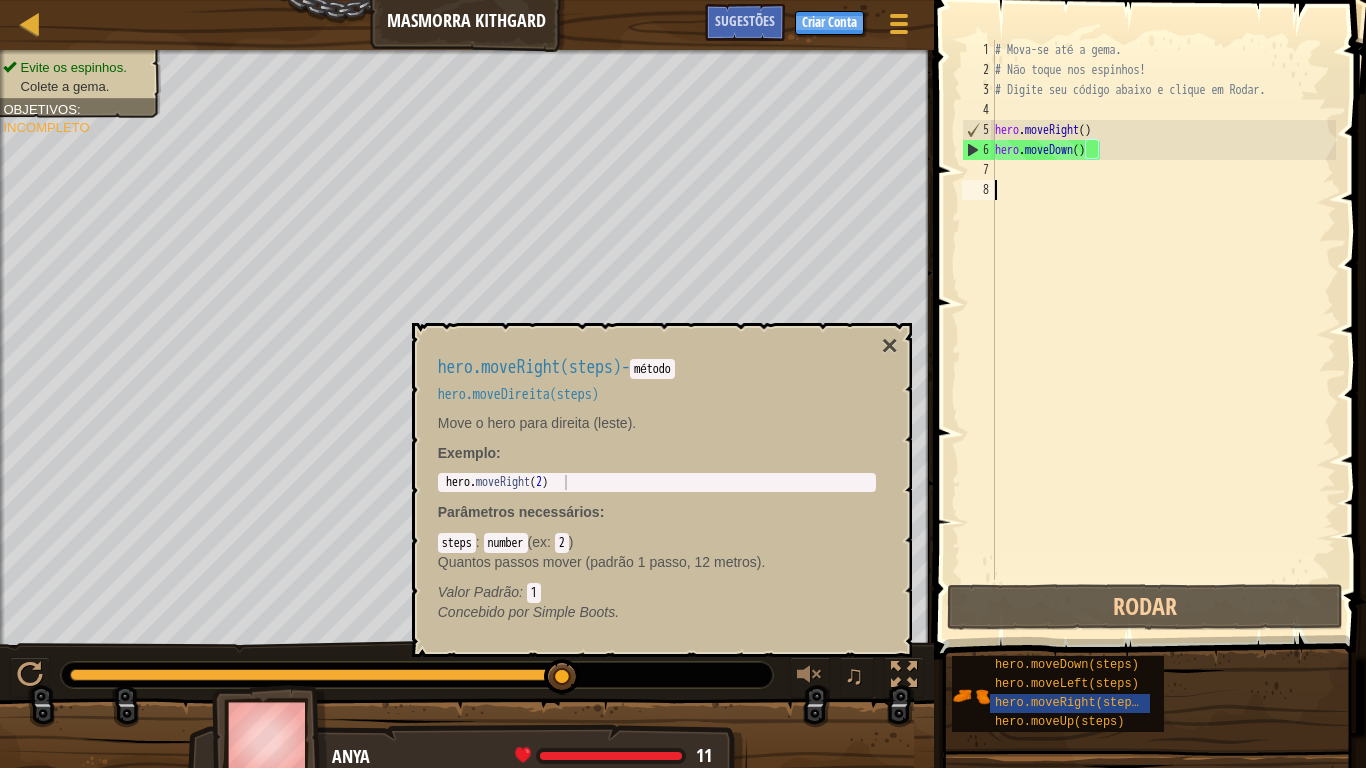 click on "# Mova-se até a gema. # Não toque nos espinhos! # Digite seu código abaixo e clique em Rodar. hero . moveRight ( ) hero . moveDown ( )" at bounding box center (1163, 330) 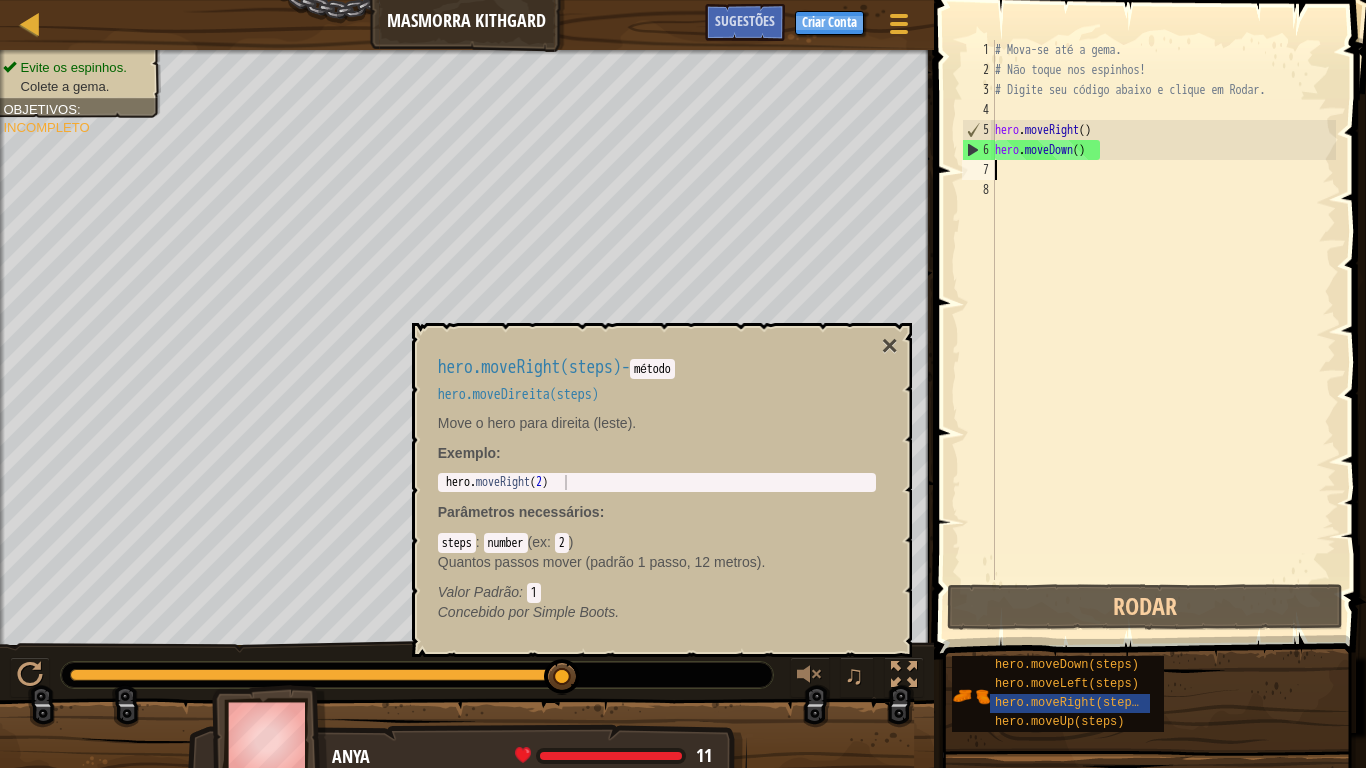 click on "# Mova-se até a gema. # Não toque nos espinhos! # Digite seu código abaixo e clique em Rodar. hero . moveRight ( ) hero . moveDown ( )" at bounding box center [1163, 330] 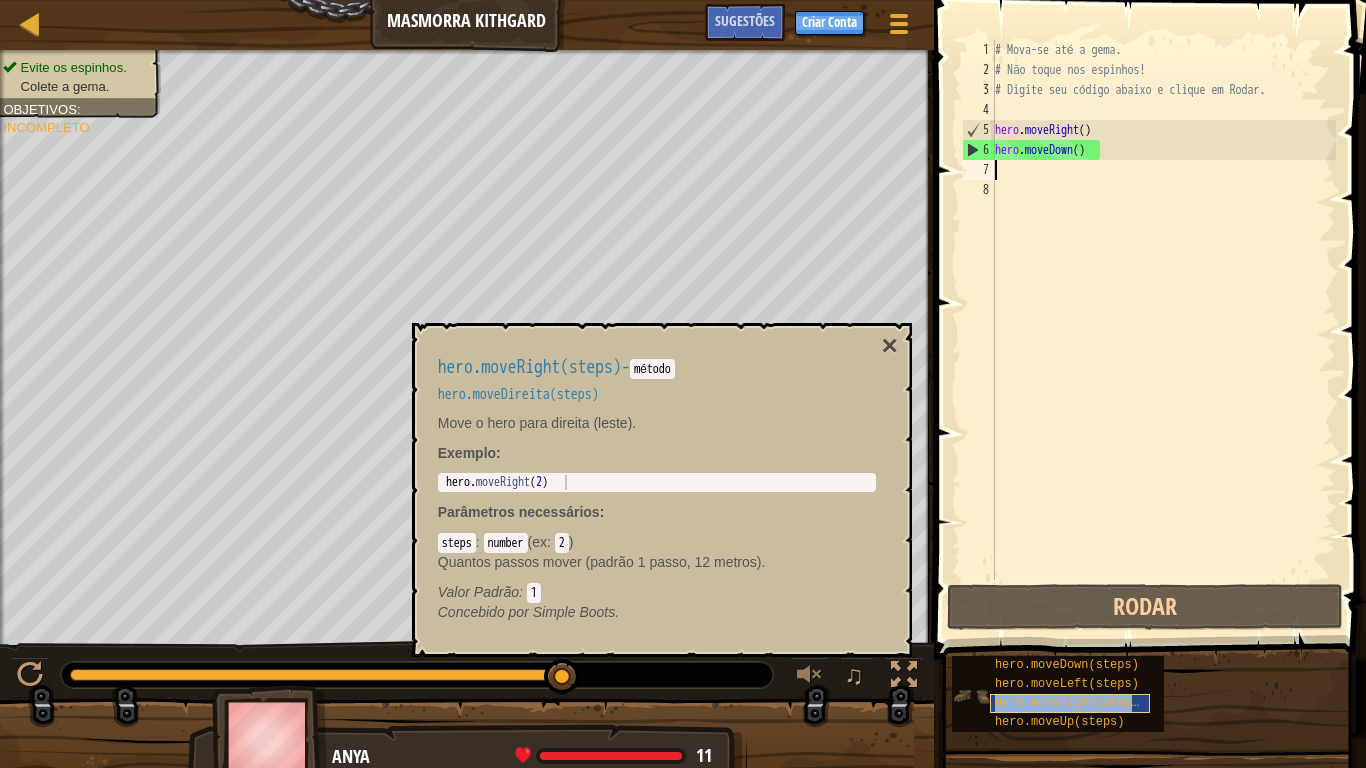 click on "hero.moveRight(steps)" at bounding box center [1070, 703] 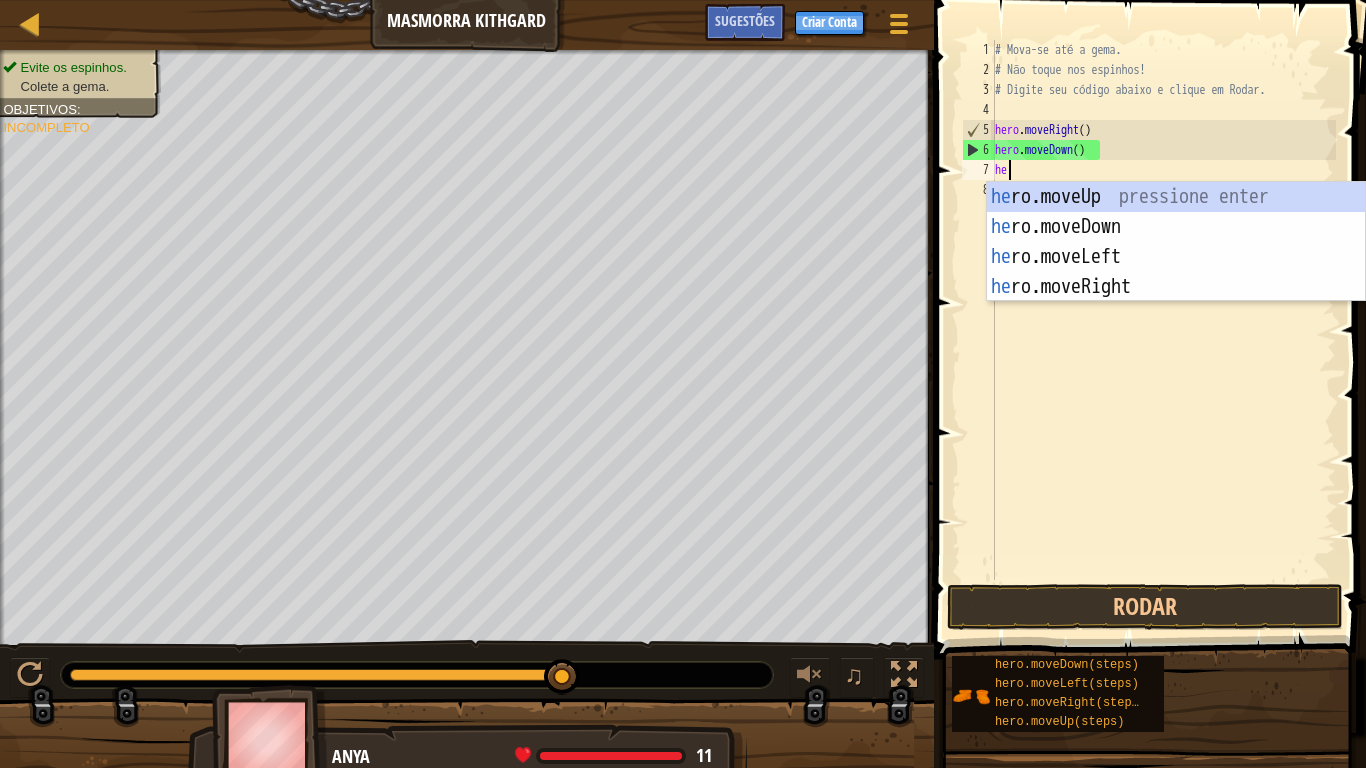 type on "her" 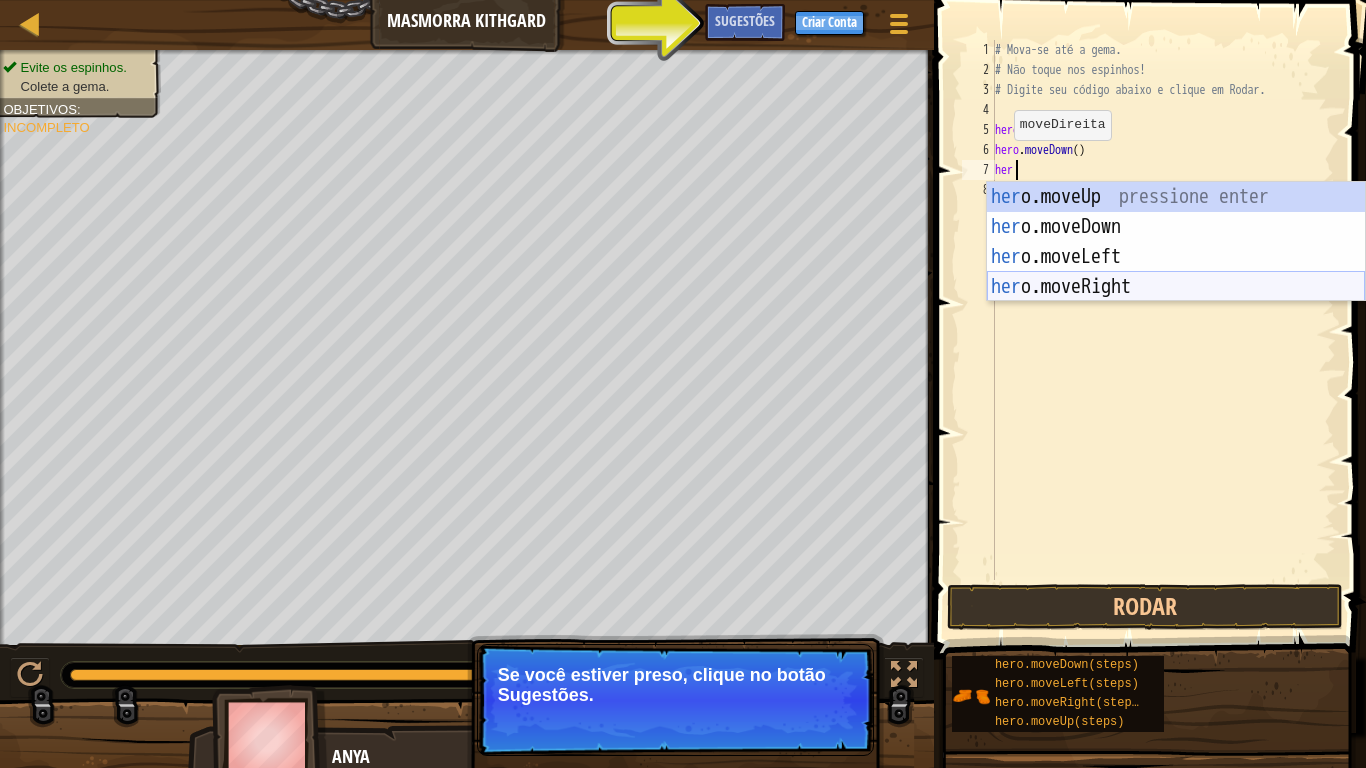click on "her o.moveUp pressione enter her o.moveDown pressione enter her o.moveLeft pressione enter her o.moveRight pressione enter" at bounding box center [1176, 272] 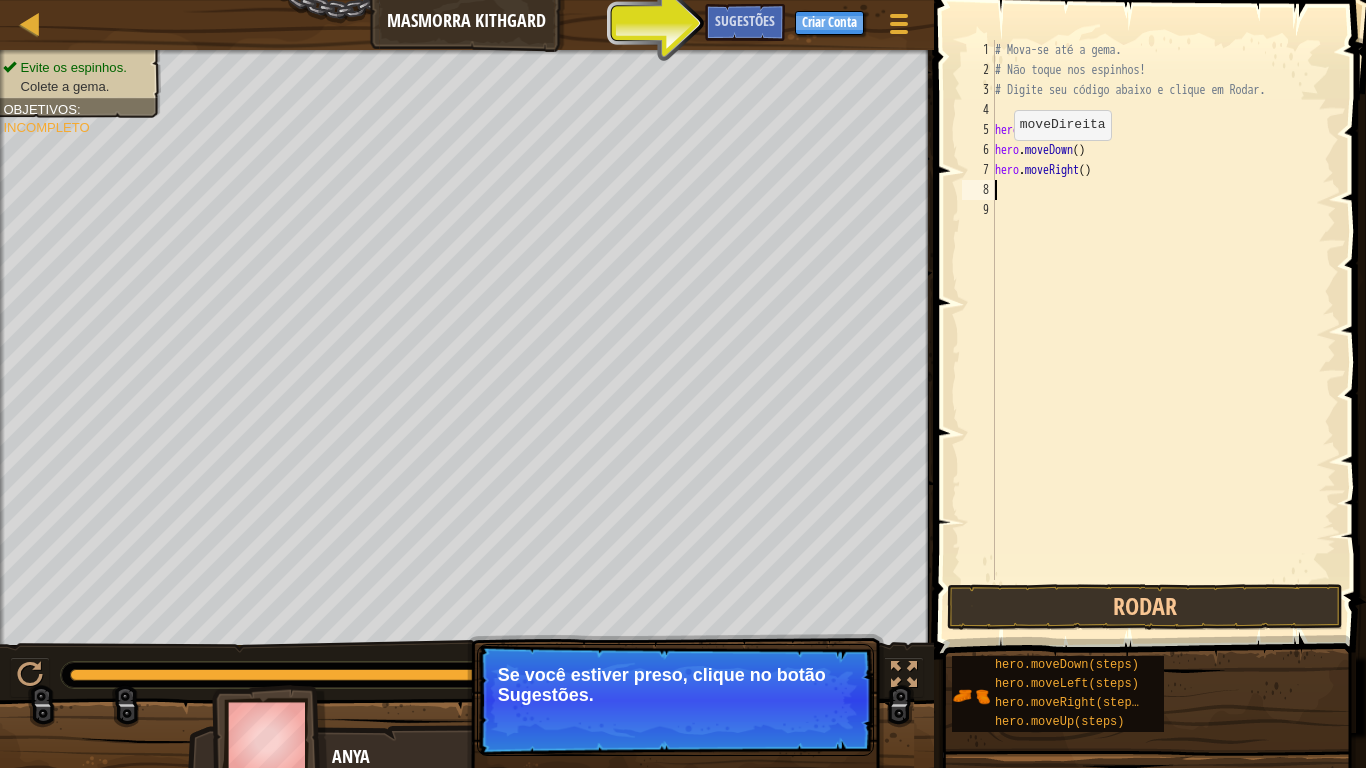 scroll, scrollTop: 9, scrollLeft: 0, axis: vertical 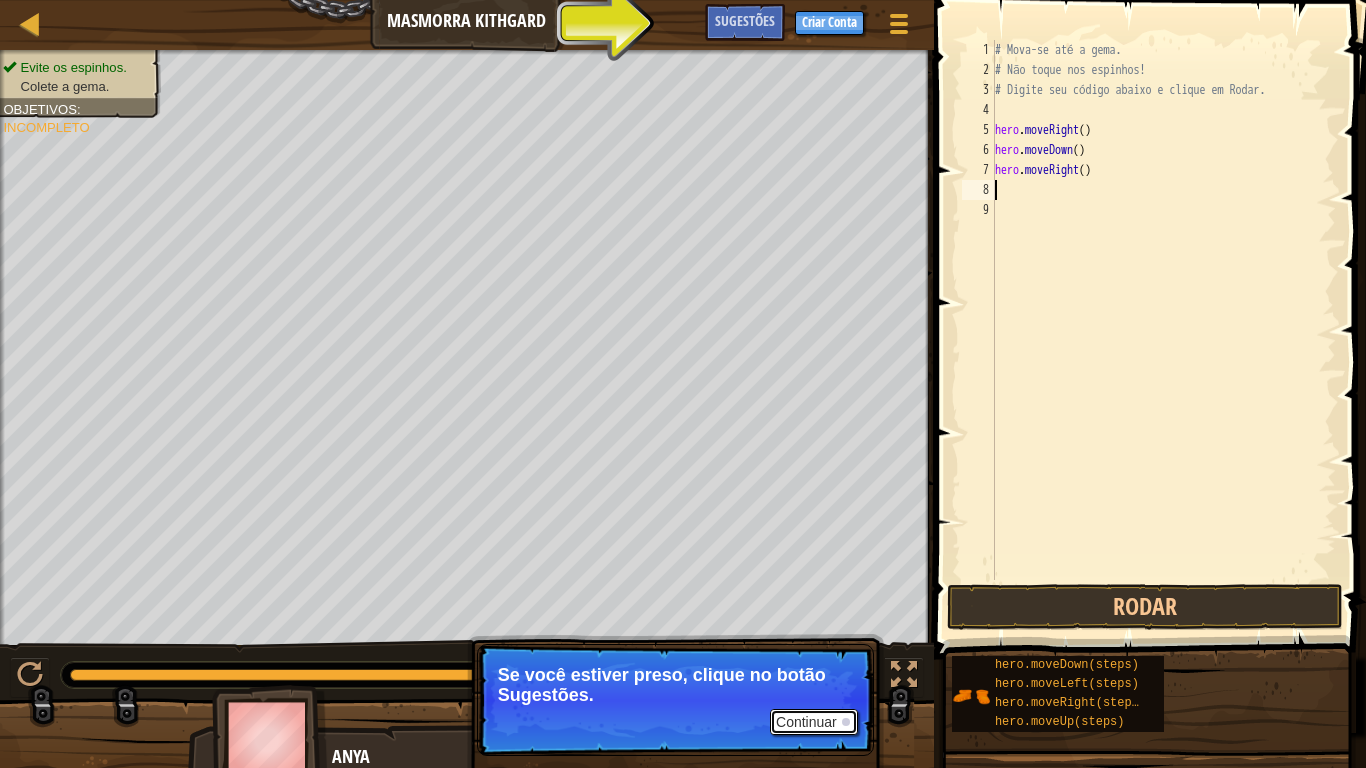 click on "Continuar" at bounding box center (814, 722) 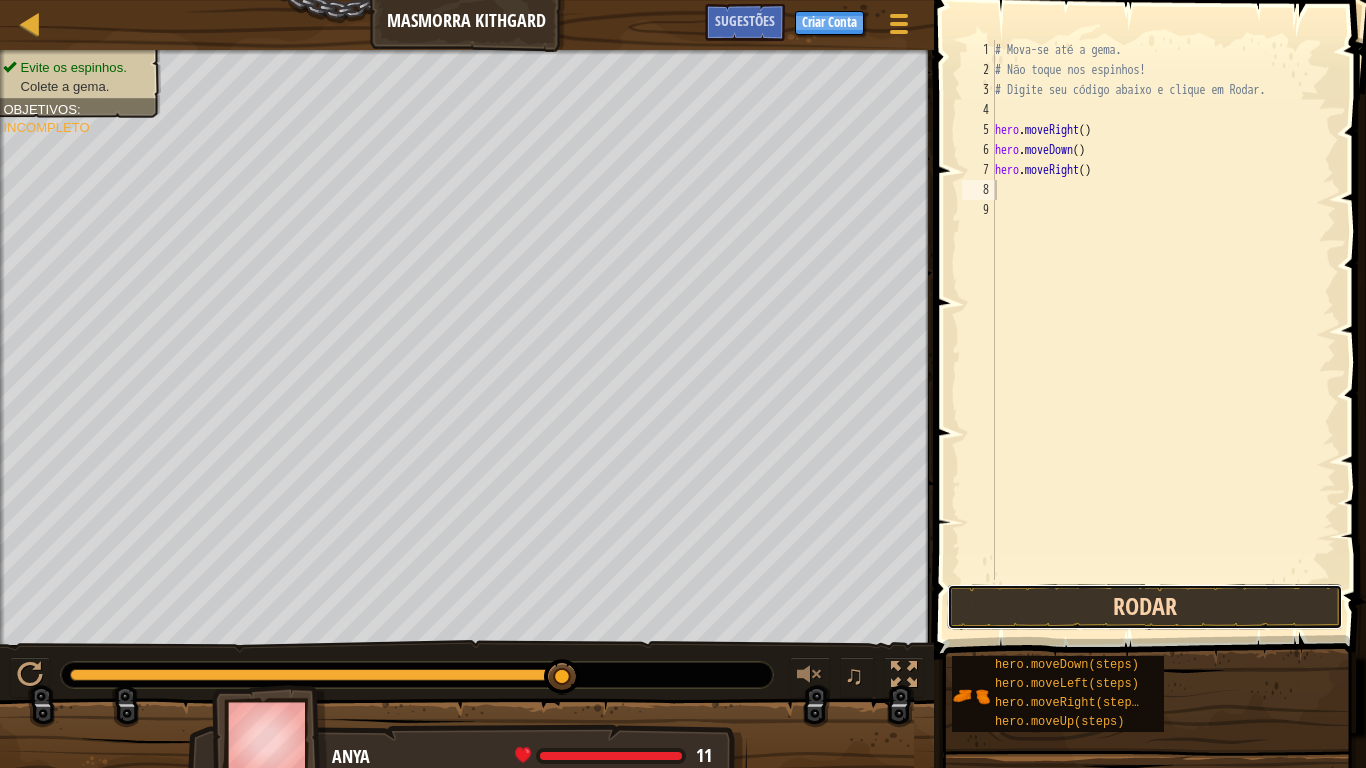 click on "Rodar" at bounding box center (1145, 607) 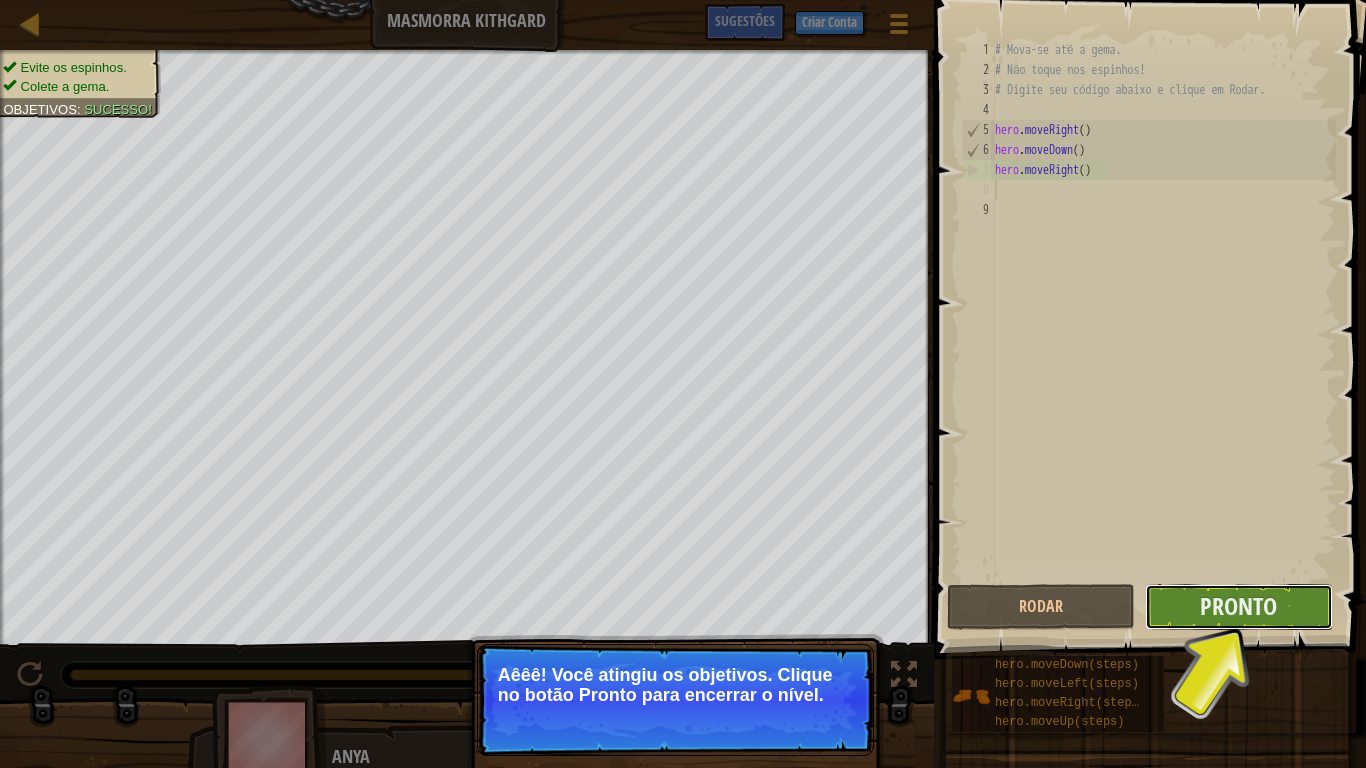 click on "Pronto" at bounding box center [1239, 607] 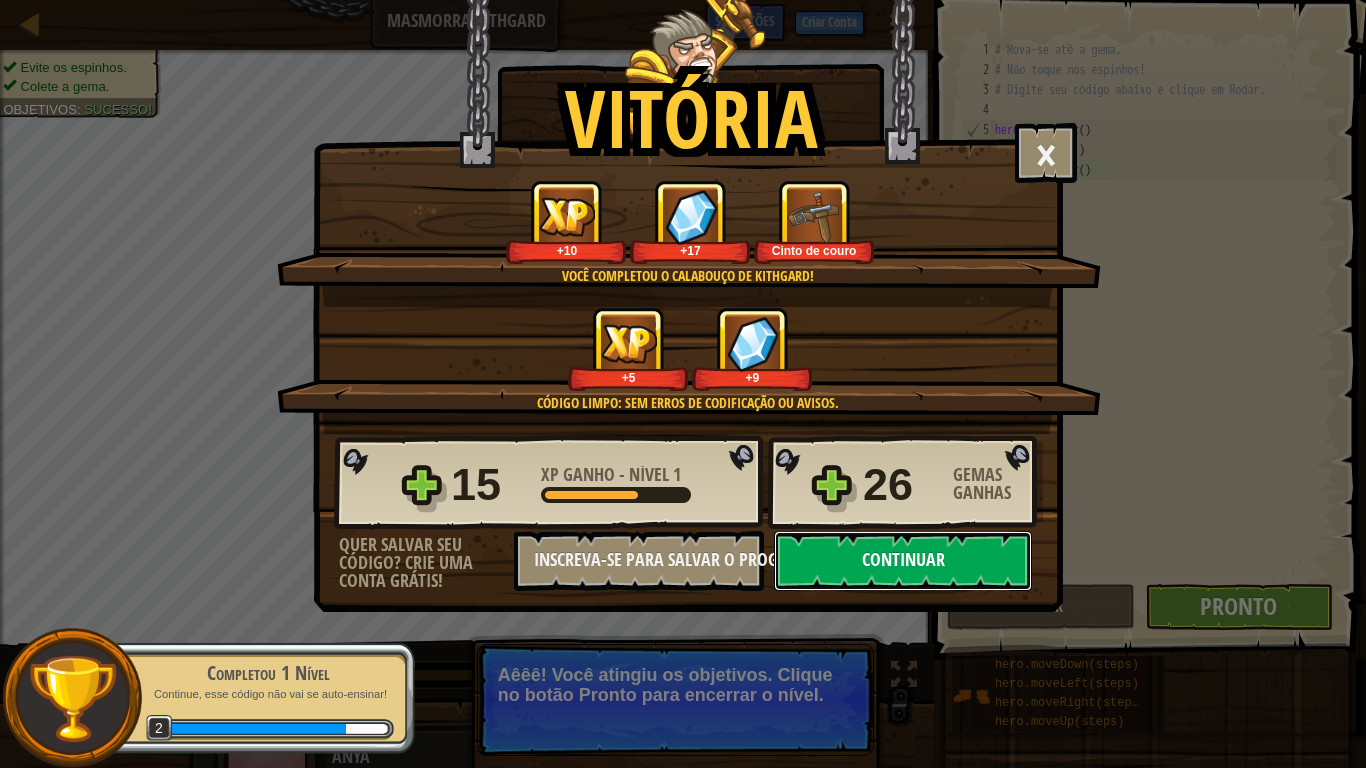 click on "Continuar" at bounding box center (903, 561) 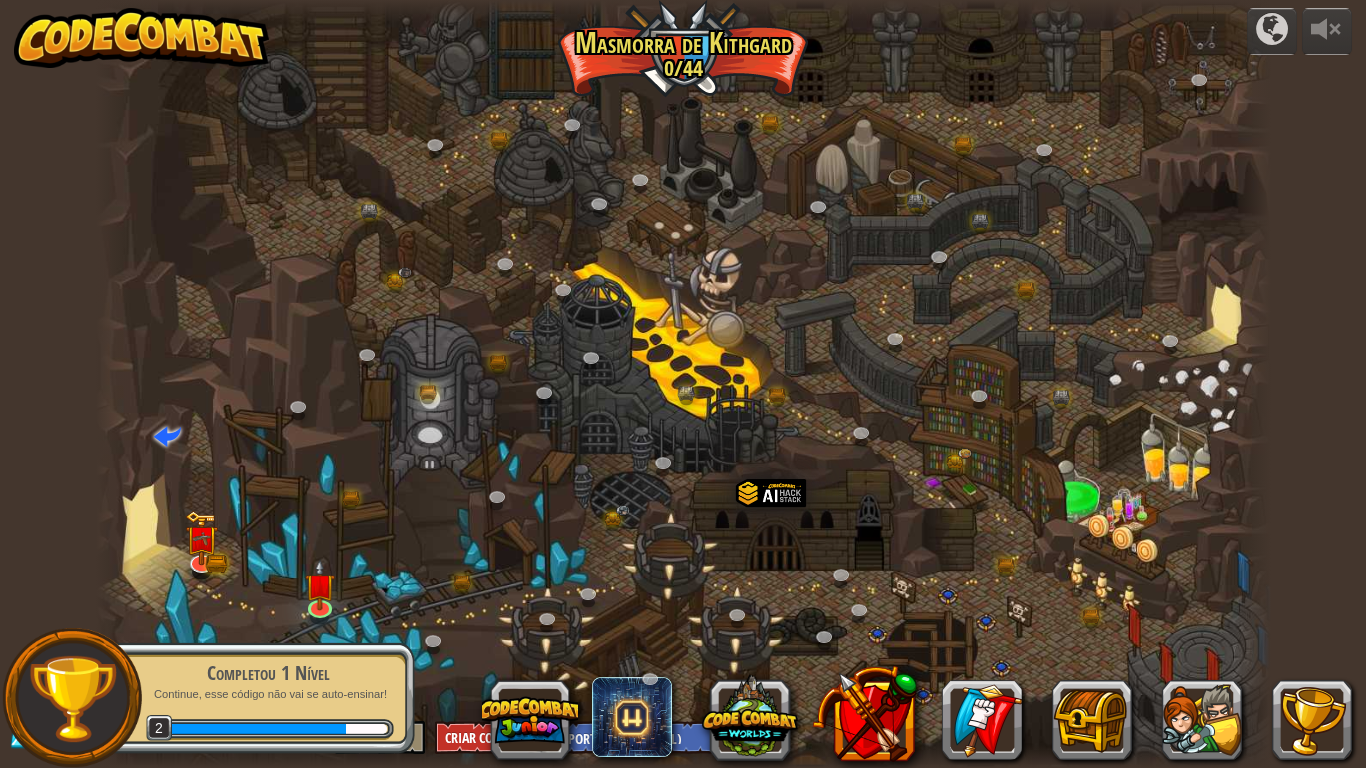 select on "pt-BR" 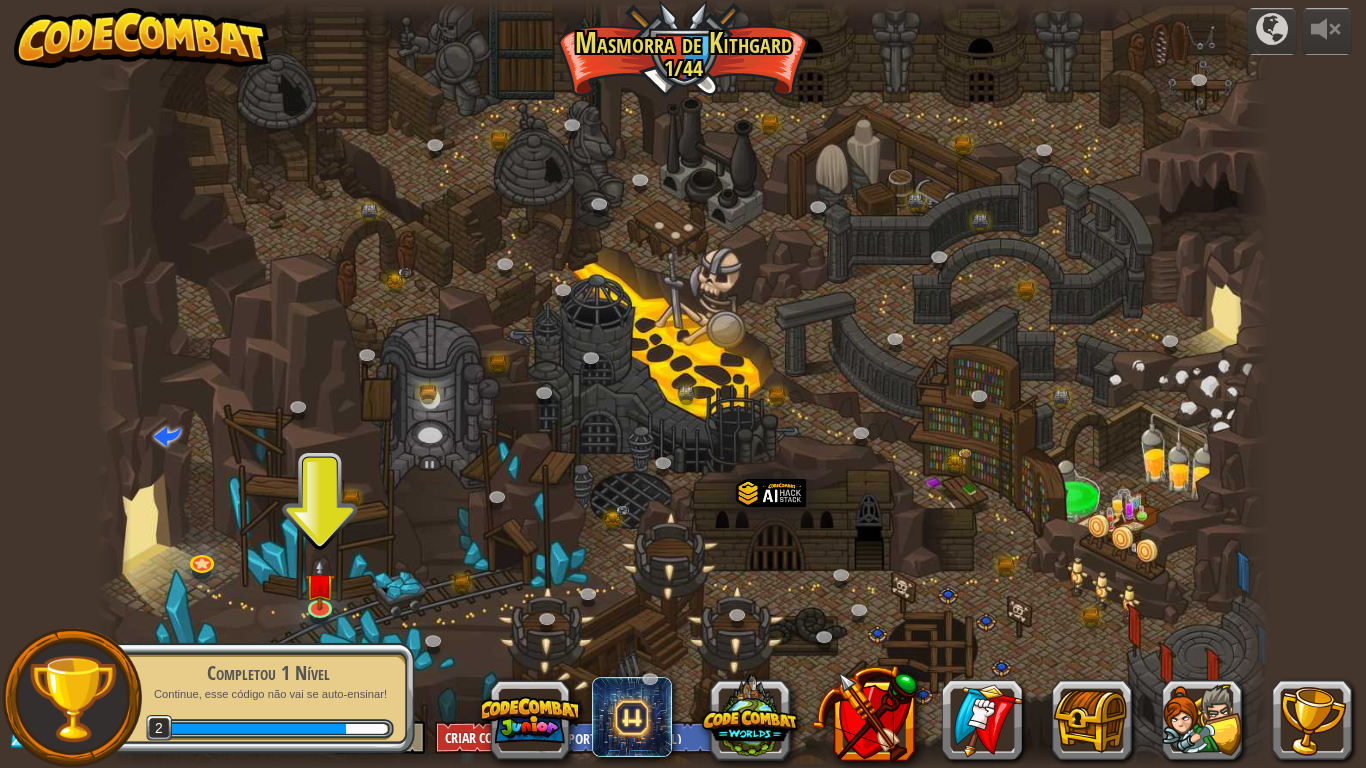 click at bounding box center (683, 384) 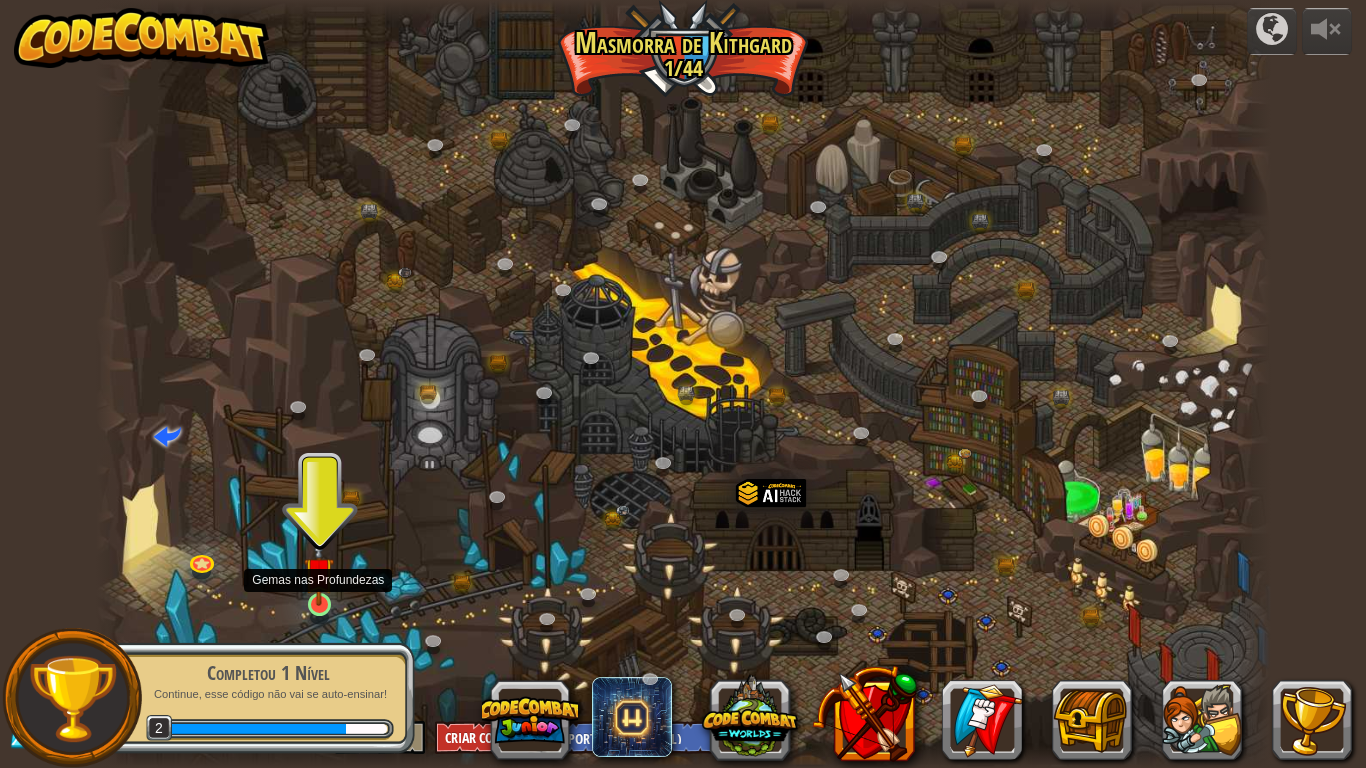 click at bounding box center (319, 572) 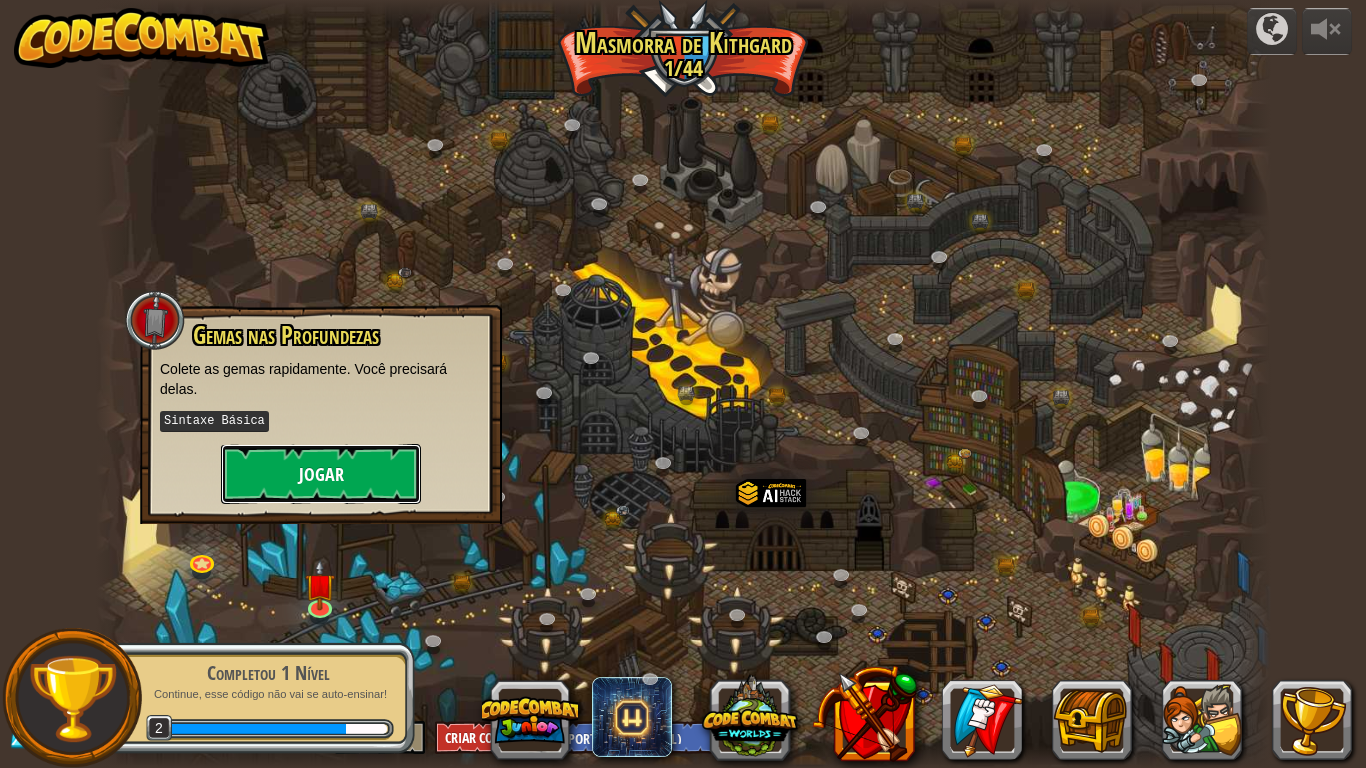click on "Jogar" at bounding box center [321, 474] 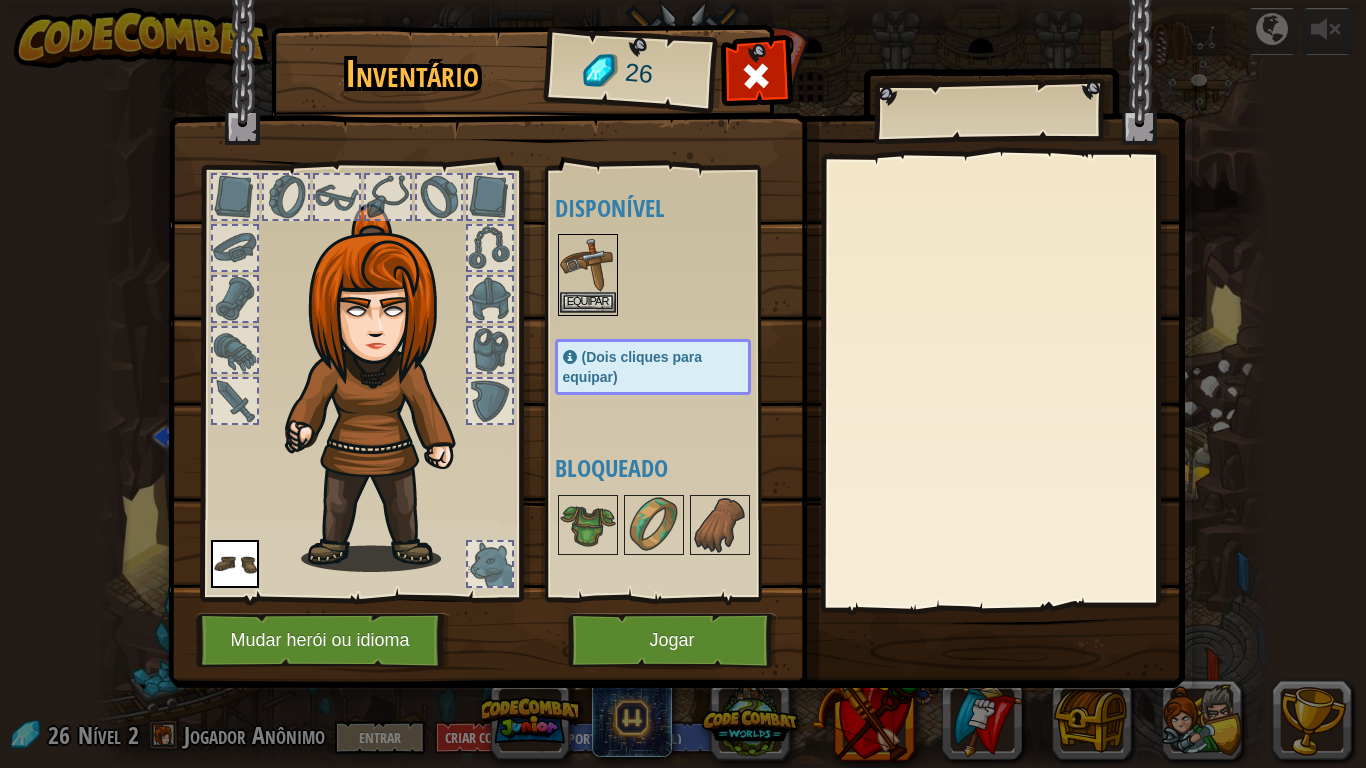 click at bounding box center (588, 264) 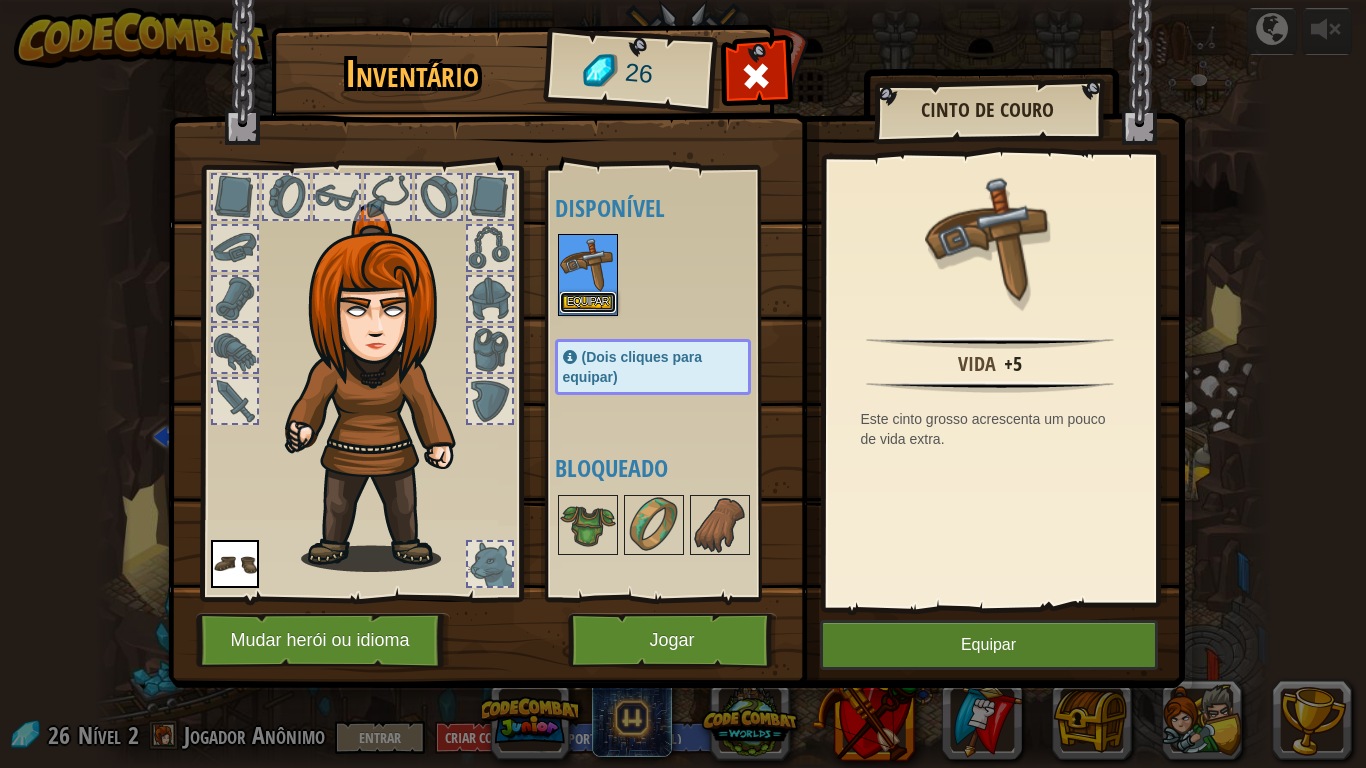 click on "Equipar" at bounding box center [588, 302] 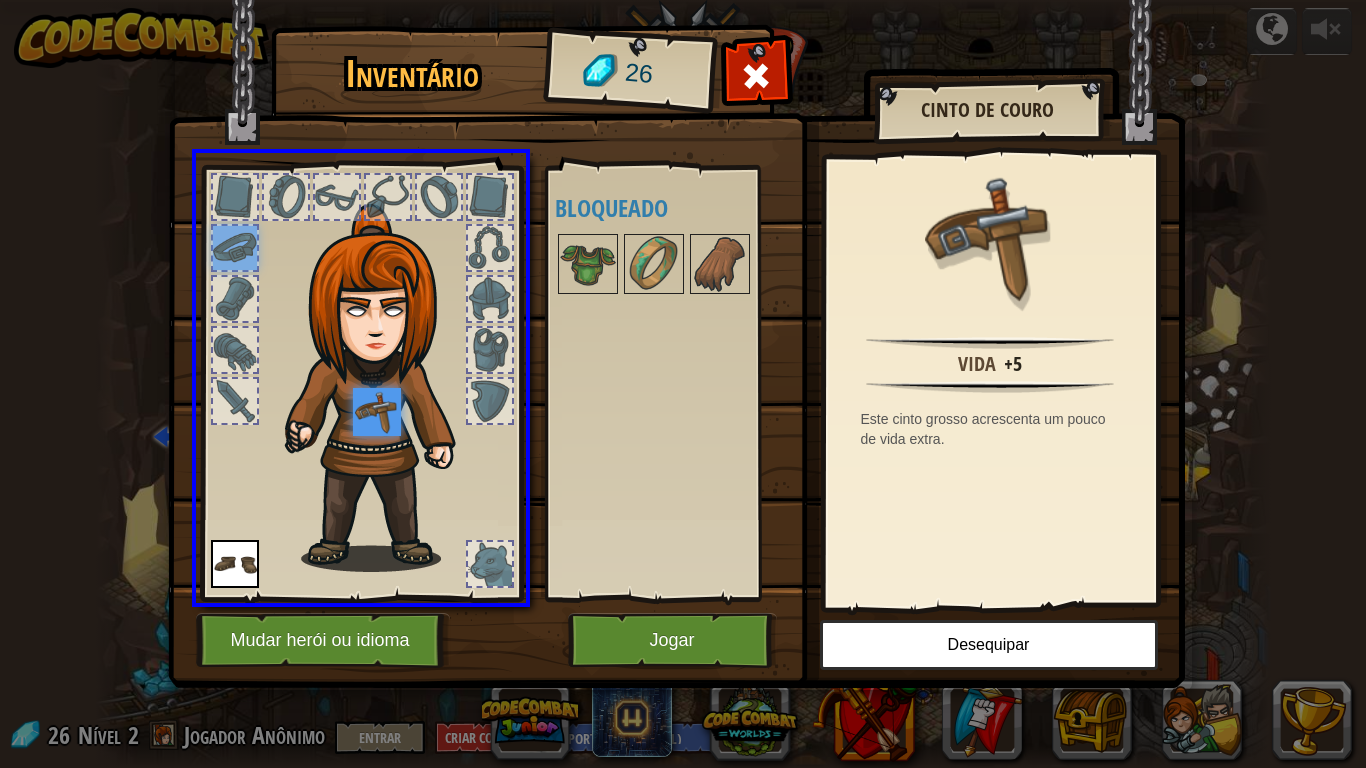 drag, startPoint x: 231, startPoint y: 238, endPoint x: 404, endPoint y: 461, distance: 282.2375 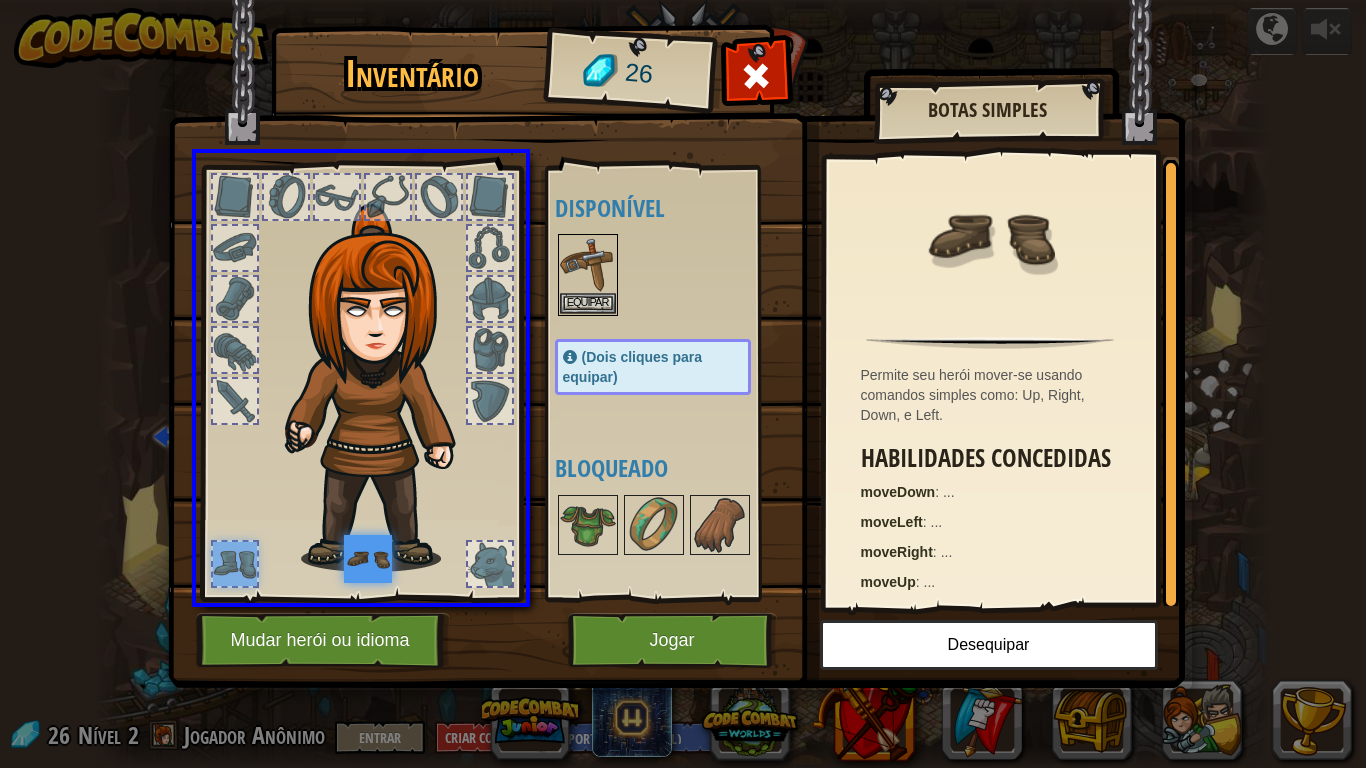 drag, startPoint x: 236, startPoint y: 567, endPoint x: 382, endPoint y: 570, distance: 146.03082 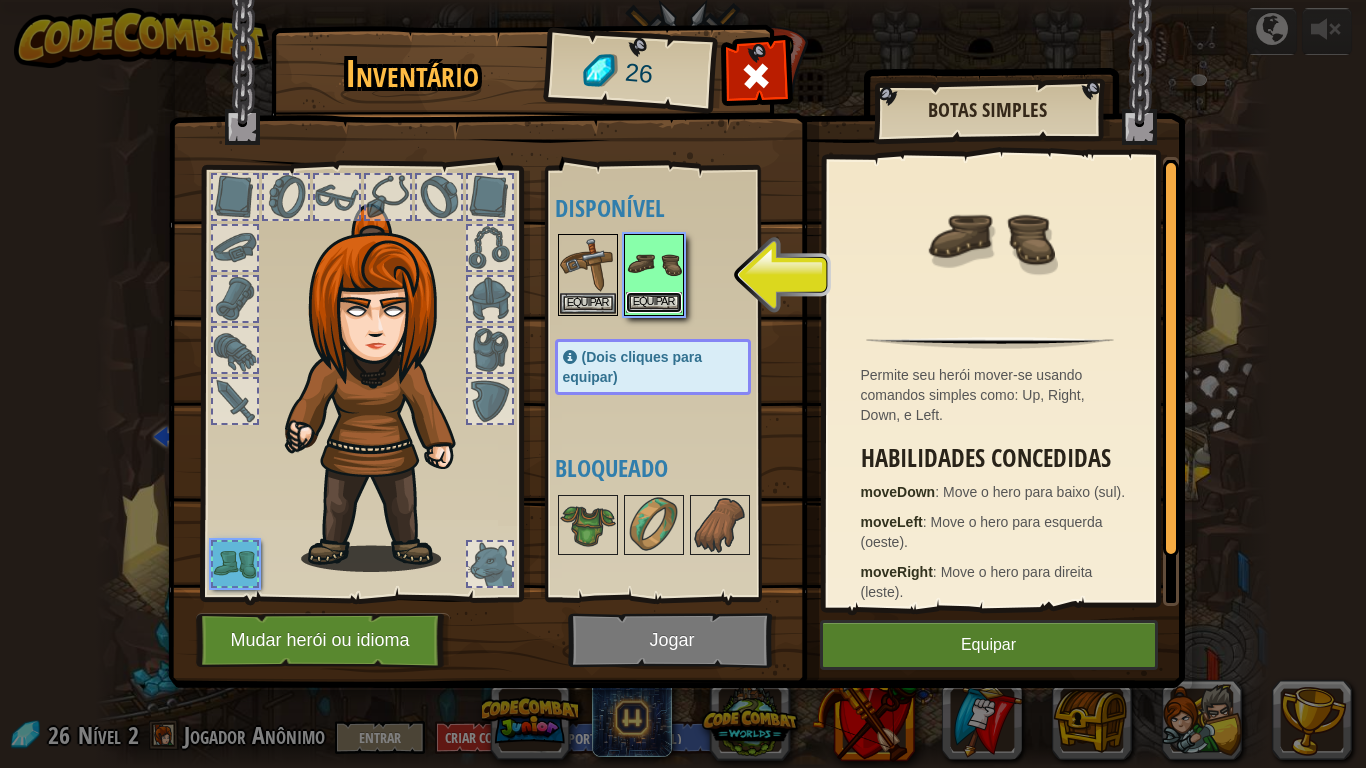 click on "Equipar" at bounding box center (654, 302) 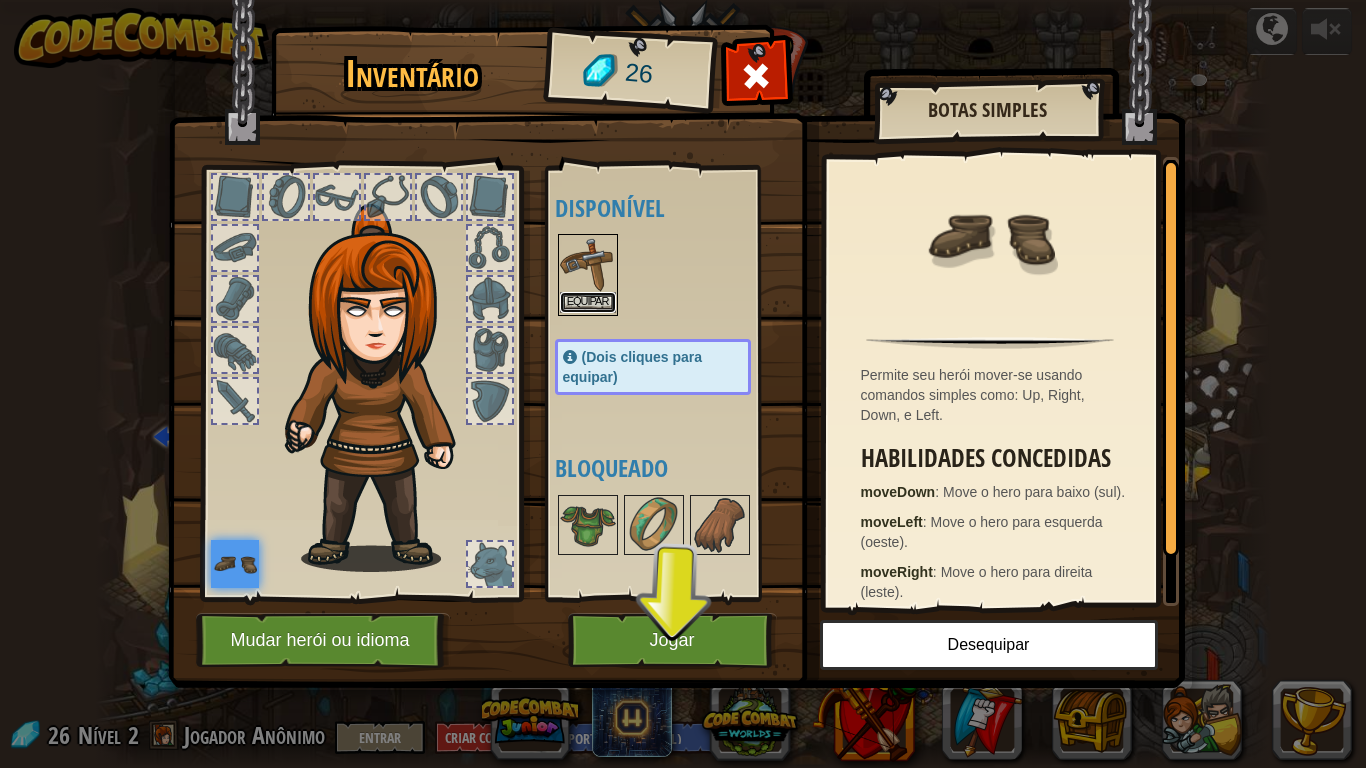 click on "Equipar" at bounding box center (588, 302) 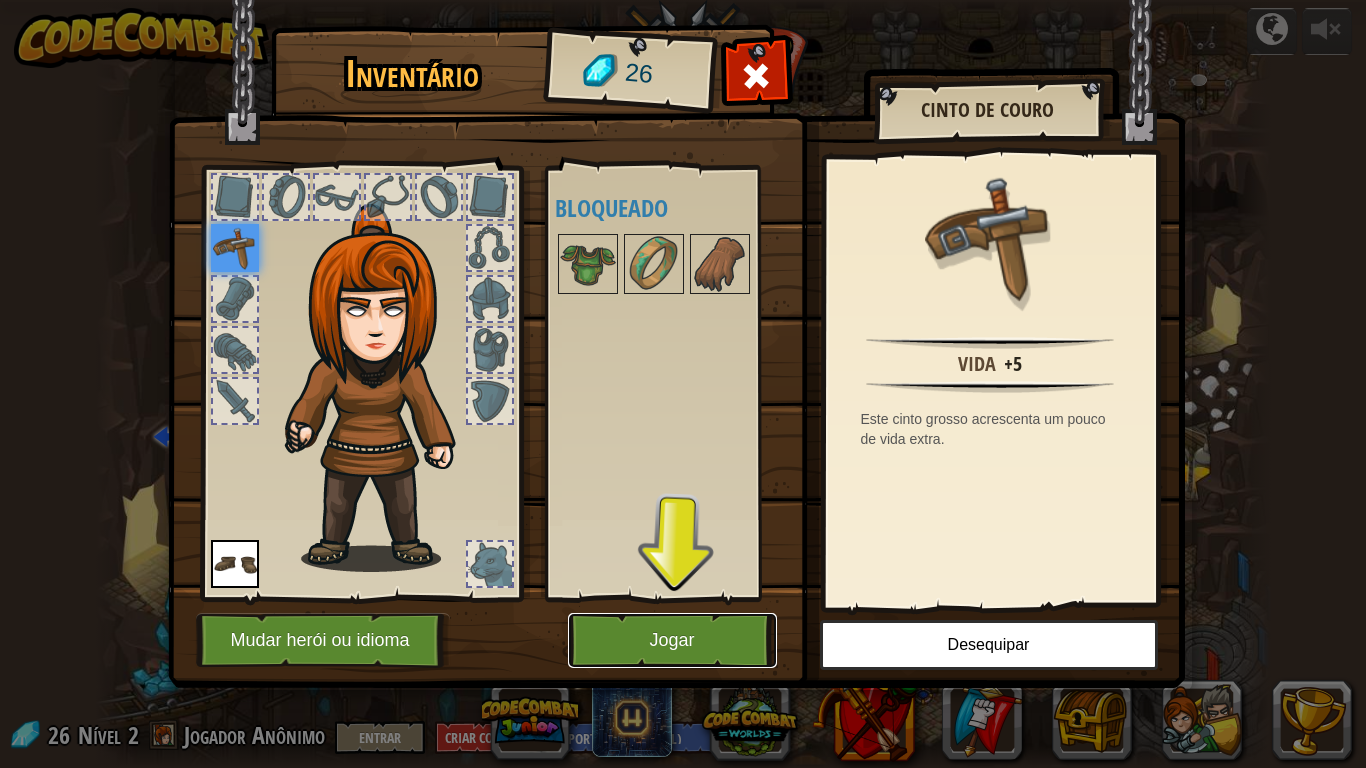 click on "Jogar" at bounding box center (672, 640) 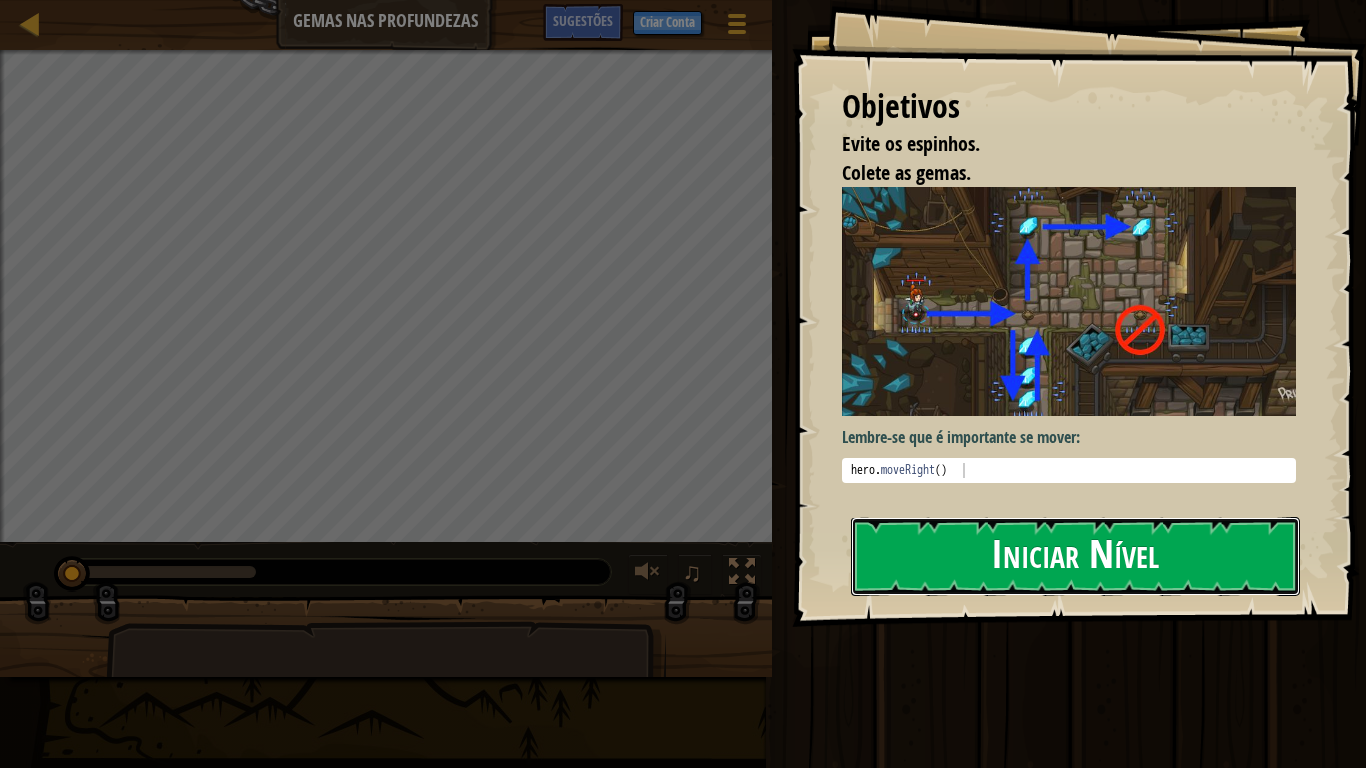 click on "Iniciar Nível" at bounding box center [1075, 556] 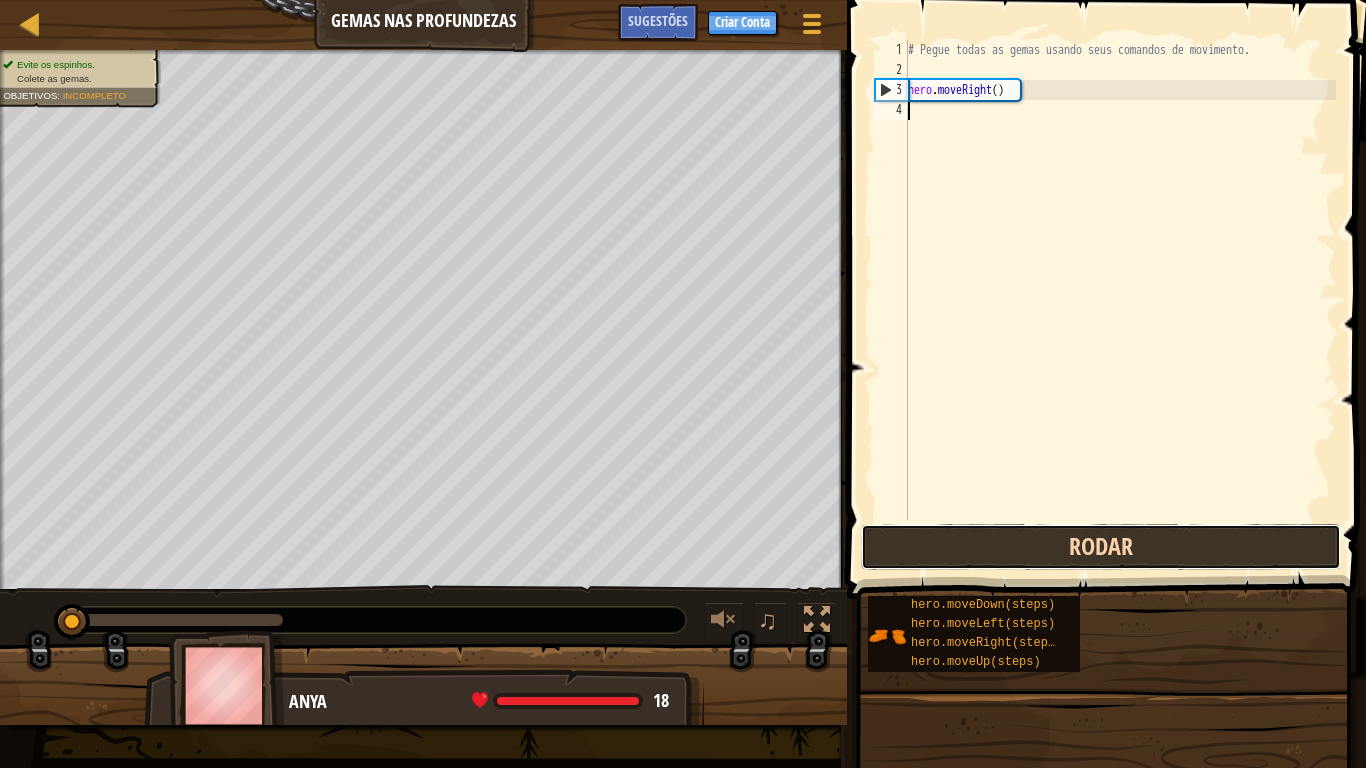 click on "Rodar" at bounding box center [1101, 547] 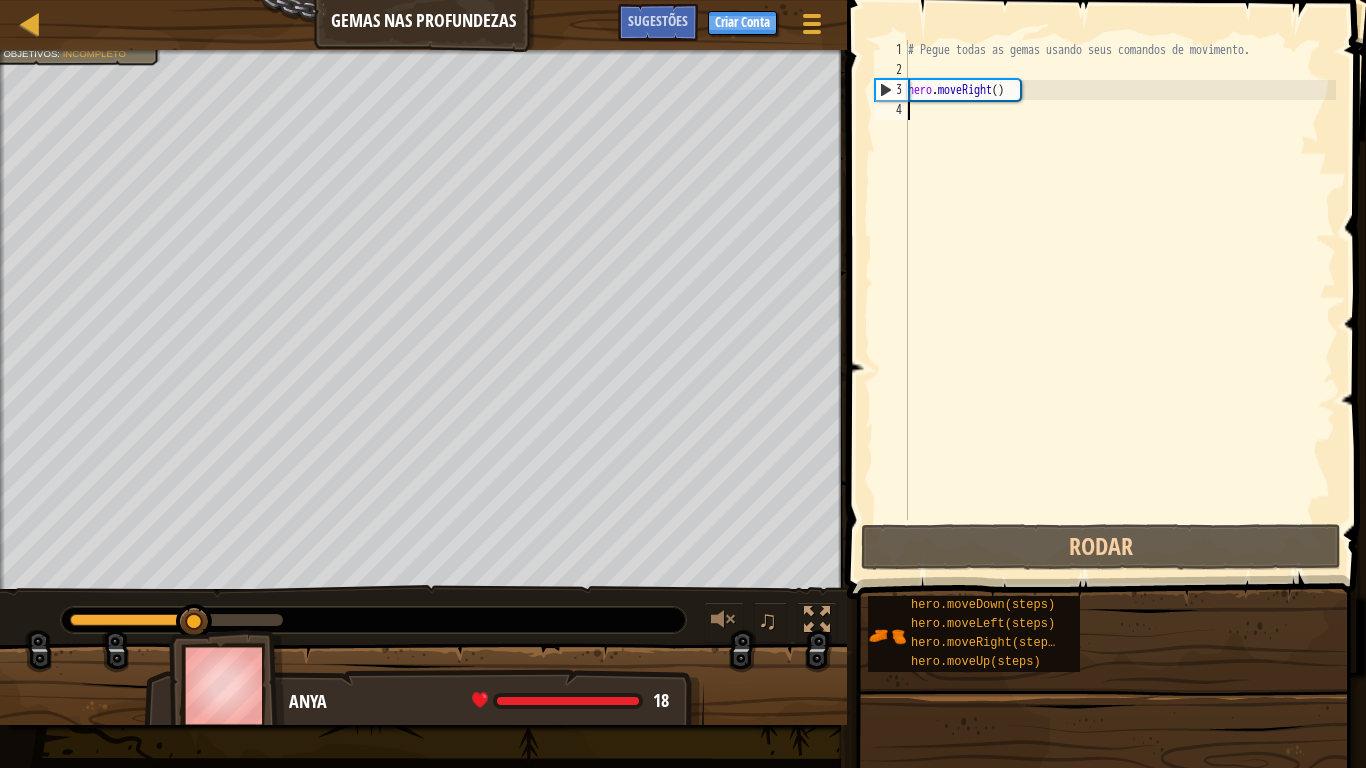 scroll, scrollTop: 9, scrollLeft: 0, axis: vertical 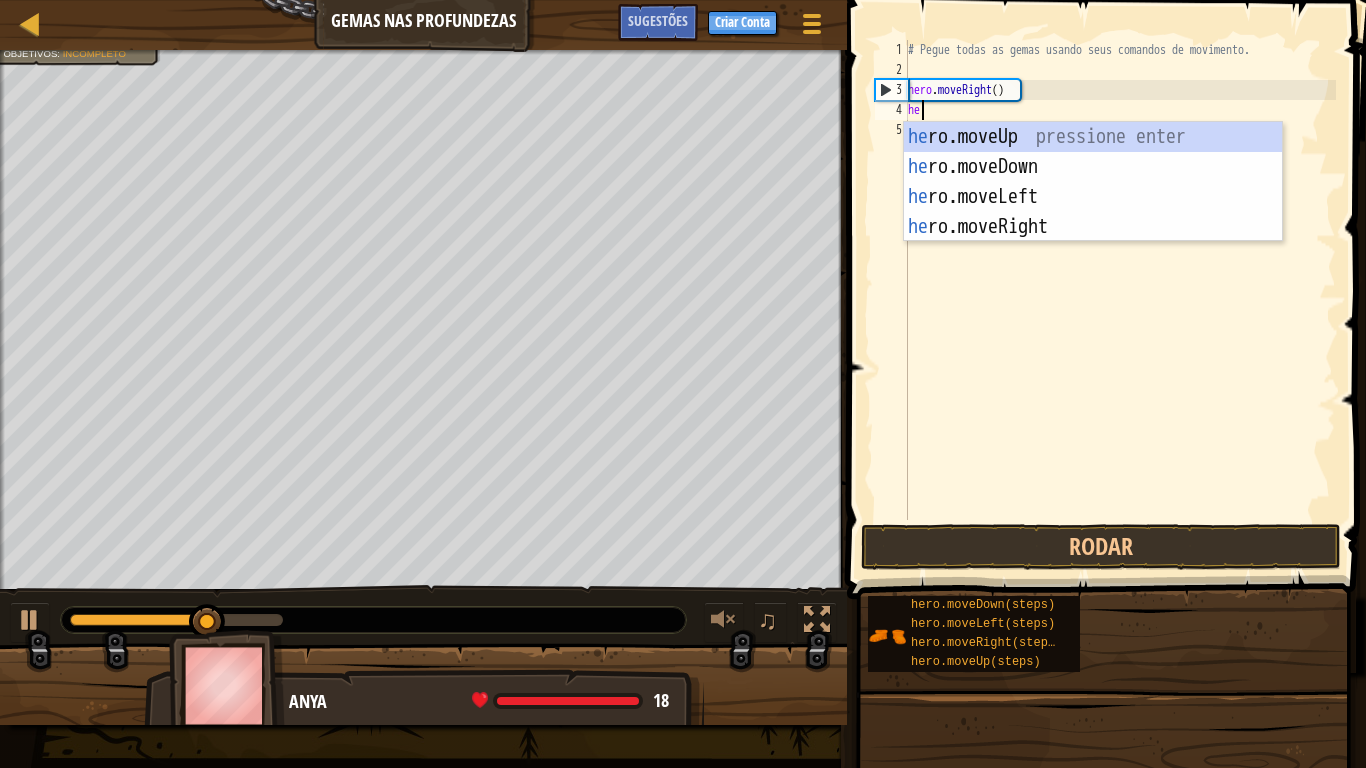 type on "hero" 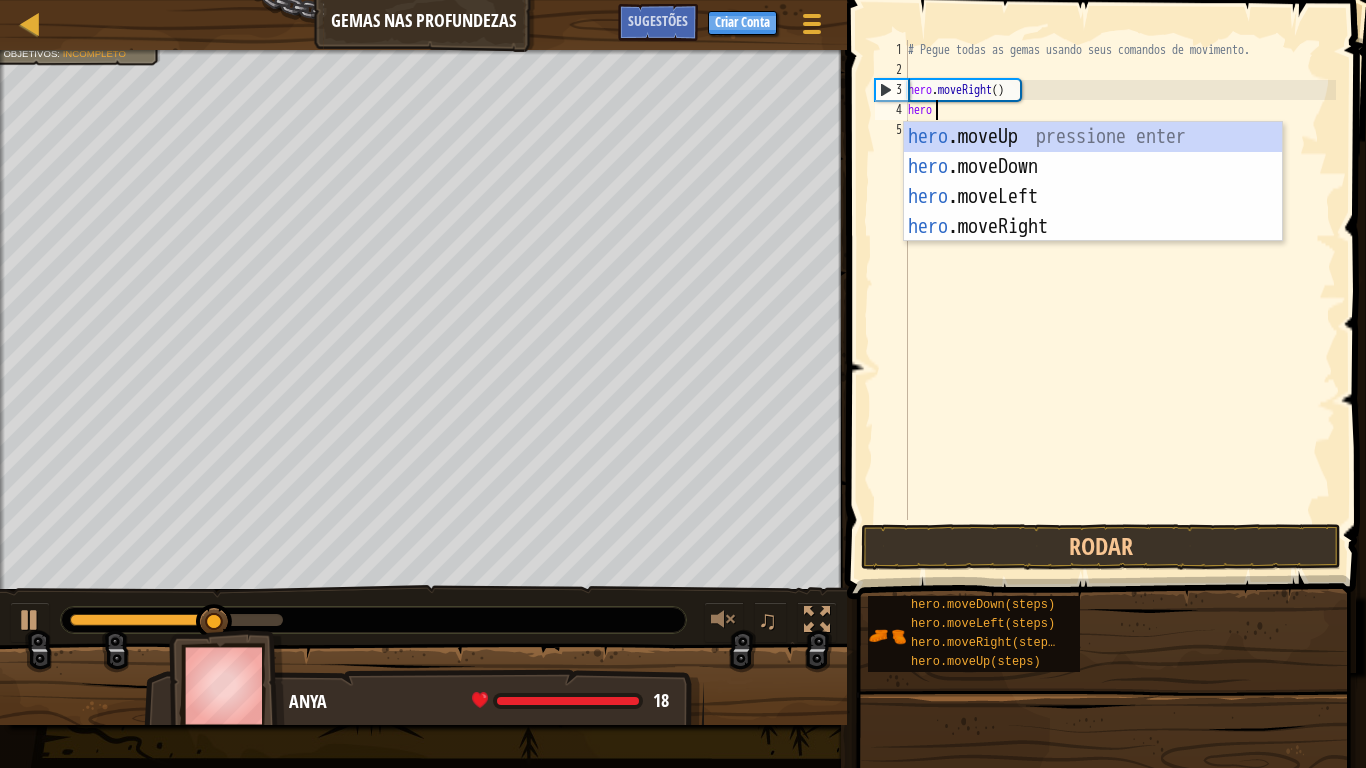scroll, scrollTop: 9, scrollLeft: 3, axis: both 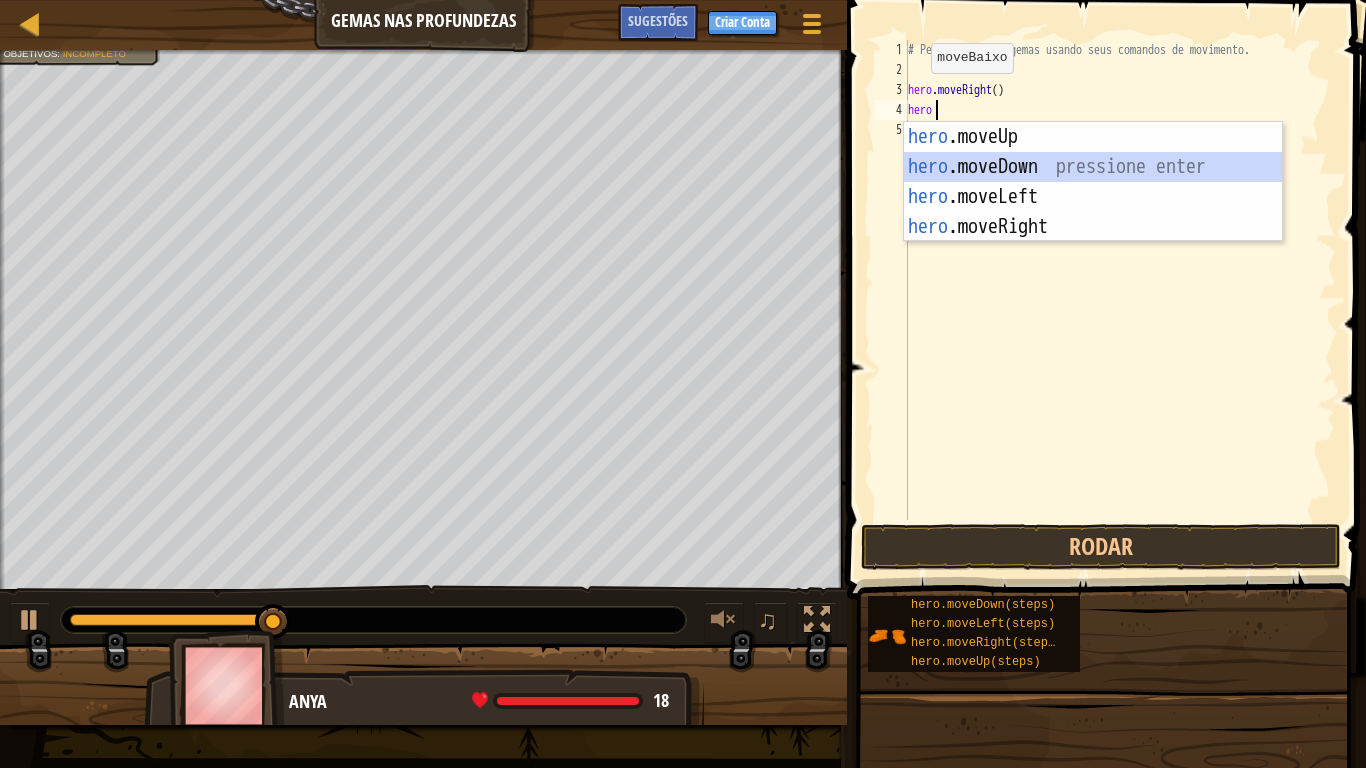 click on "hero .moveUp pressione enter hero .moveDown pressione enter hero .moveLeft pressione enter hero .moveRight pressione enter" at bounding box center [1093, 212] 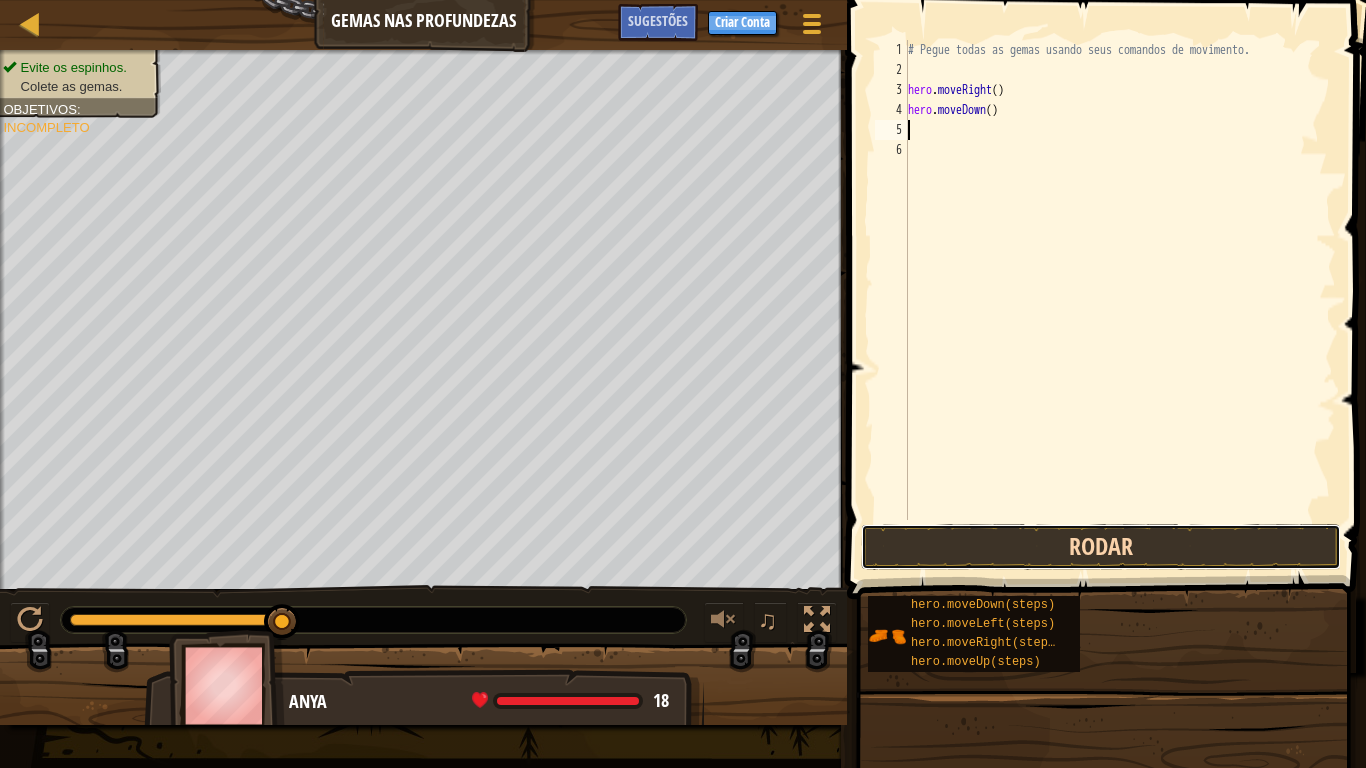 click on "Rodar" at bounding box center [1101, 547] 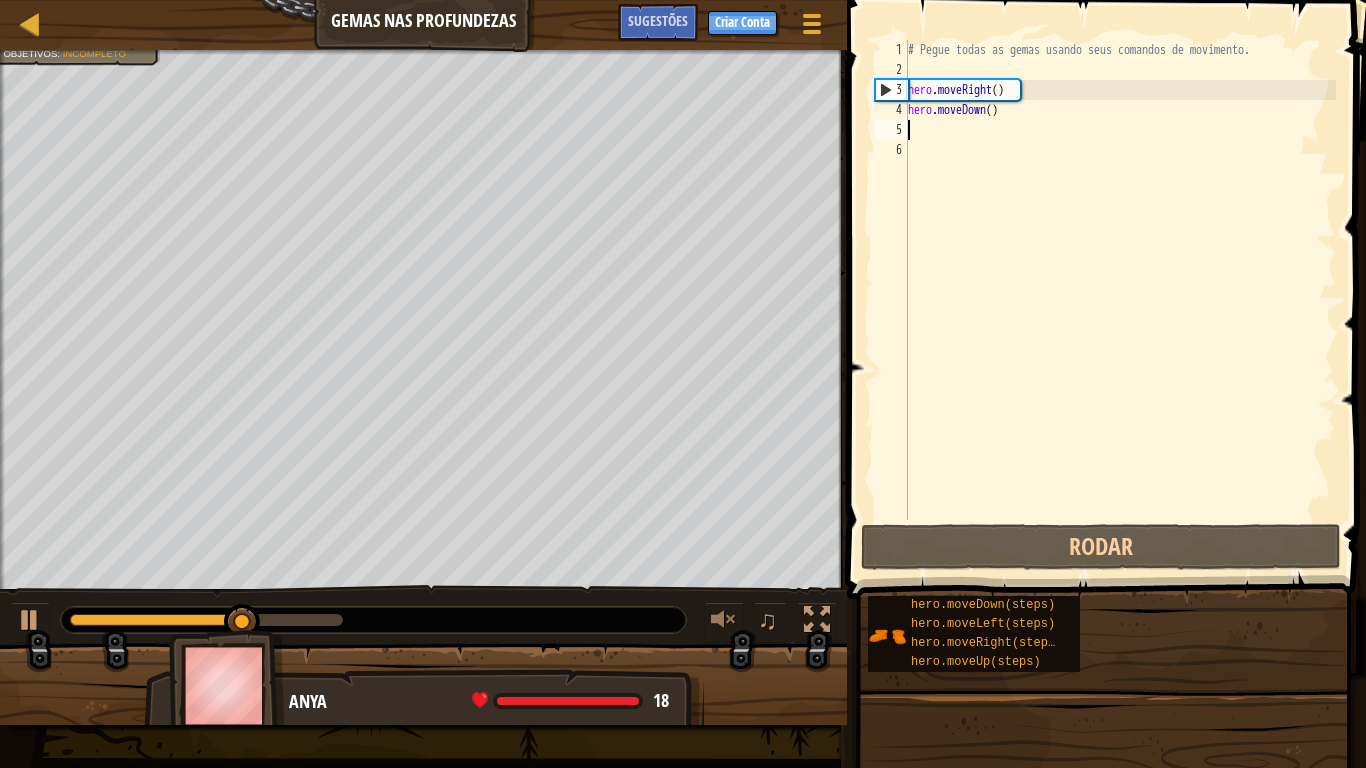 click on "# Pegue todas as gemas usando seus comandos de movimento. hero . moveRight ( ) hero . moveDown ( )" at bounding box center [1120, 300] 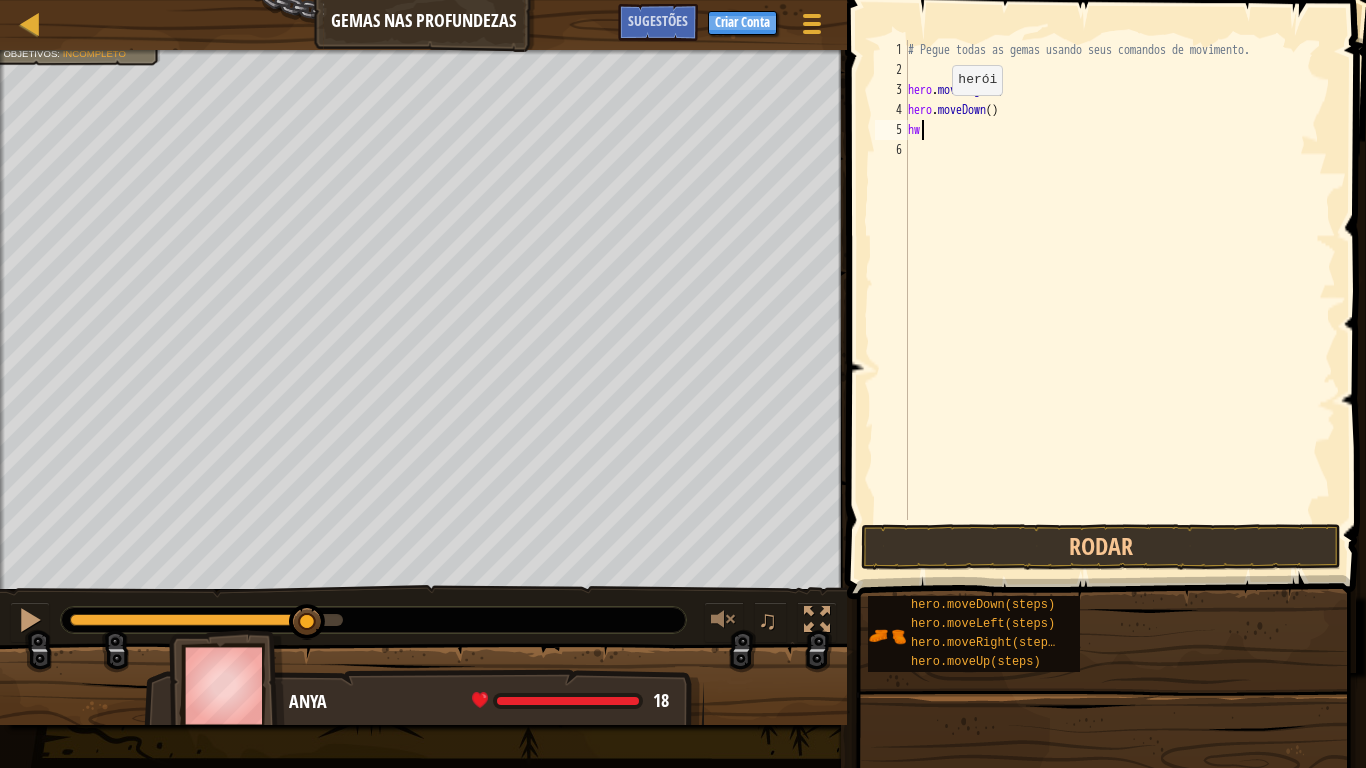 scroll, scrollTop: 9, scrollLeft: 0, axis: vertical 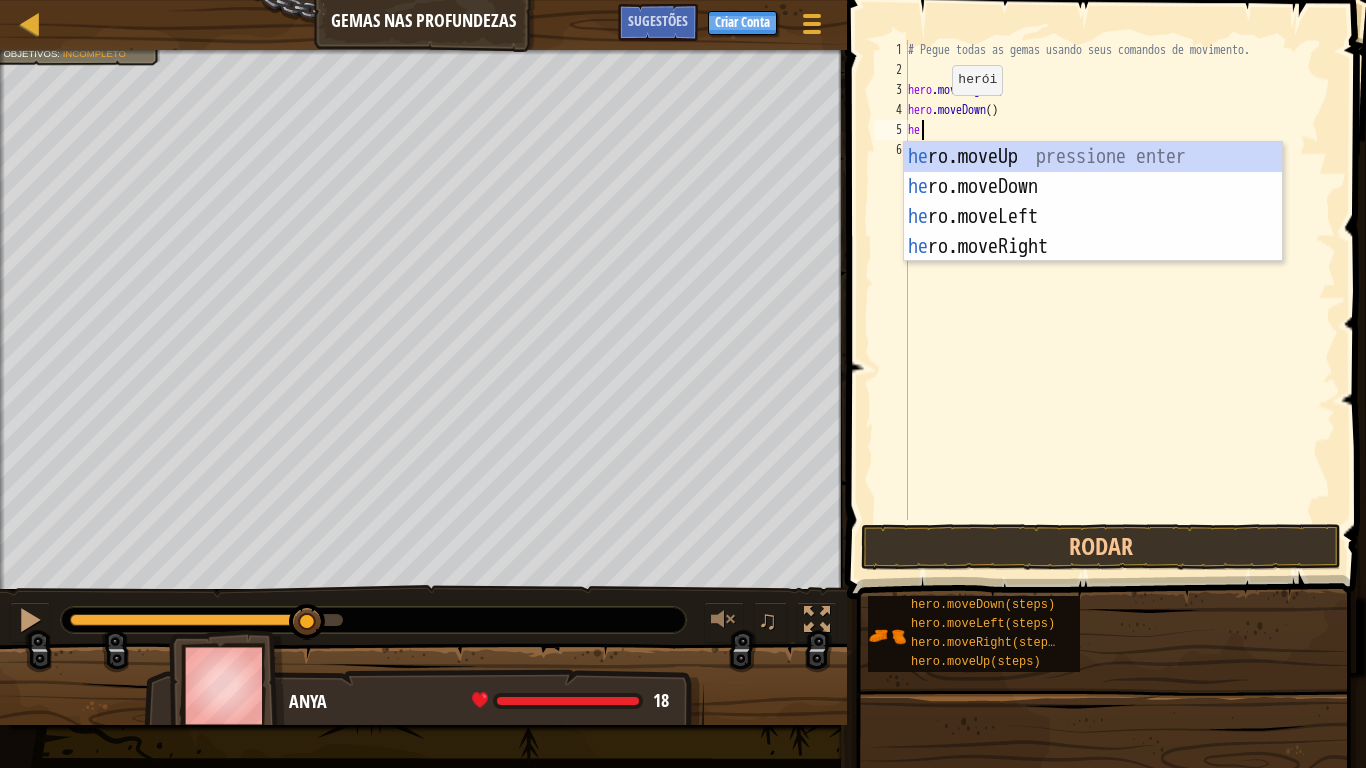 type on "her" 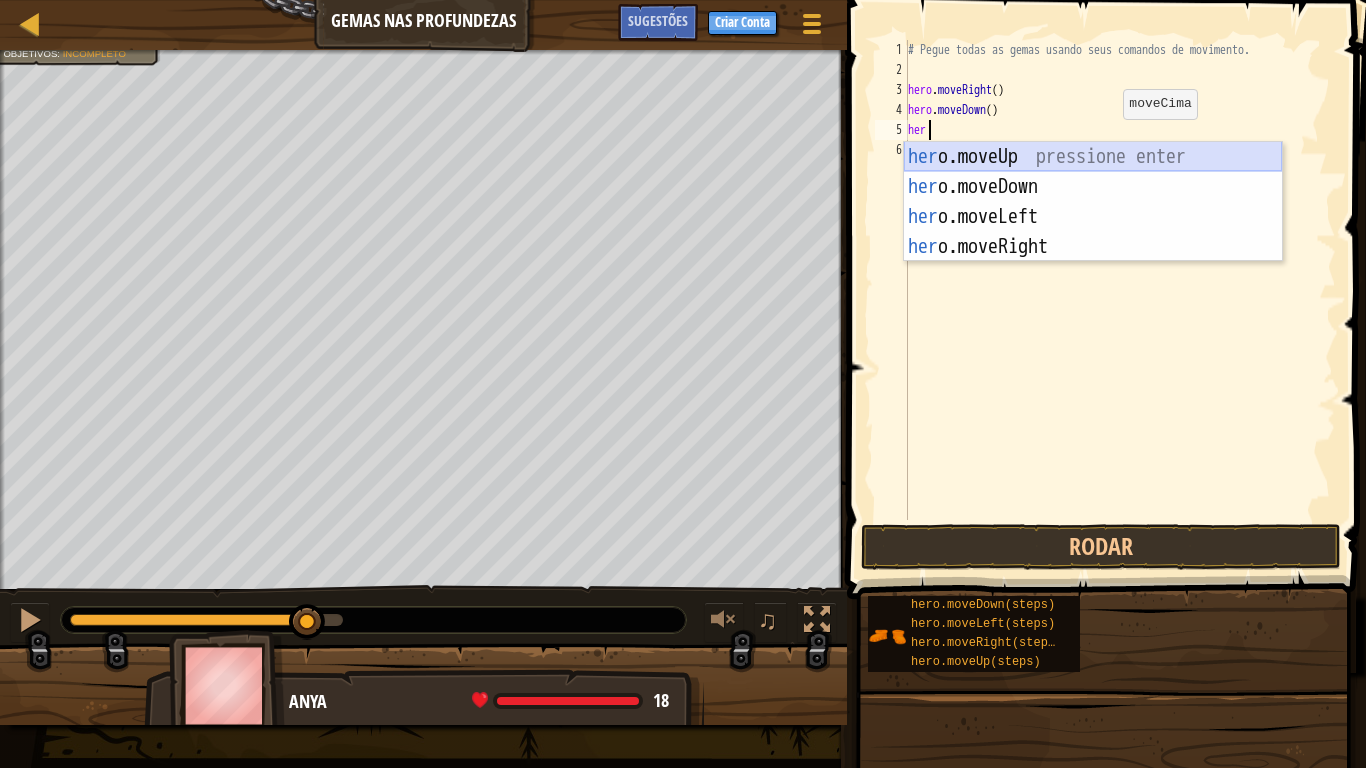 click on "her o.moveUp pressione enter her o.moveDown pressione enter her o.moveLeft pressione enter her o.moveRight pressione enter" at bounding box center (1093, 232) 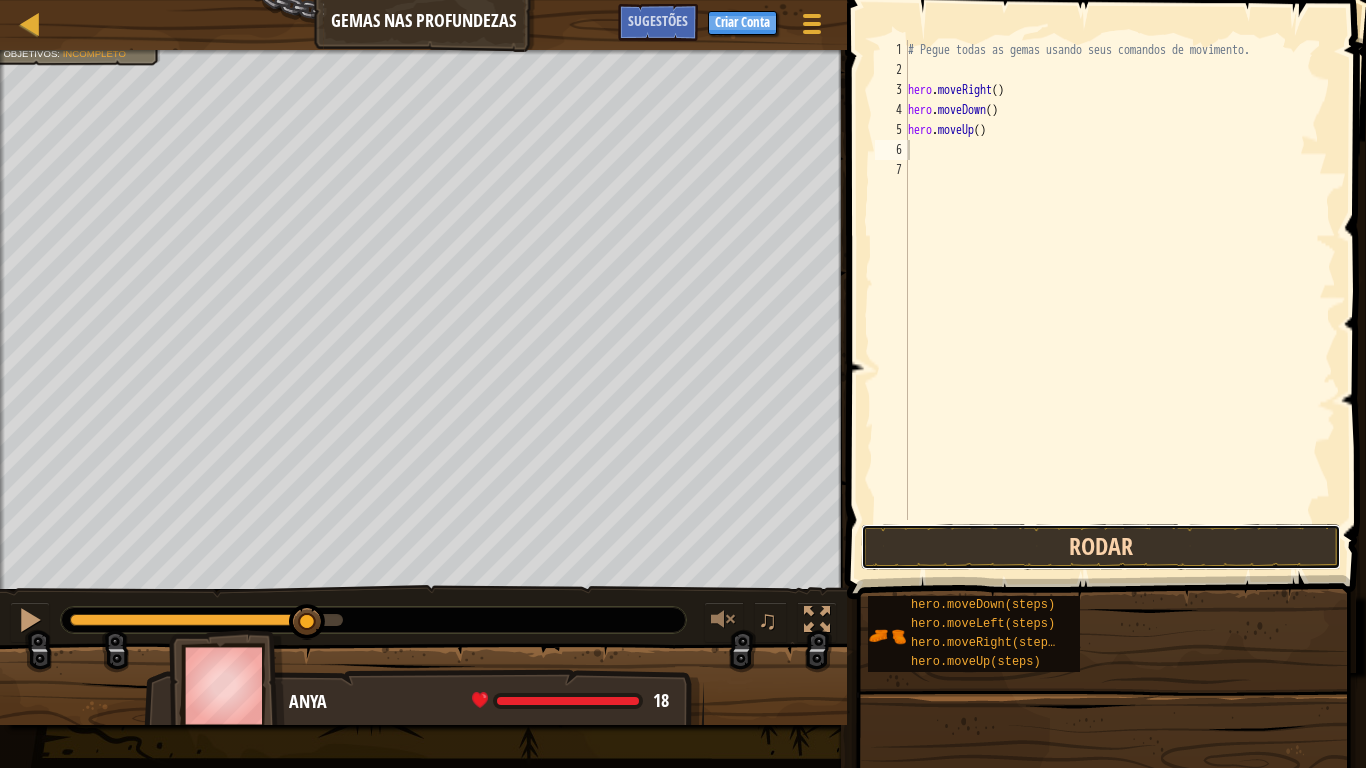 click on "Rodar" at bounding box center [1101, 547] 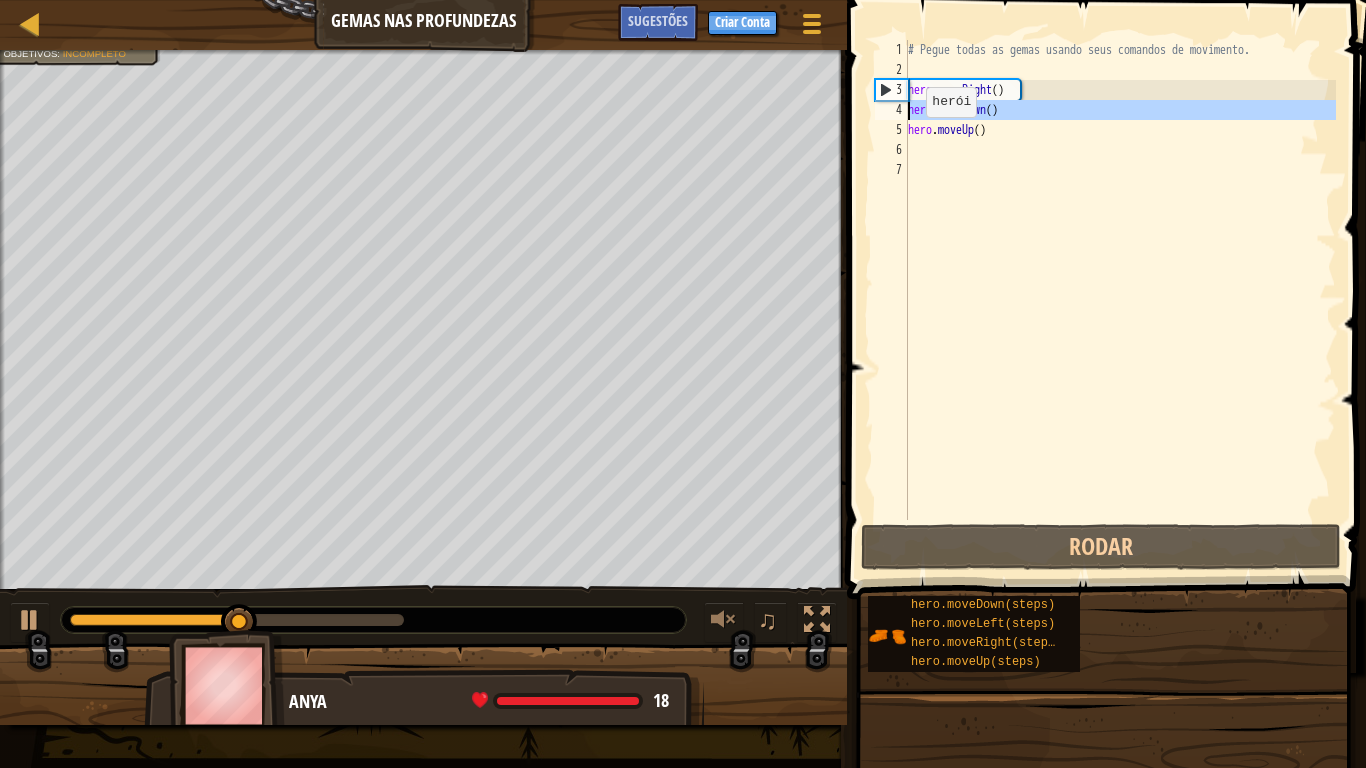 drag, startPoint x: 876, startPoint y: 117, endPoint x: 878, endPoint y: 127, distance: 10.198039 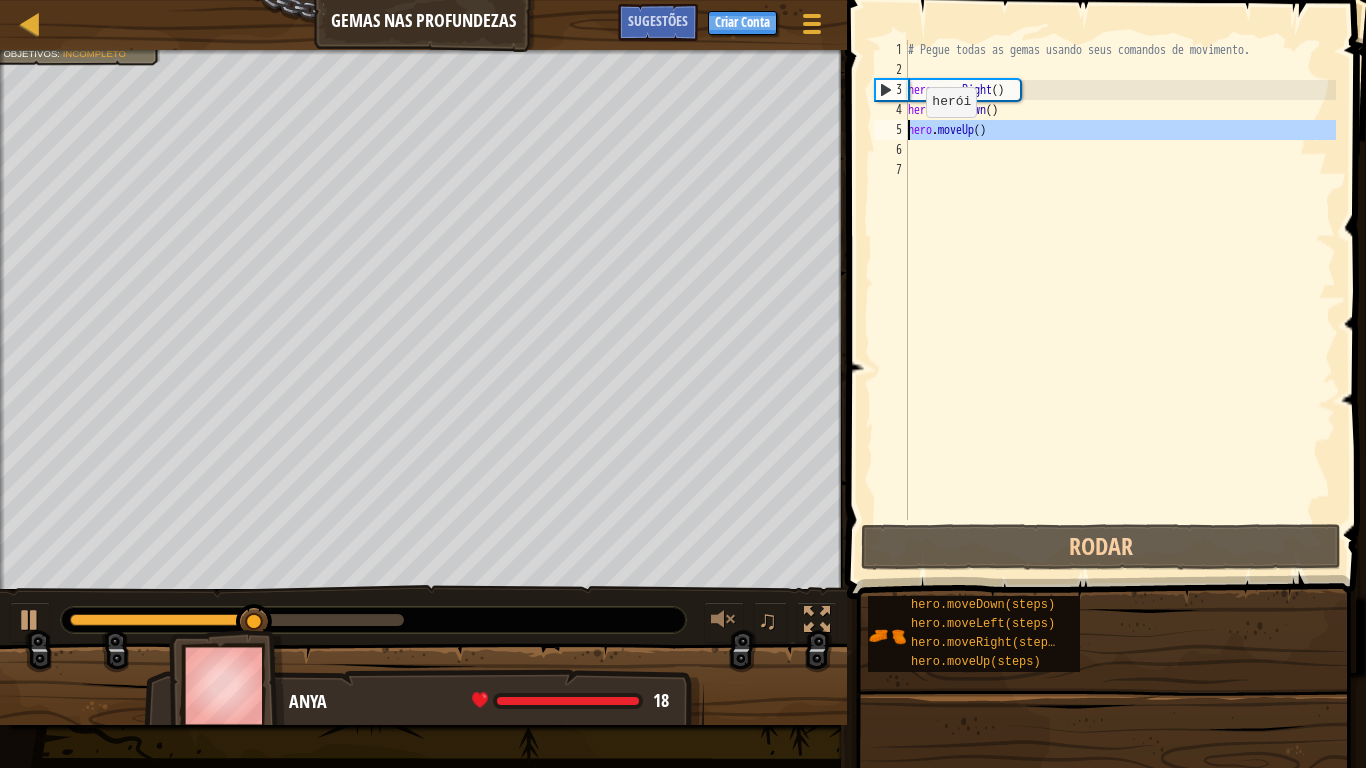 click on "5" at bounding box center (891, 130) 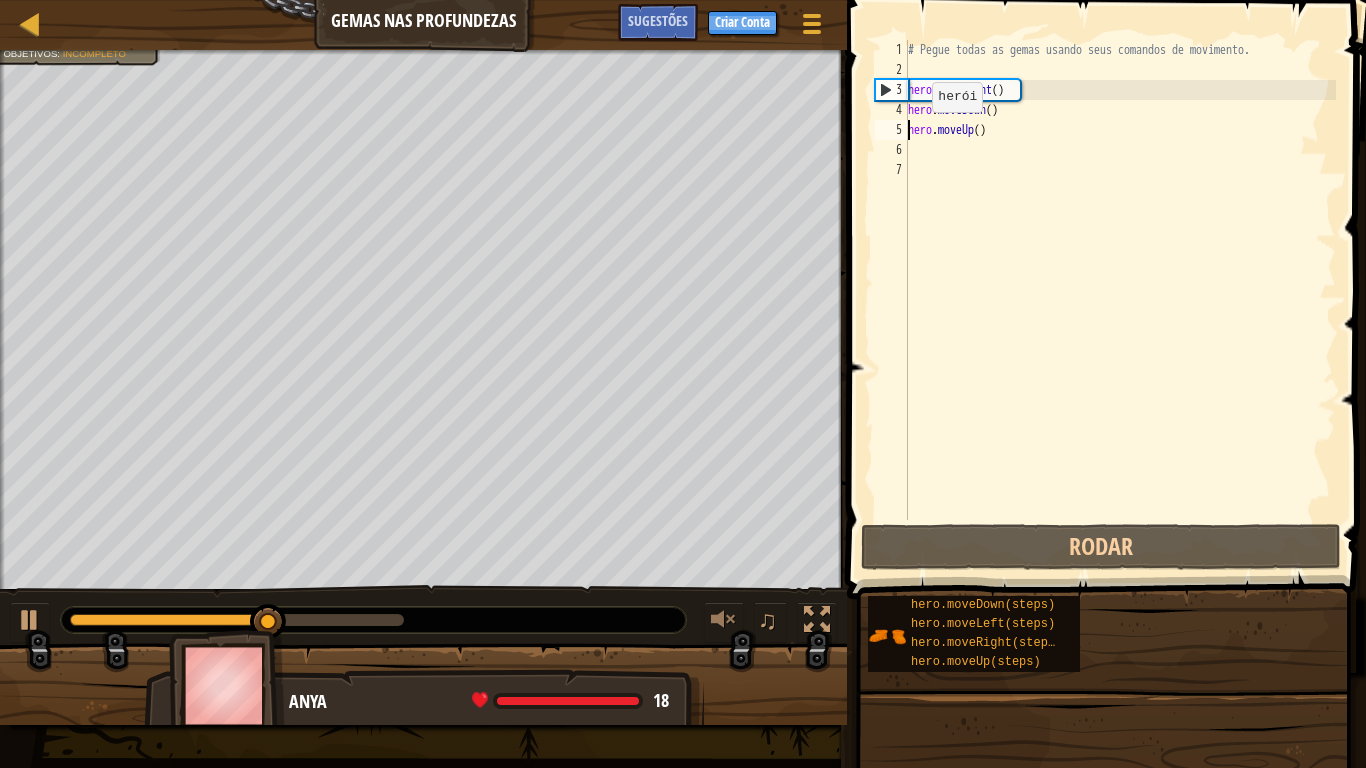 click on "# Pegue todas as gemas usando seus comandos de movimento. hero . moveRight ( ) hero . moveDown ( ) hero . moveUp ( )" at bounding box center (1120, 300) 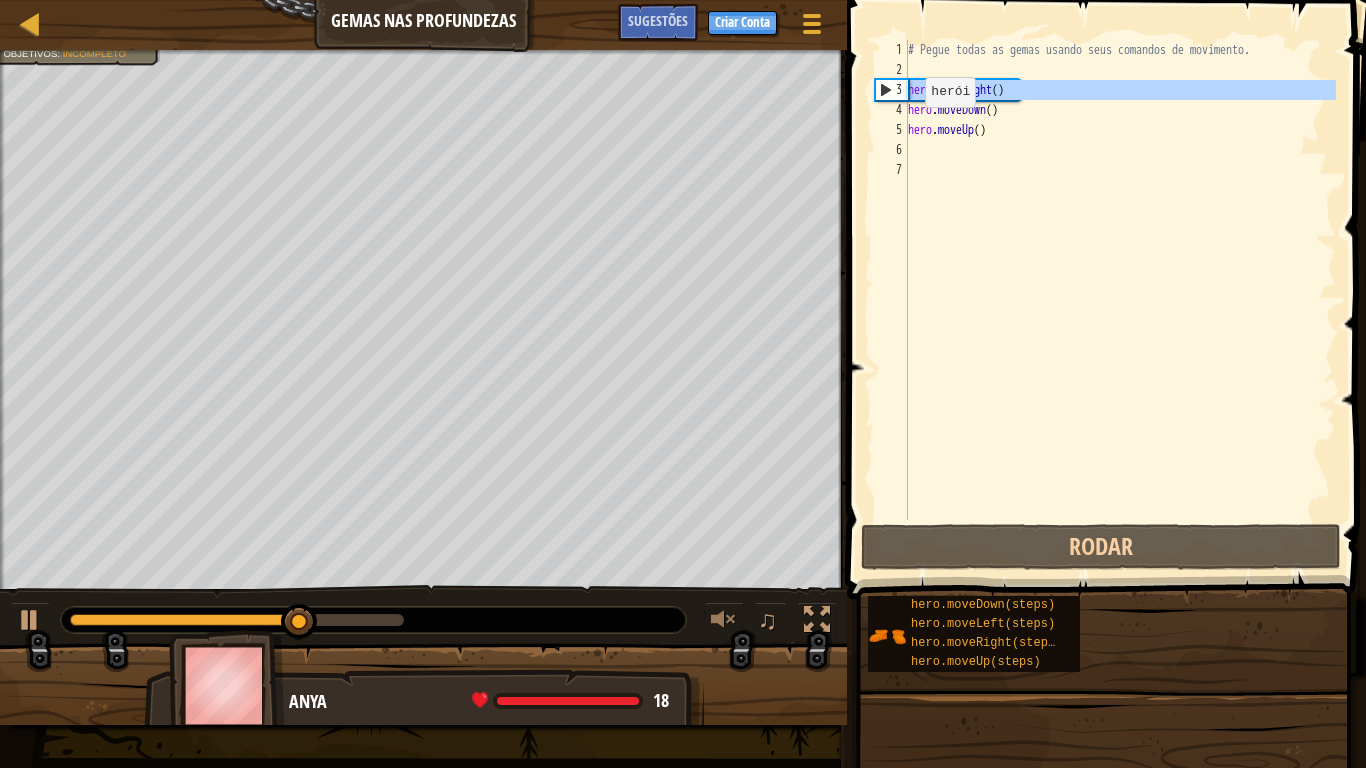 click on "3" at bounding box center [892, 90] 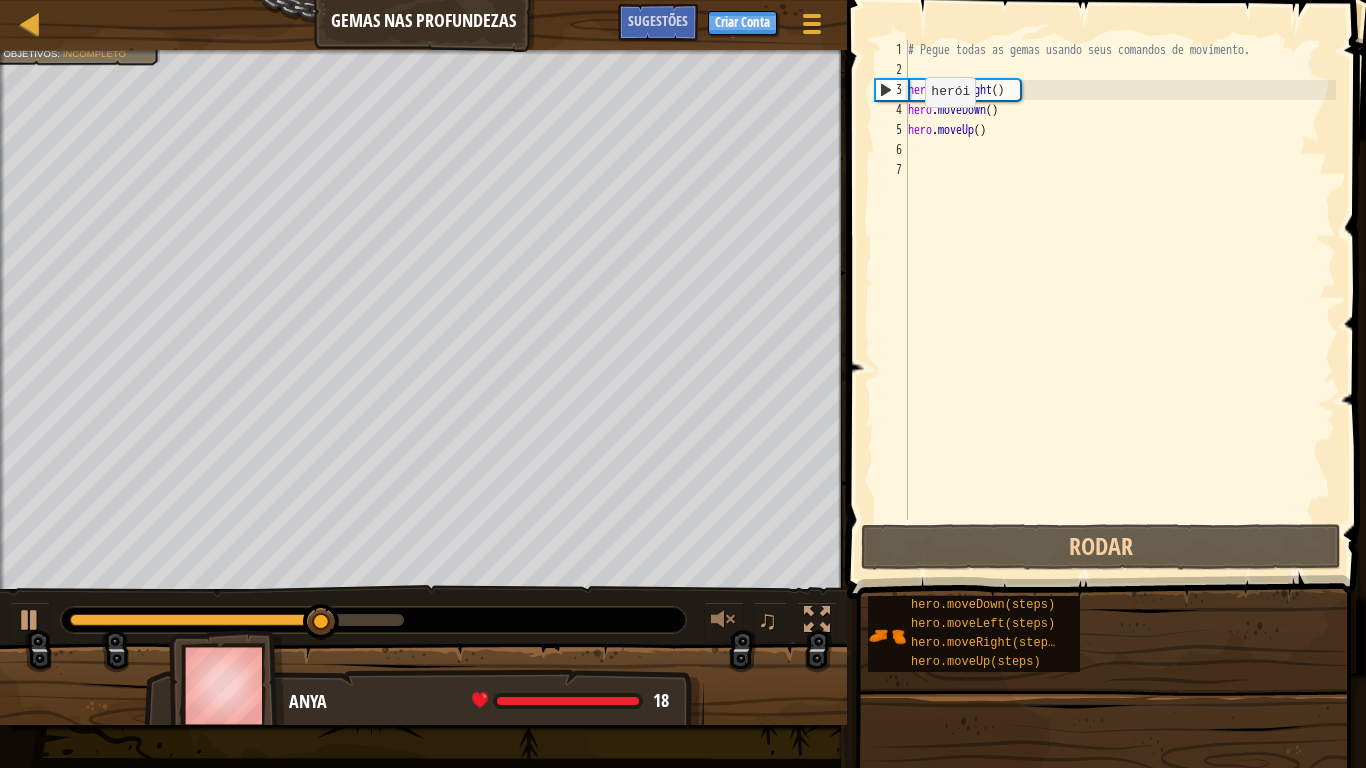 click on "5" at bounding box center (891, 130) 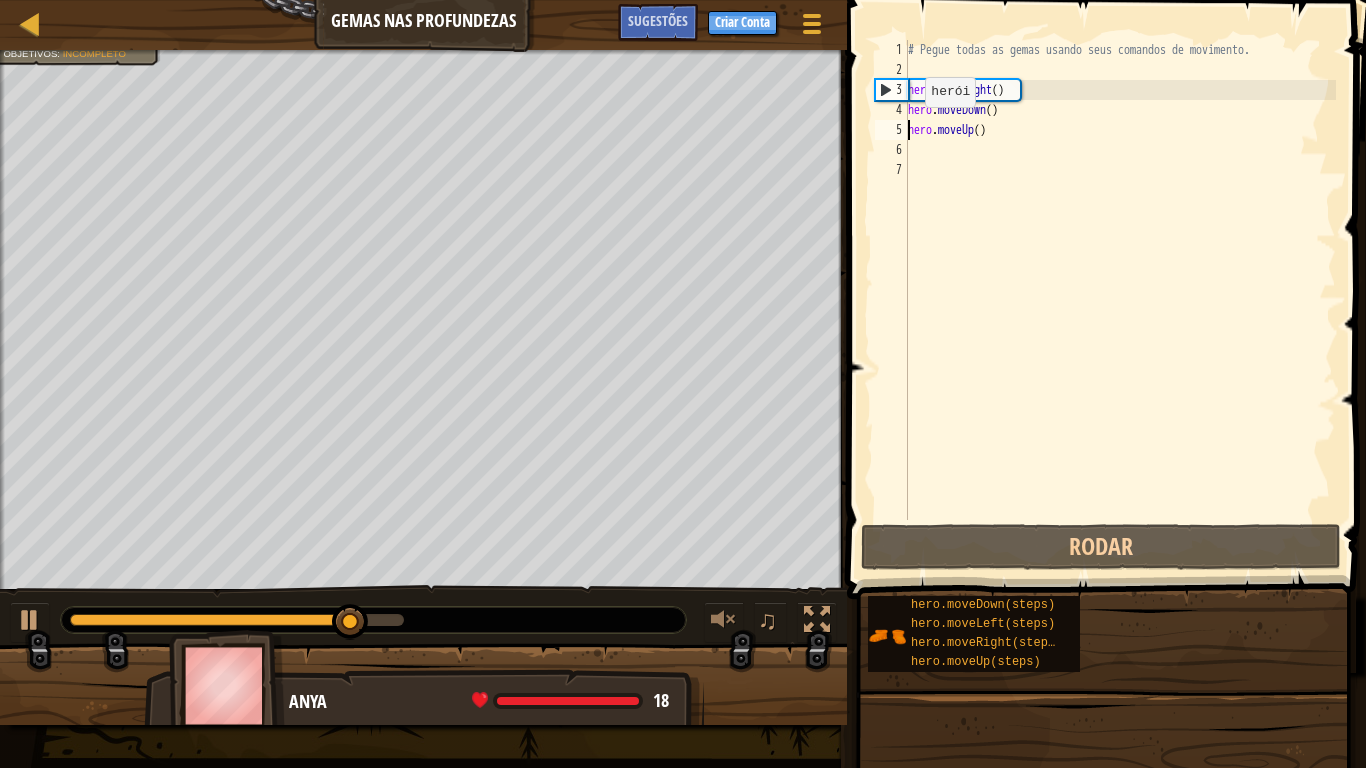 click on "5" at bounding box center (891, 130) 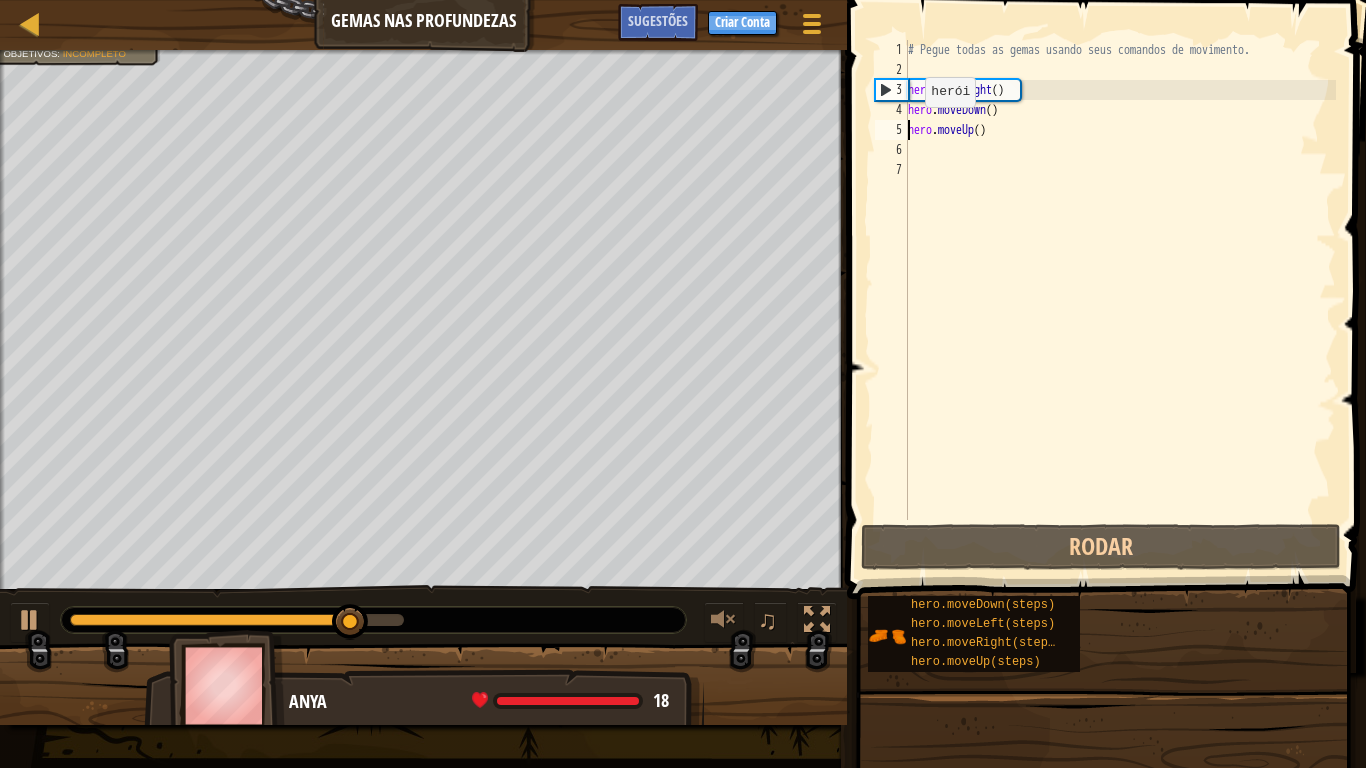 type on "hero.moveUp()" 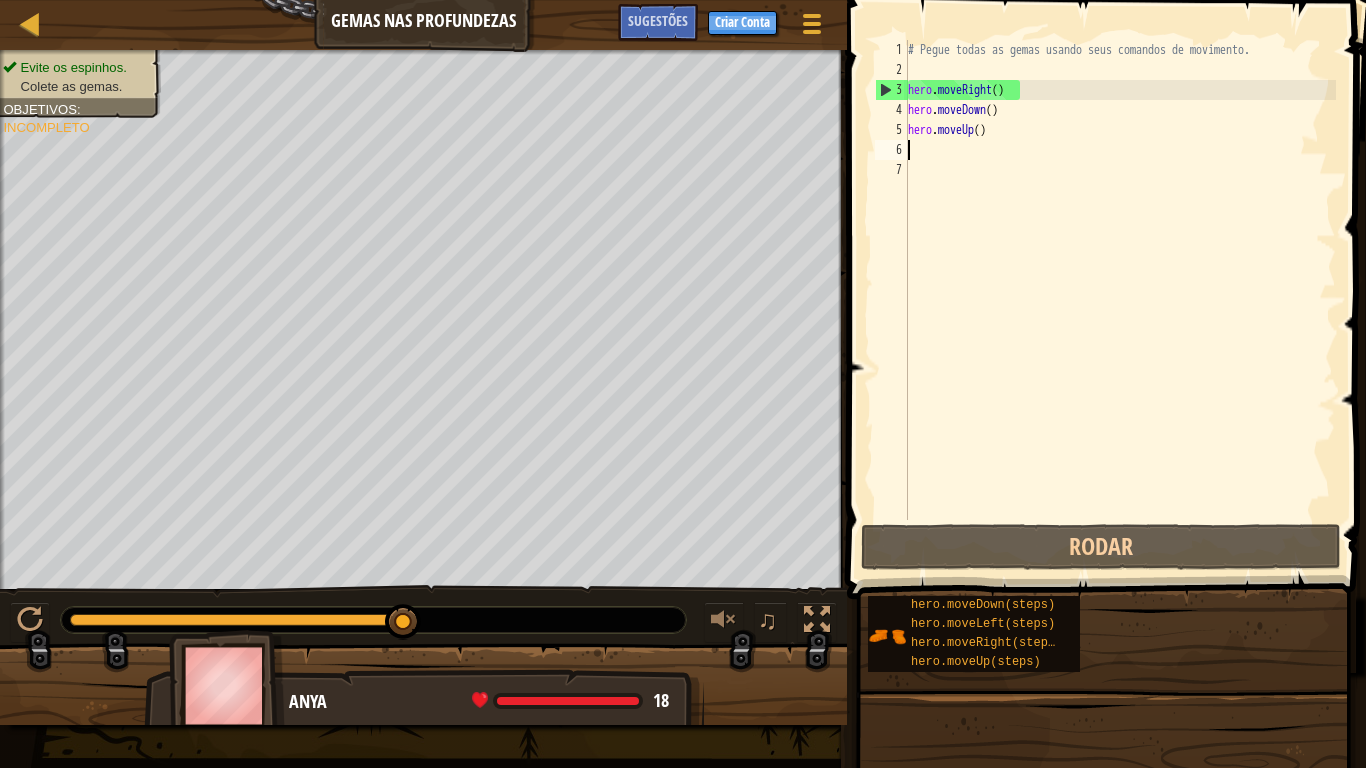 click on "# Pegue todas as gemas usando seus comandos de movimento. hero . moveRight ( ) hero . moveDown ( ) hero . moveUp ( )" at bounding box center [1120, 300] 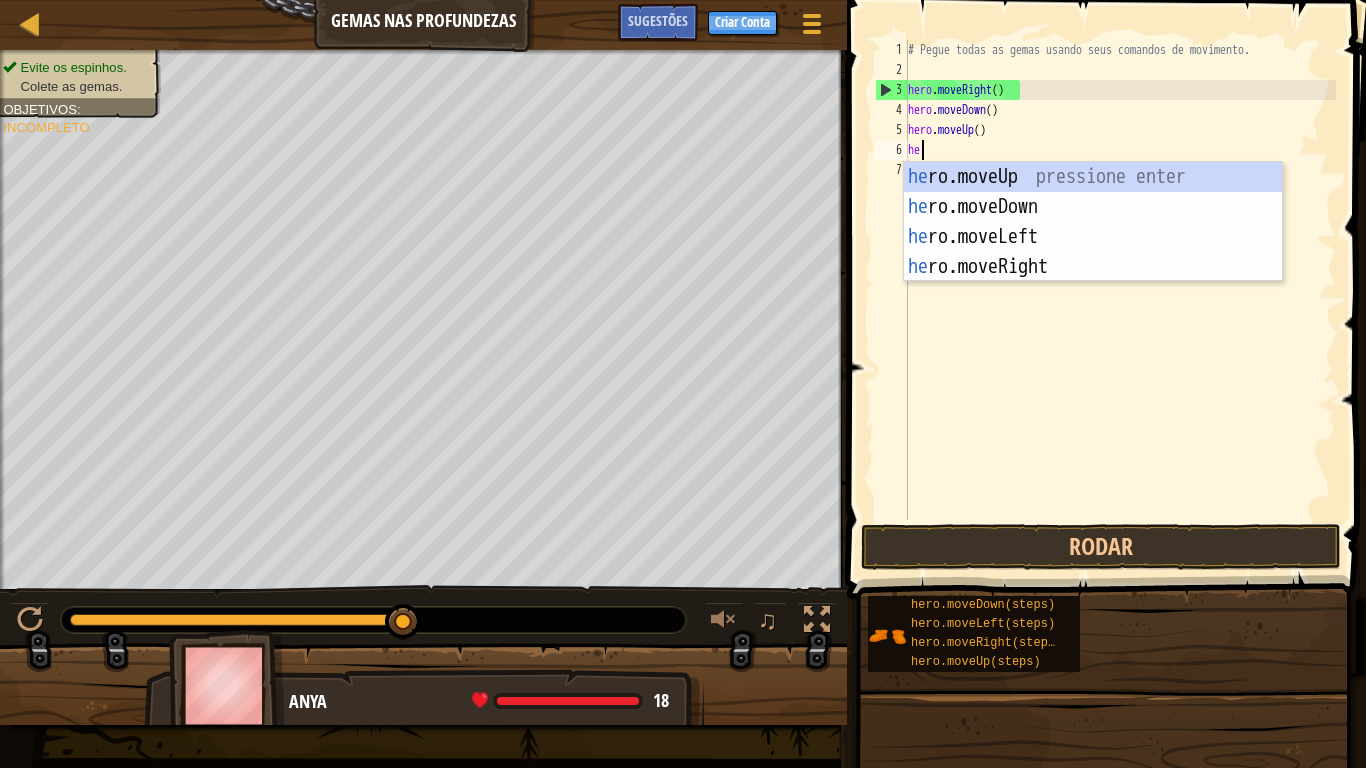 type on "hero" 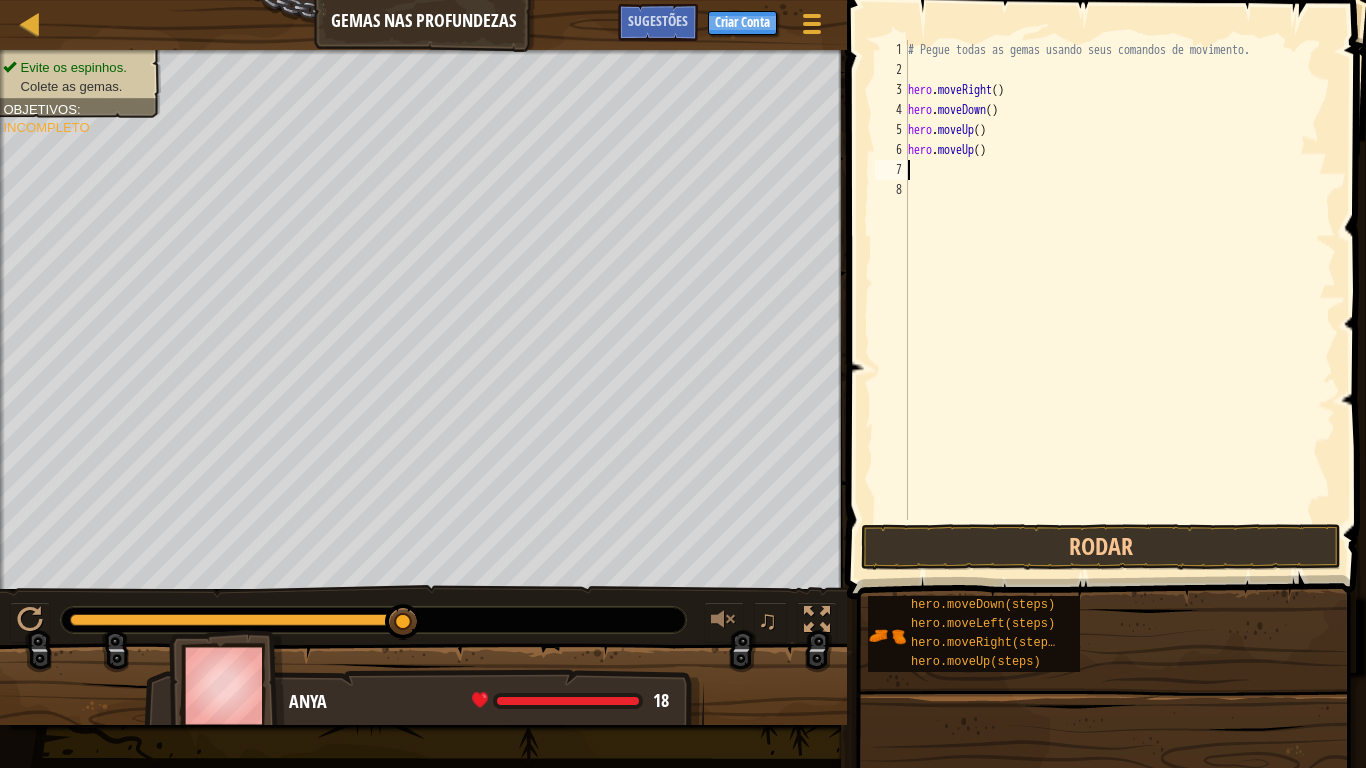 scroll, scrollTop: 9, scrollLeft: 0, axis: vertical 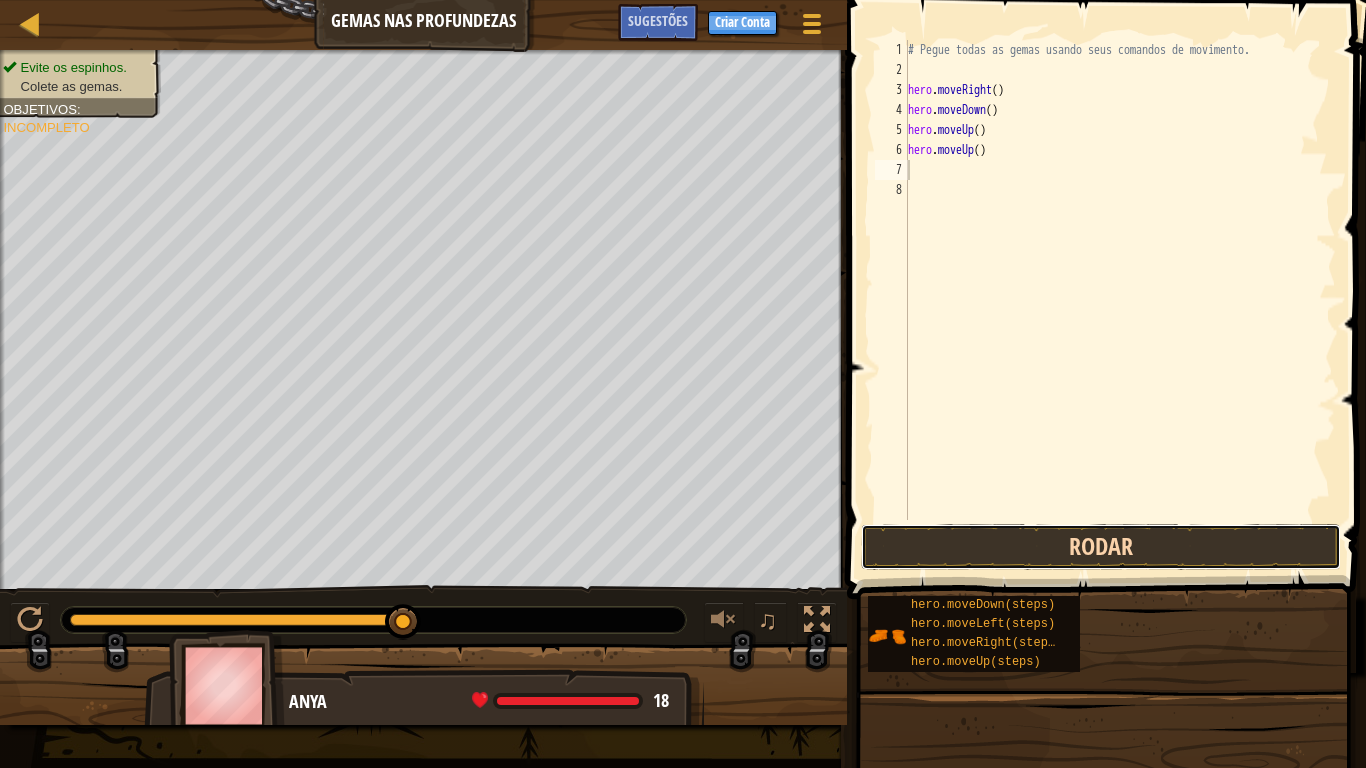click on "Rodar" at bounding box center (1101, 547) 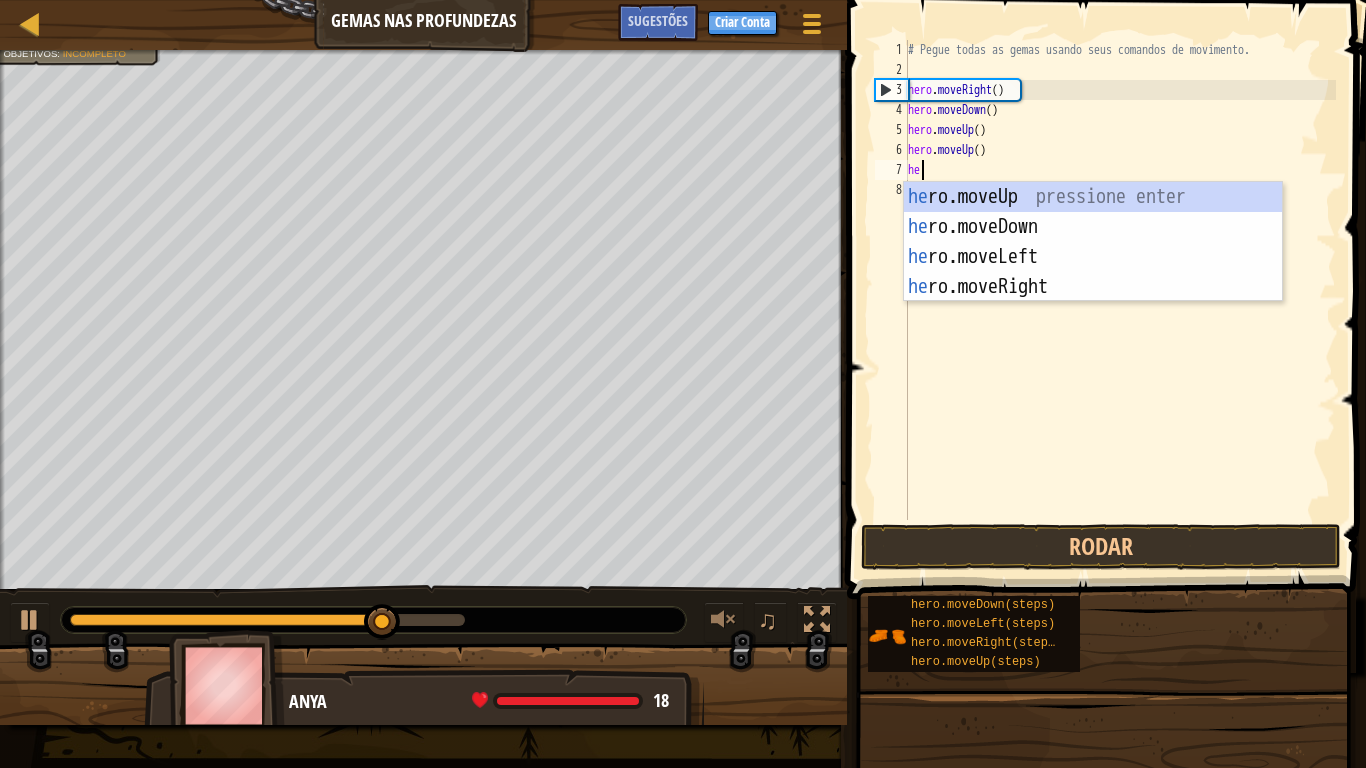 type on "hero" 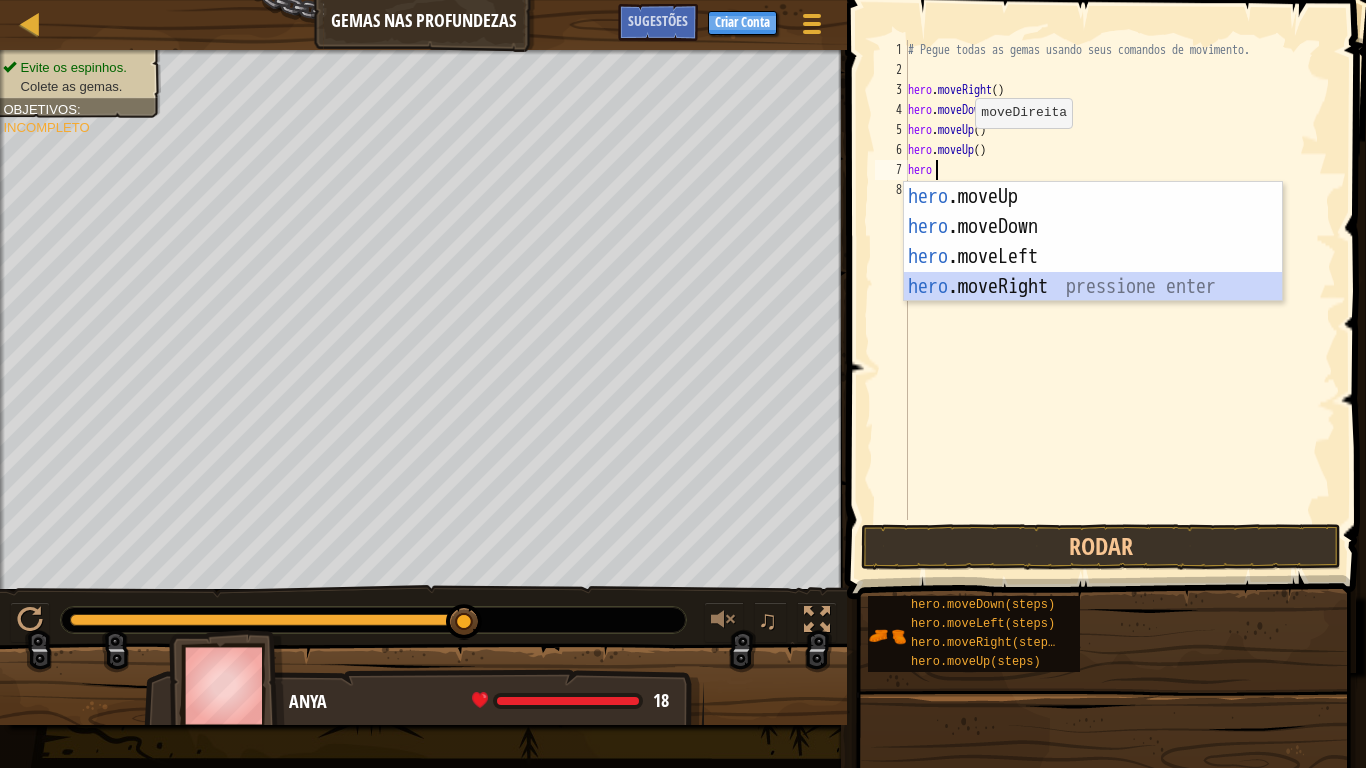 click on "hero .moveUp pressione enter hero .moveDown pressione enter hero .moveLeft pressione enter hero .moveRight pressione enter" at bounding box center [1093, 272] 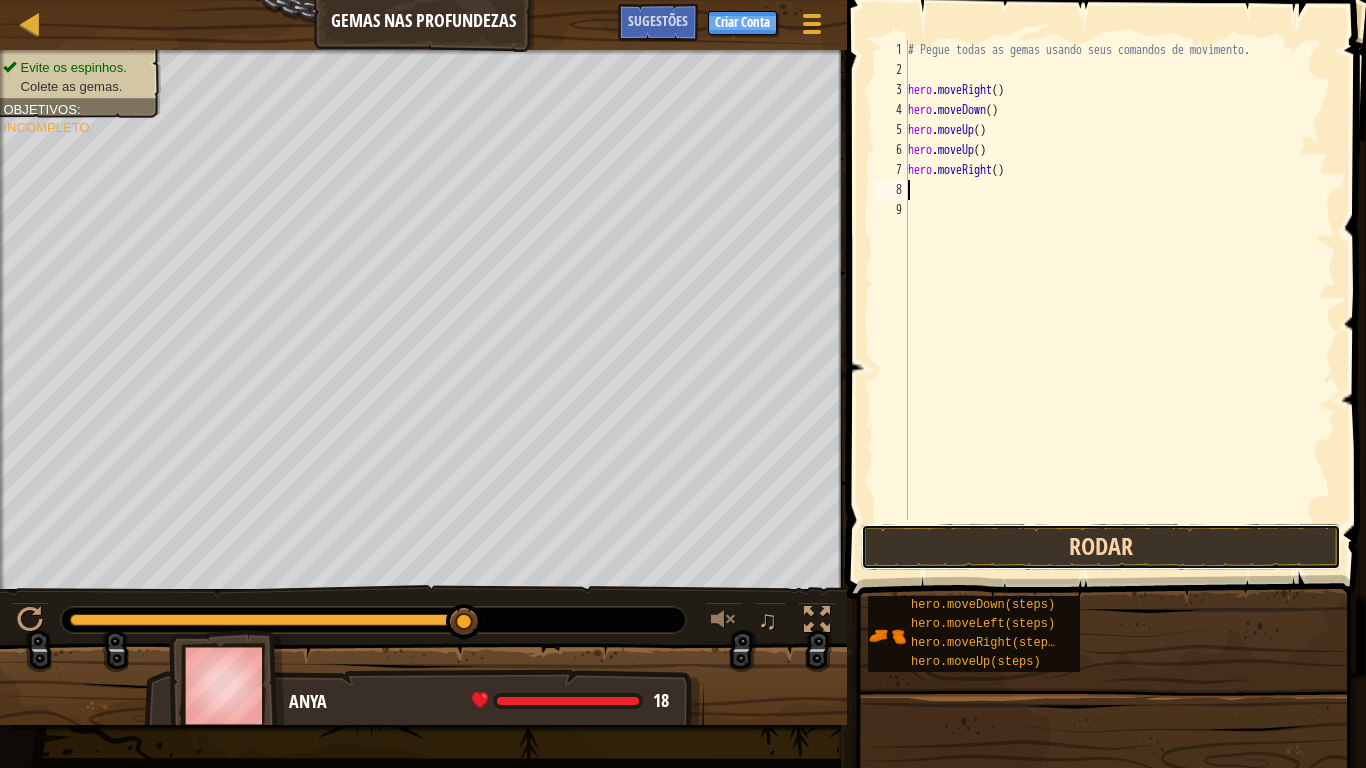 click on "Rodar" at bounding box center (1101, 547) 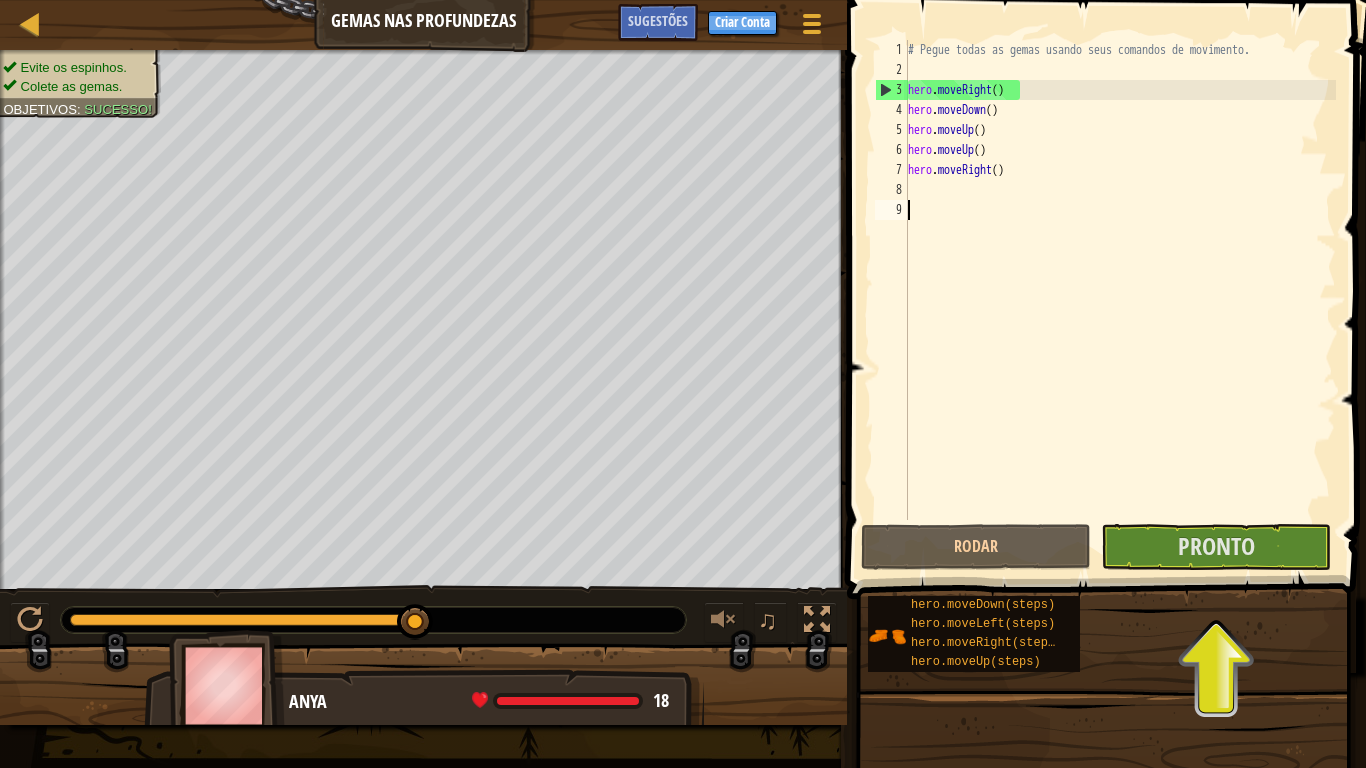 click on "# Pegue todas as gemas usando seus comandos de movimento. hero . moveRight ( ) hero . moveDown ( ) hero . moveUp ( ) hero . moveUp ( ) hero . moveRight ( )" at bounding box center (1120, 300) 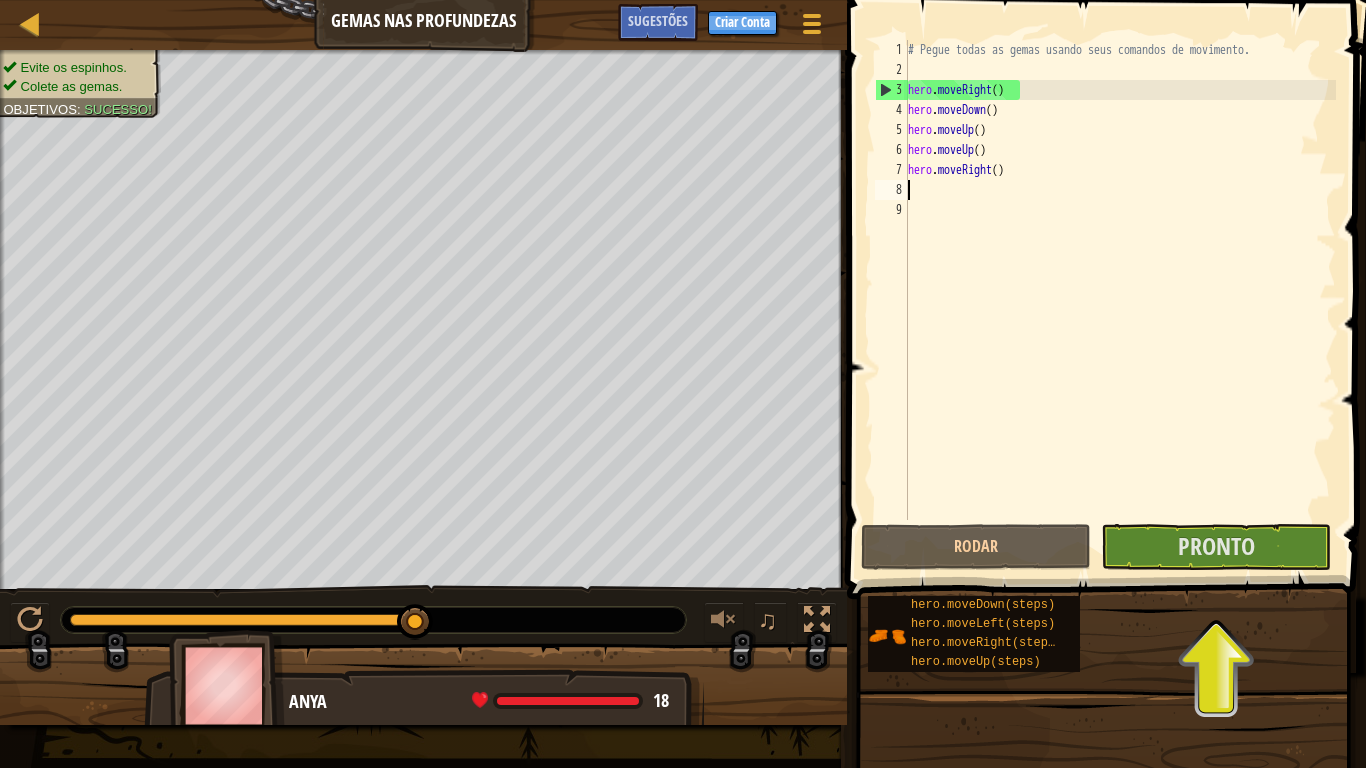 click on "# Pegue todas as gemas usando seus comandos de movimento. hero . moveRight ( ) hero . moveDown ( ) hero . moveUp ( ) hero . moveUp ( ) hero . moveRight ( )" at bounding box center [1120, 300] 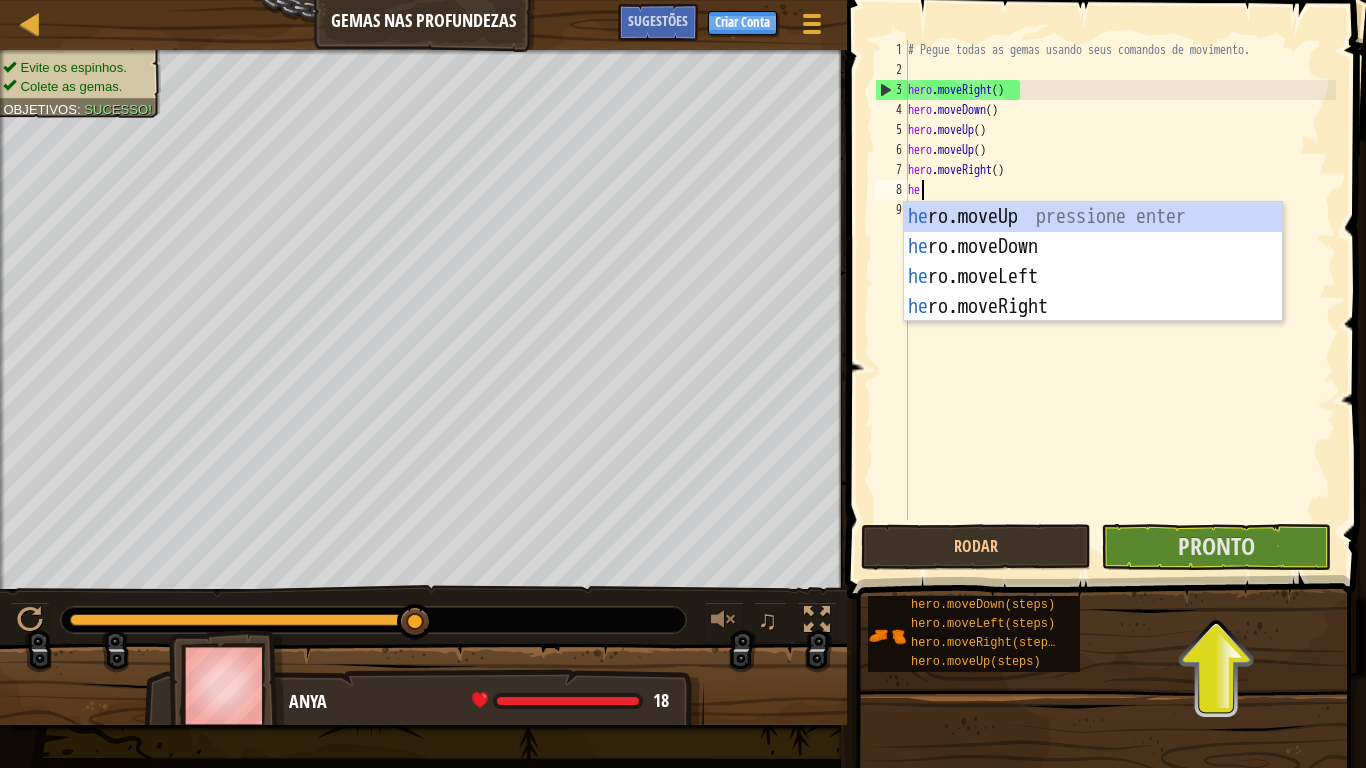 type on "hero" 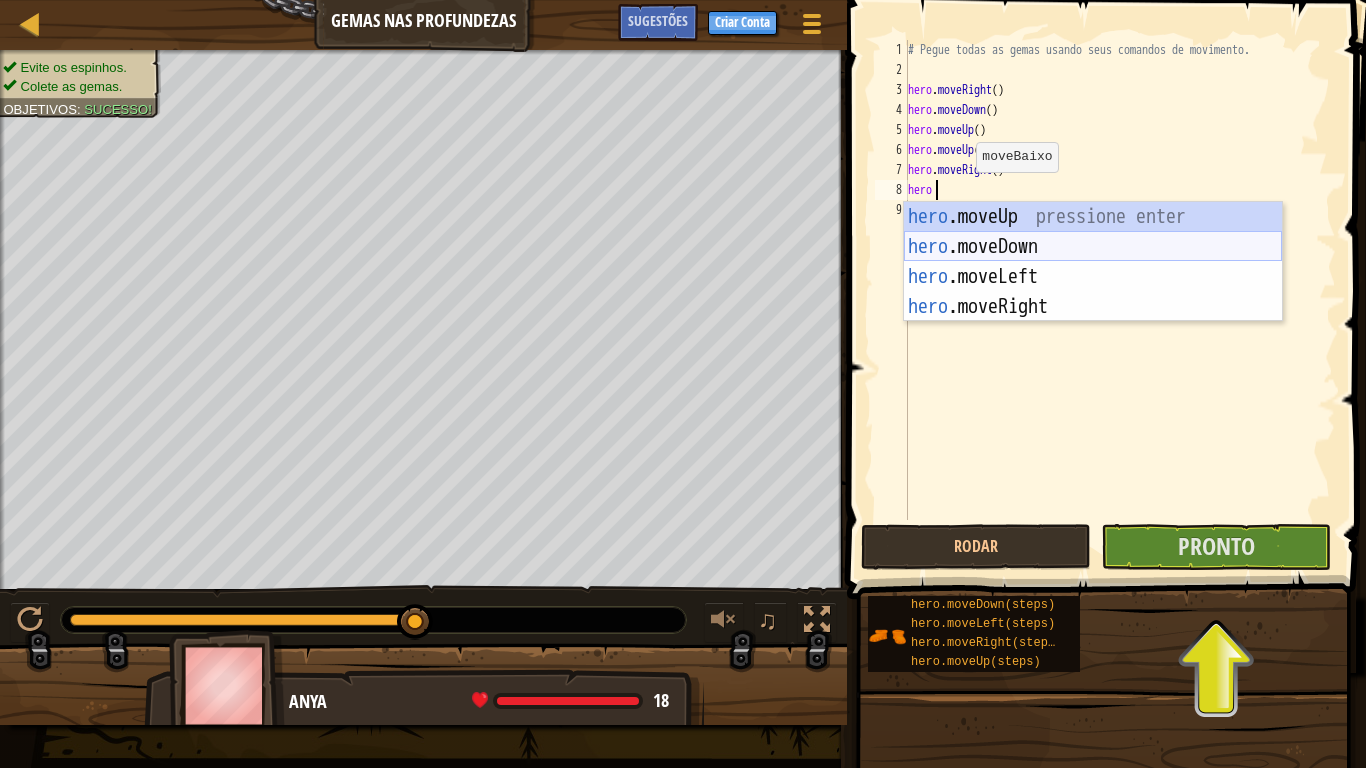 click on "hero .moveUp pressione enter hero .moveDown pressione enter hero .moveLeft pressione enter hero .moveRight pressione enter" at bounding box center [1093, 292] 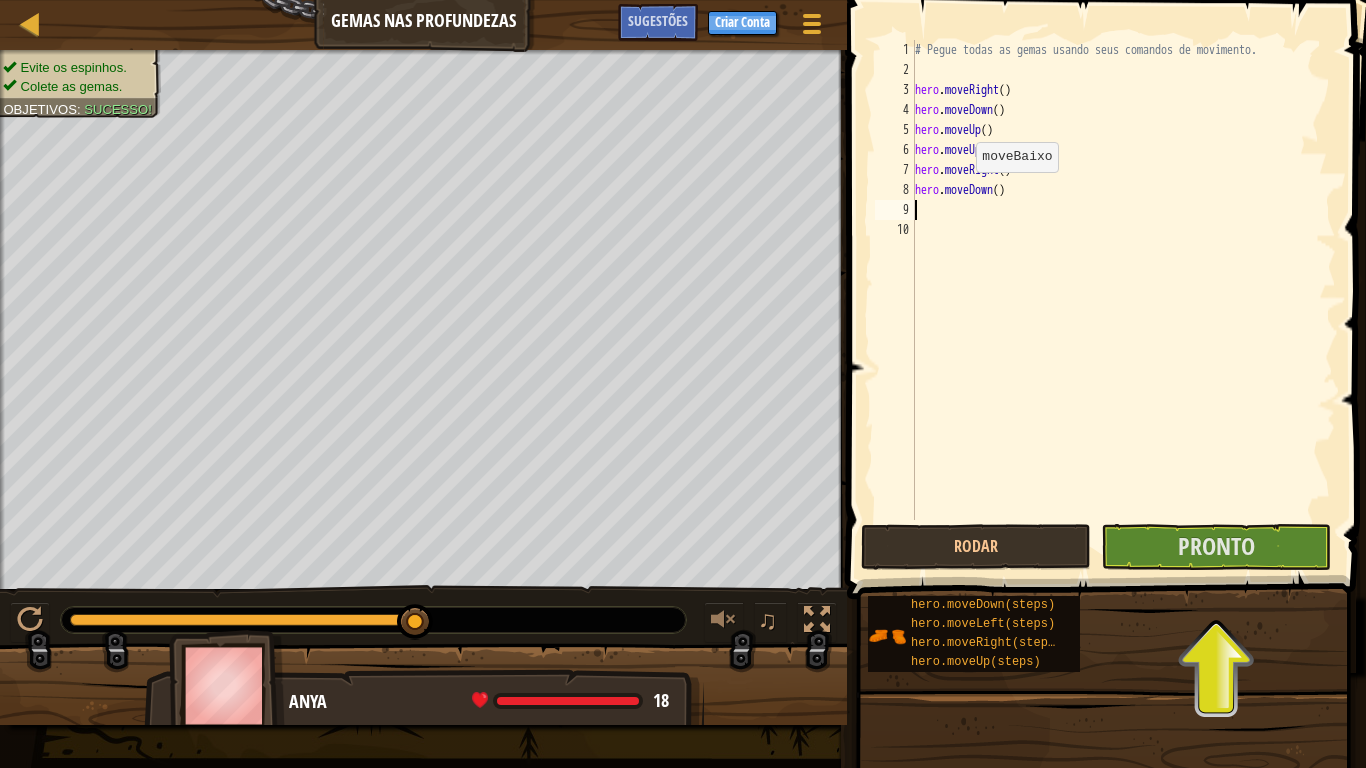 scroll, scrollTop: 9, scrollLeft: 0, axis: vertical 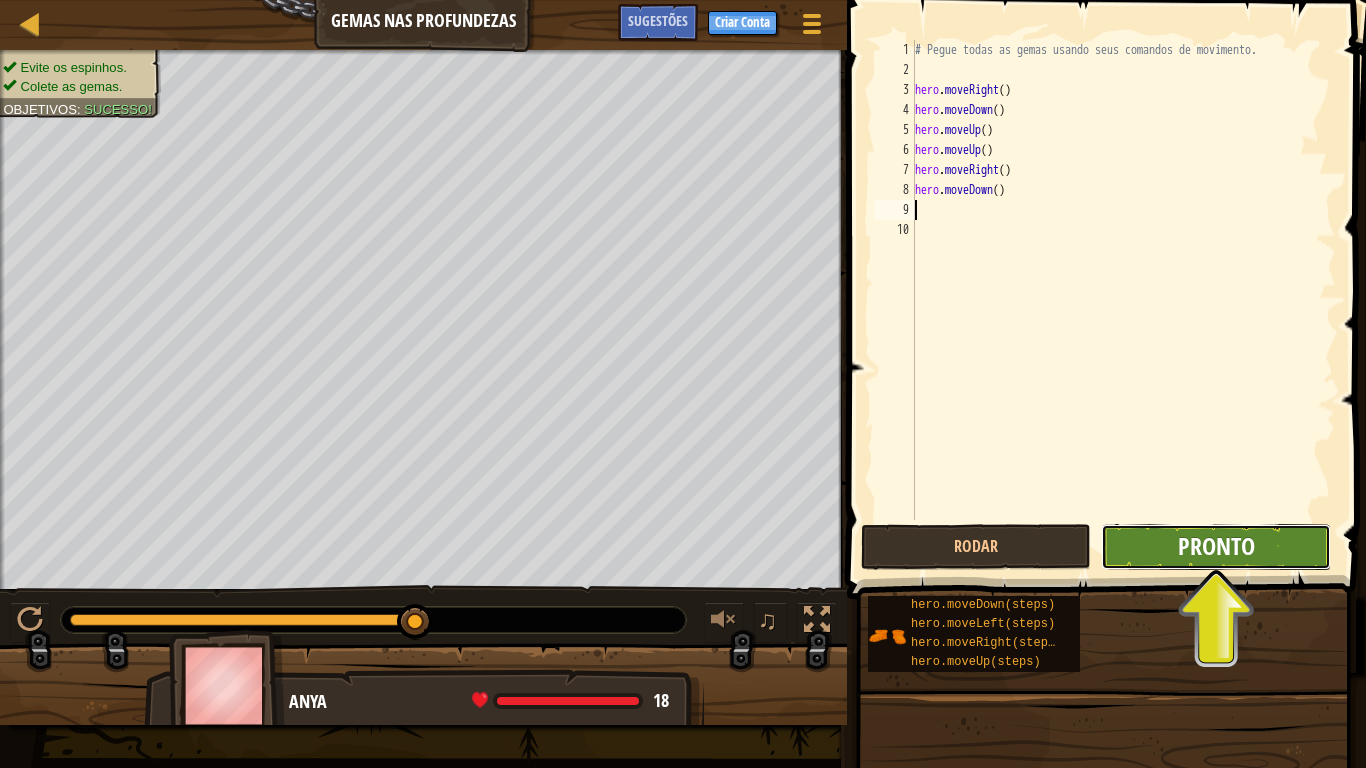 click on "Pronto" at bounding box center [1216, 546] 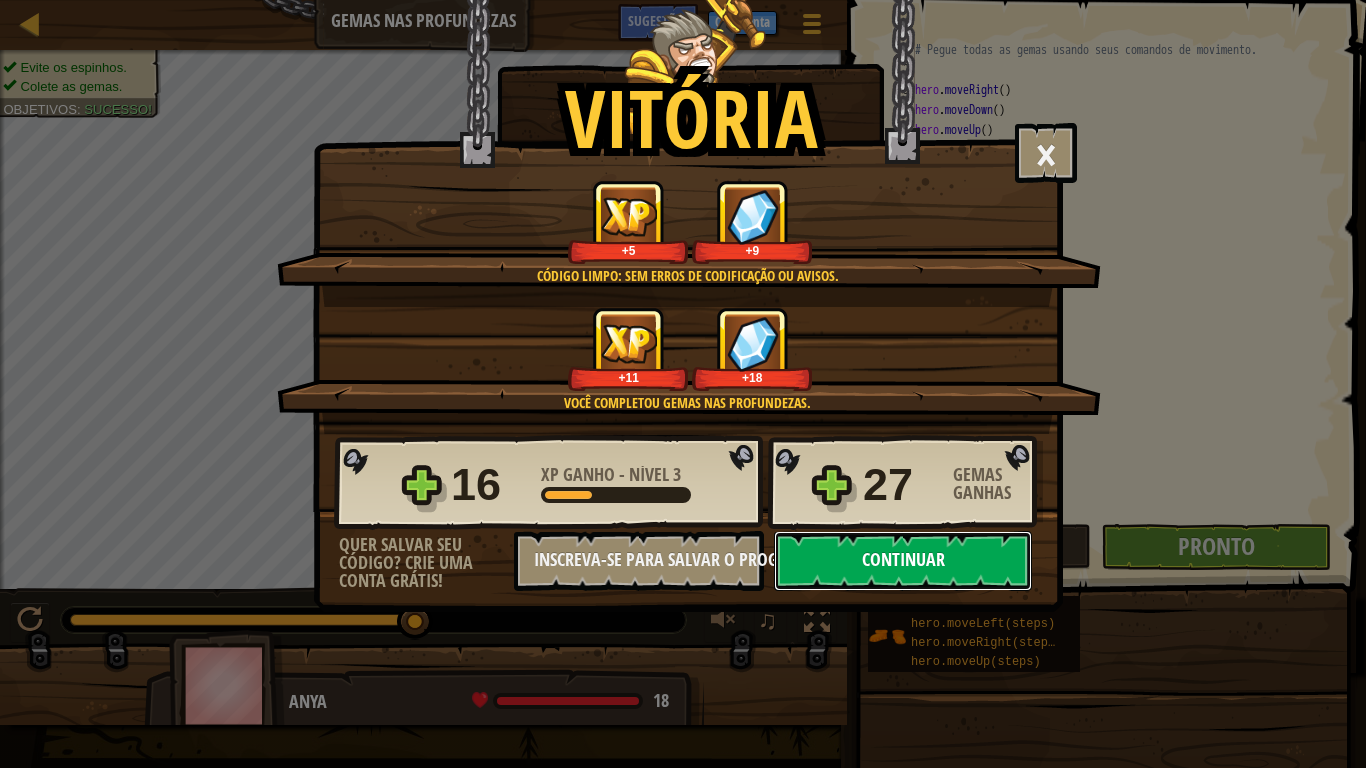 click on "Continuar" at bounding box center (903, 561) 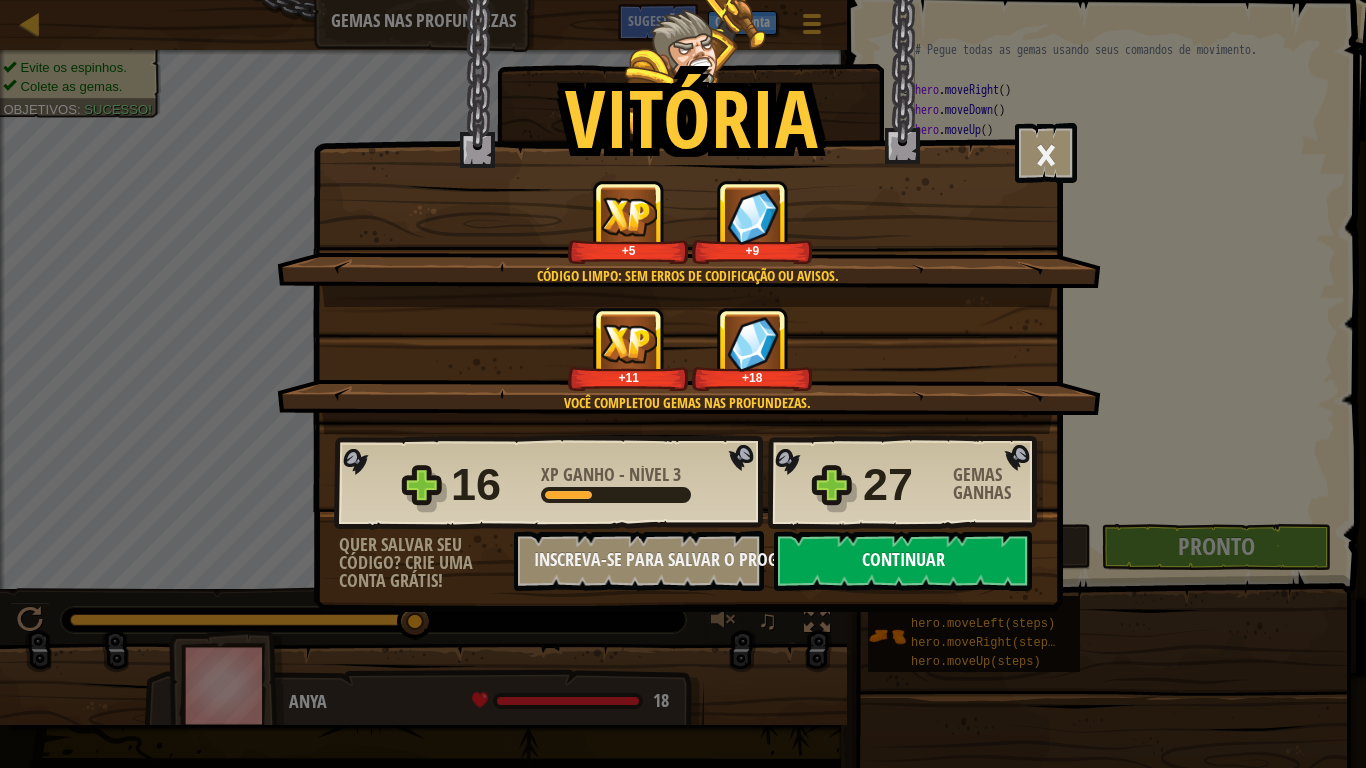 select on "pt-BR" 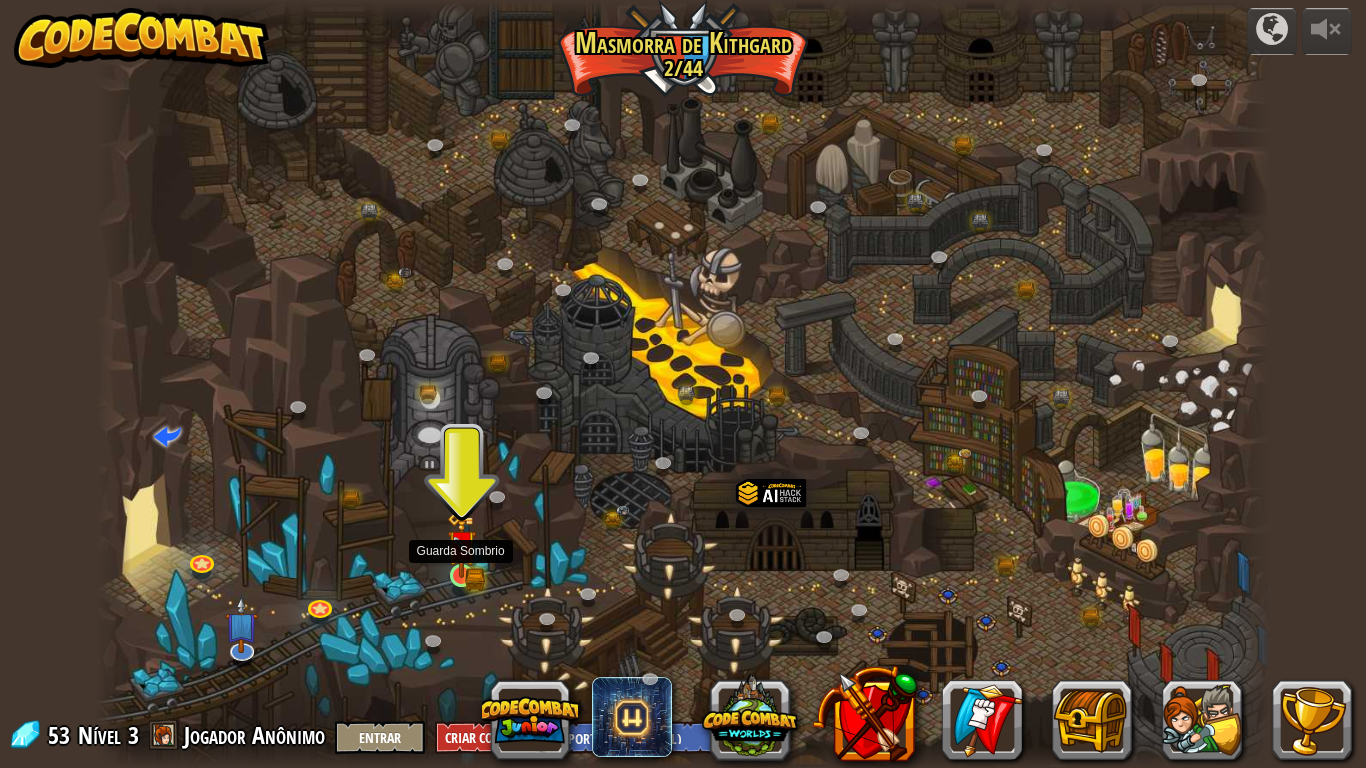 click at bounding box center (462, 546) 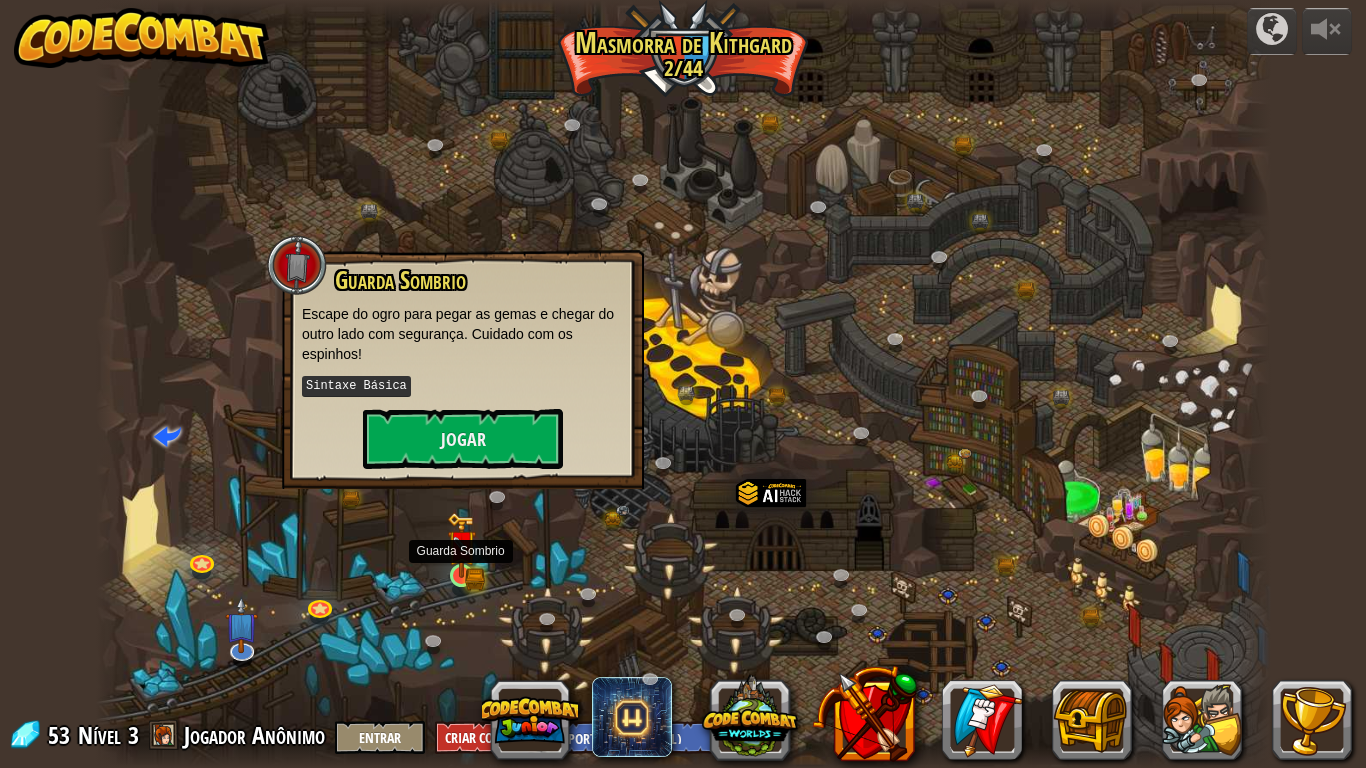 click at bounding box center [462, 544] 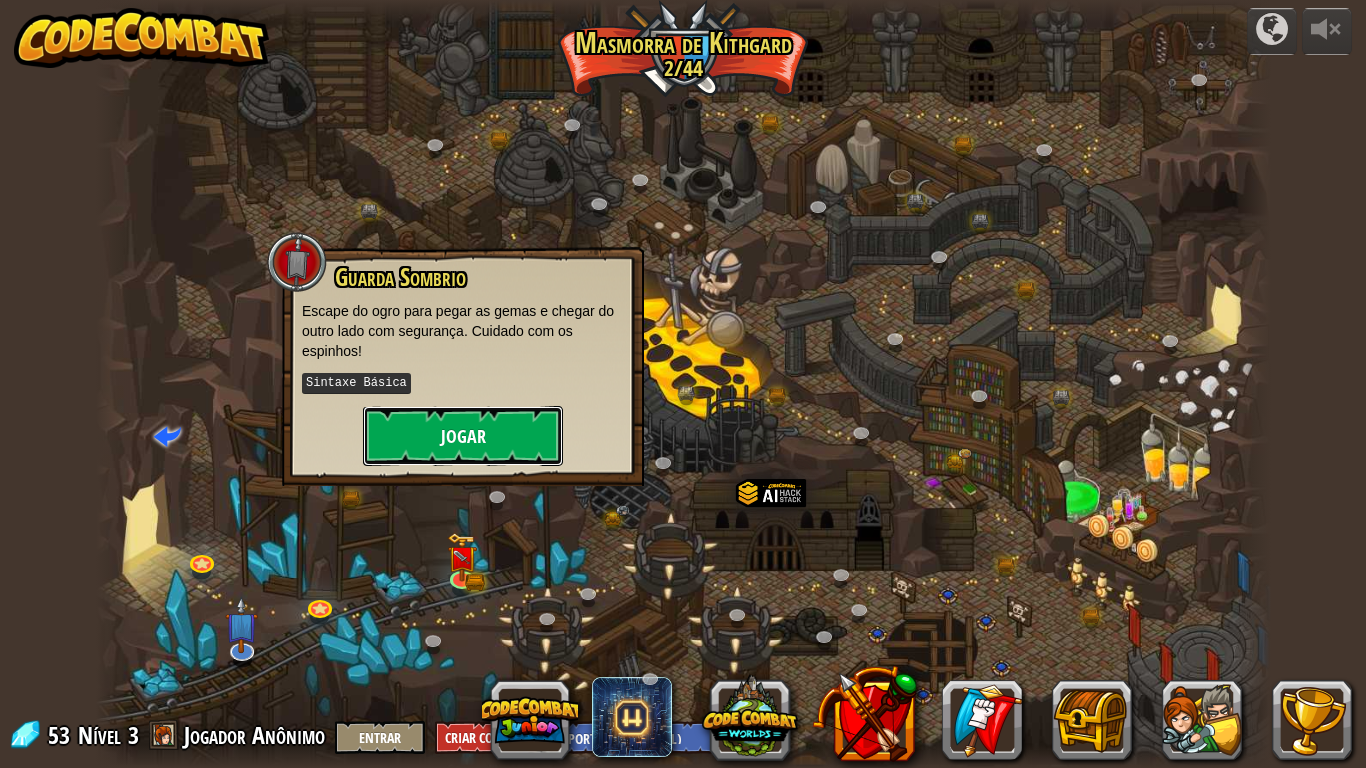click on "Jogar" at bounding box center (463, 436) 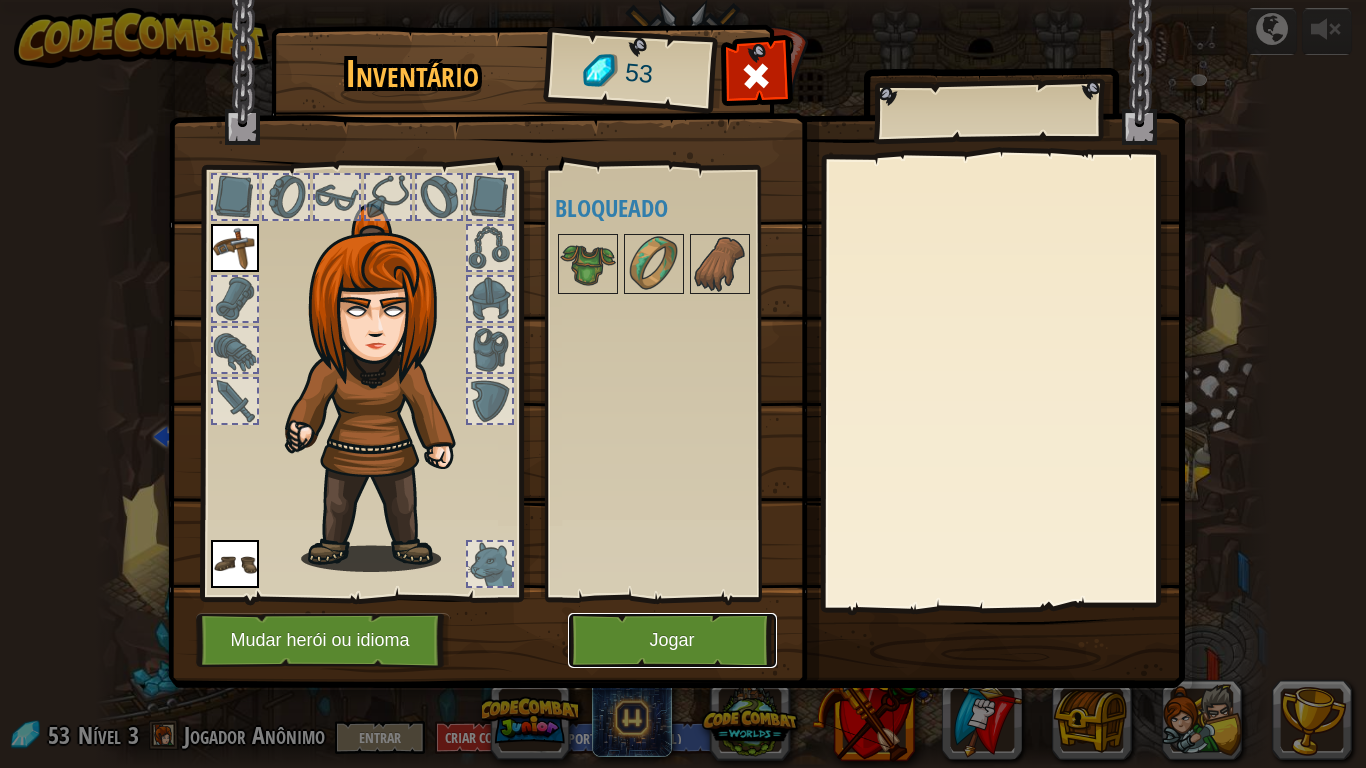 click on "Jogar" at bounding box center [672, 640] 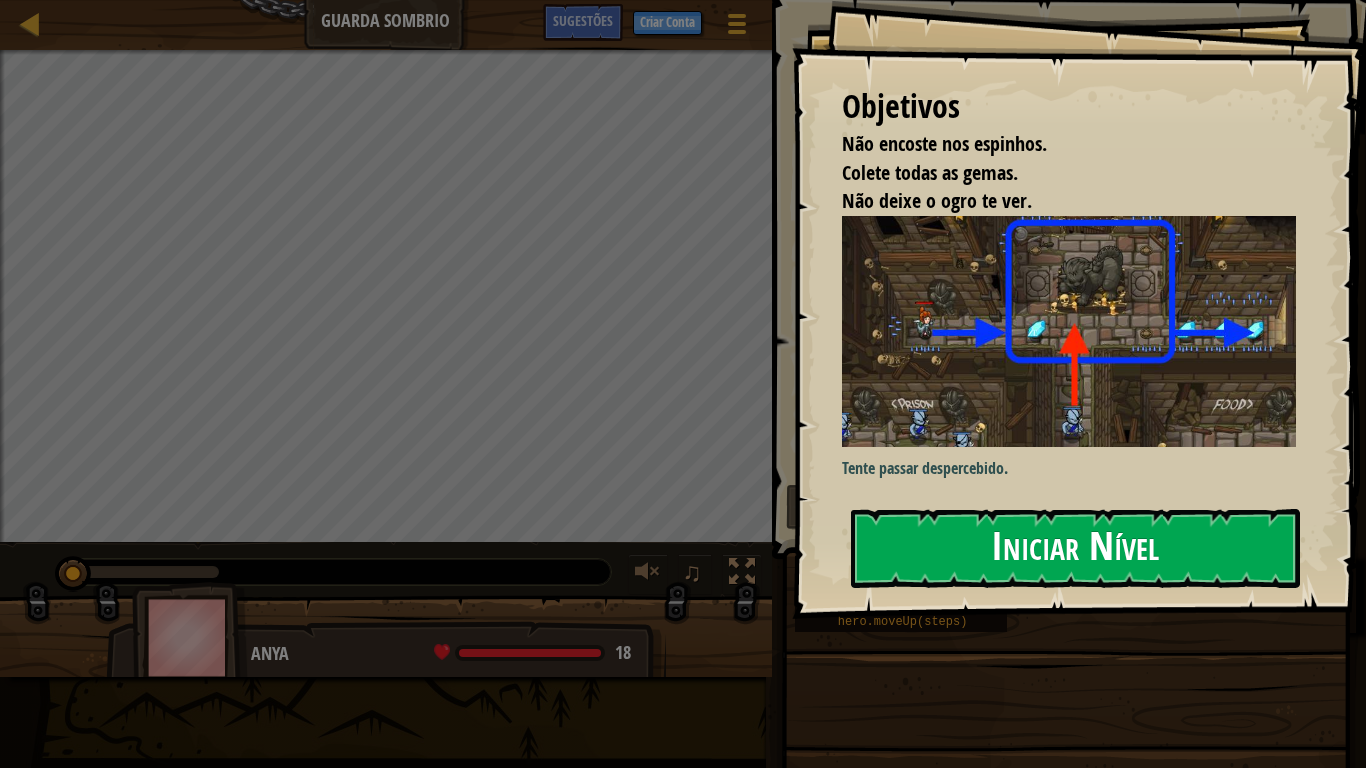 click on "Iniciar Nível" at bounding box center [1075, 548] 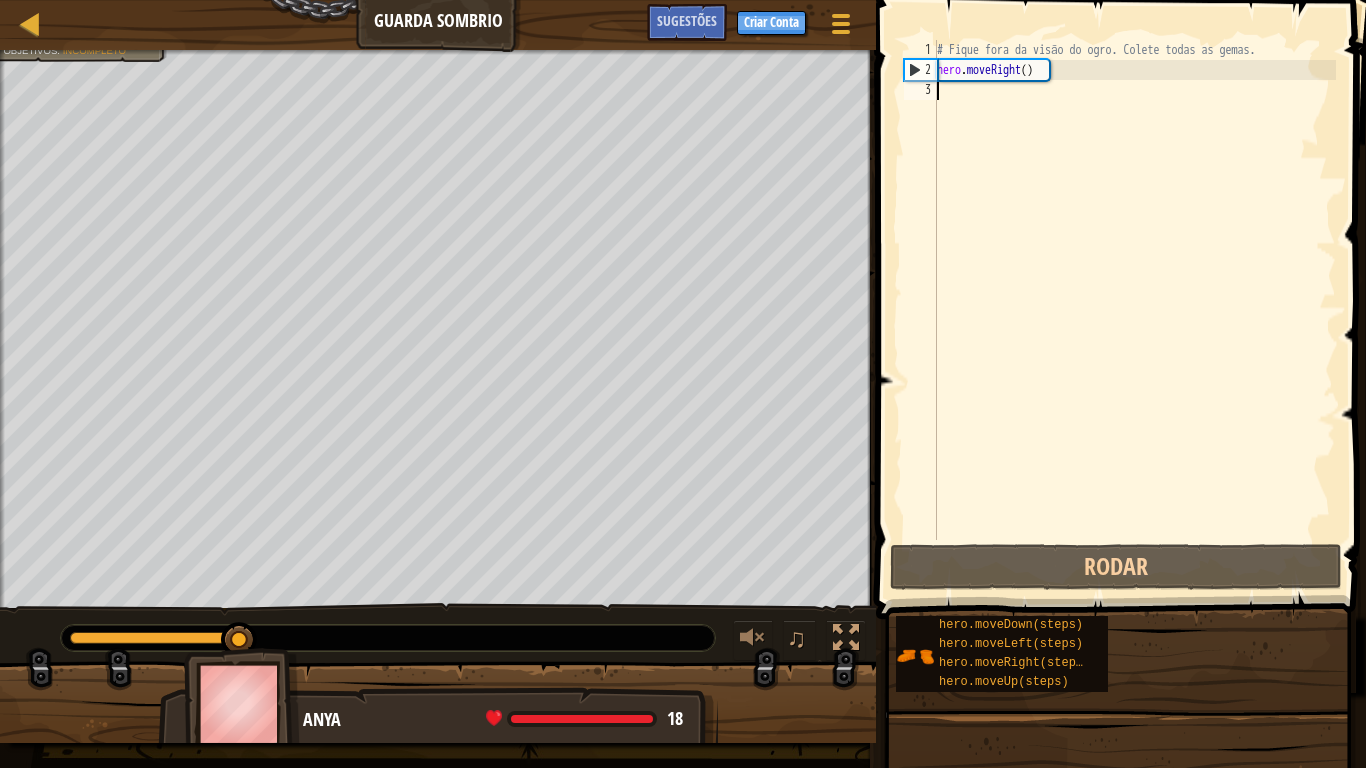 type on "m" 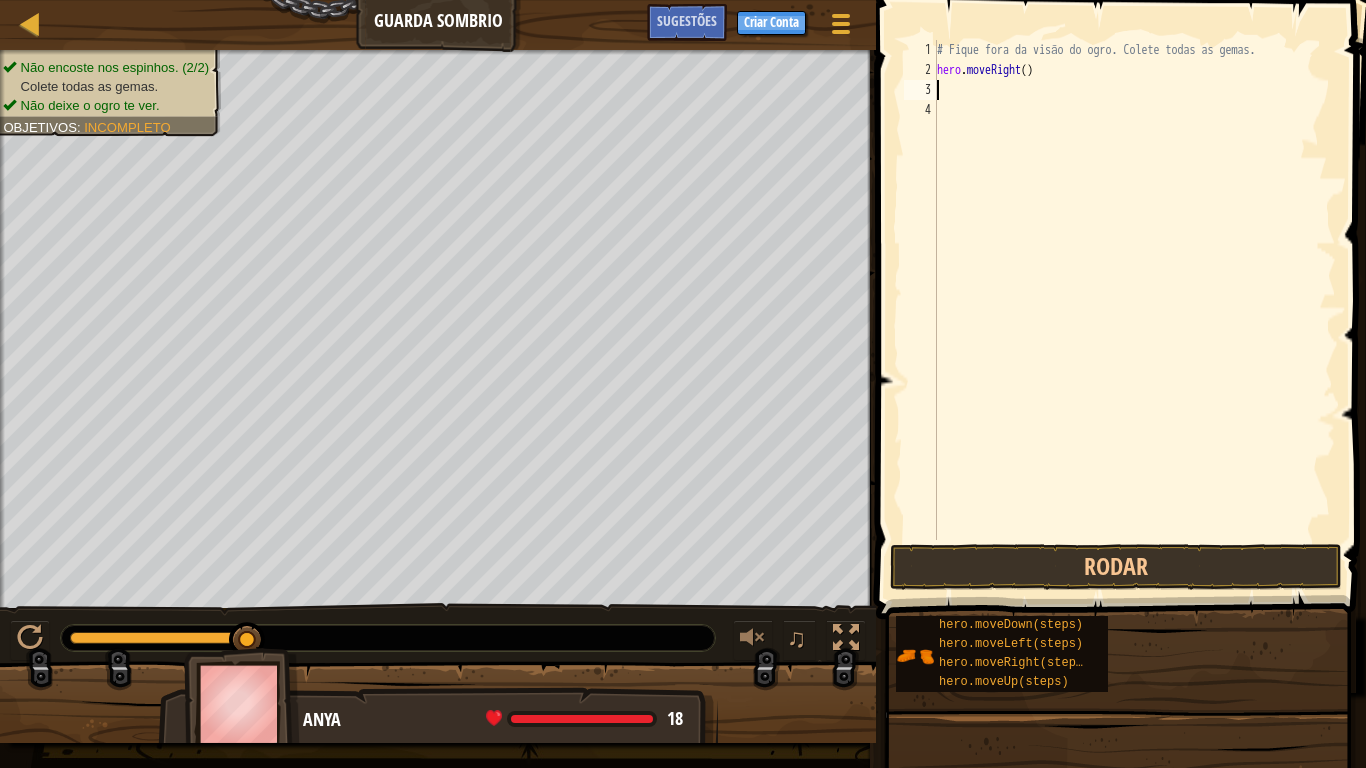 type on "m" 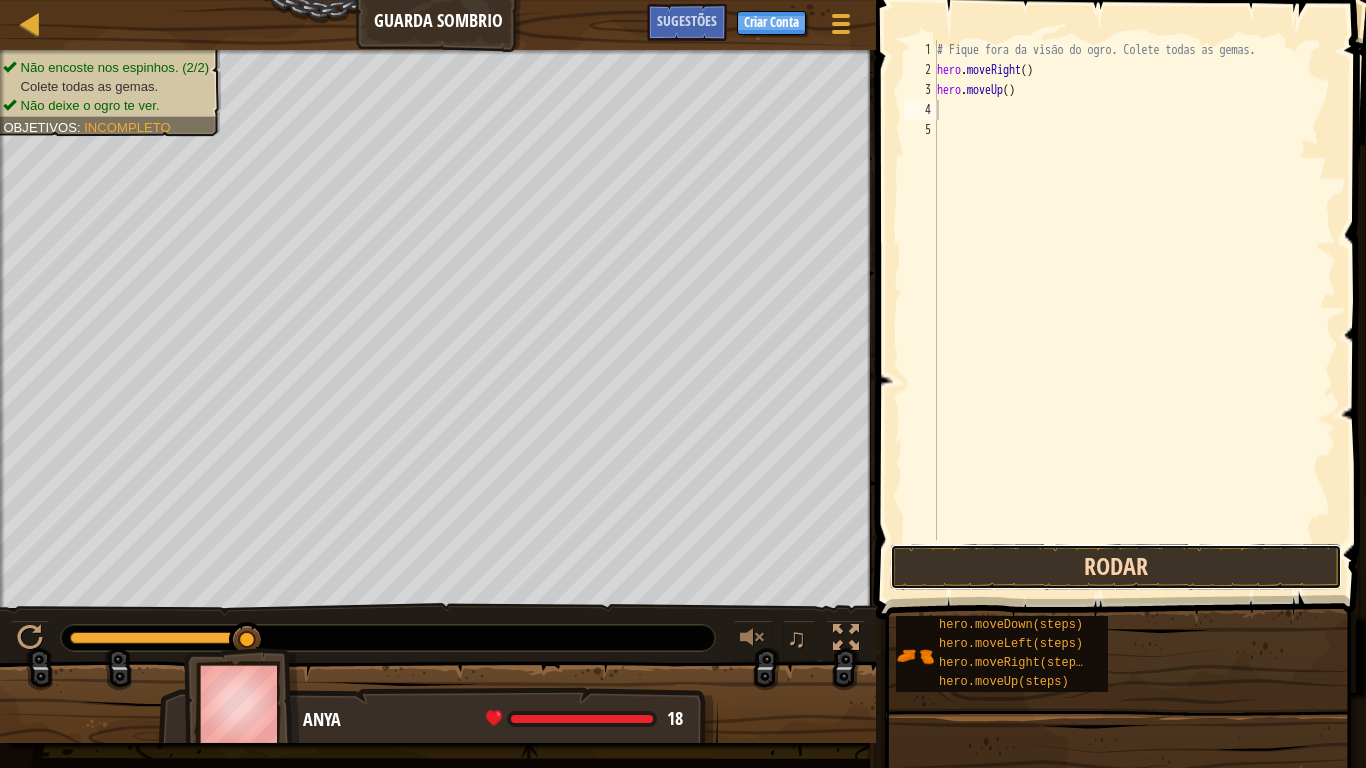 click on "Rodar" at bounding box center [1116, 567] 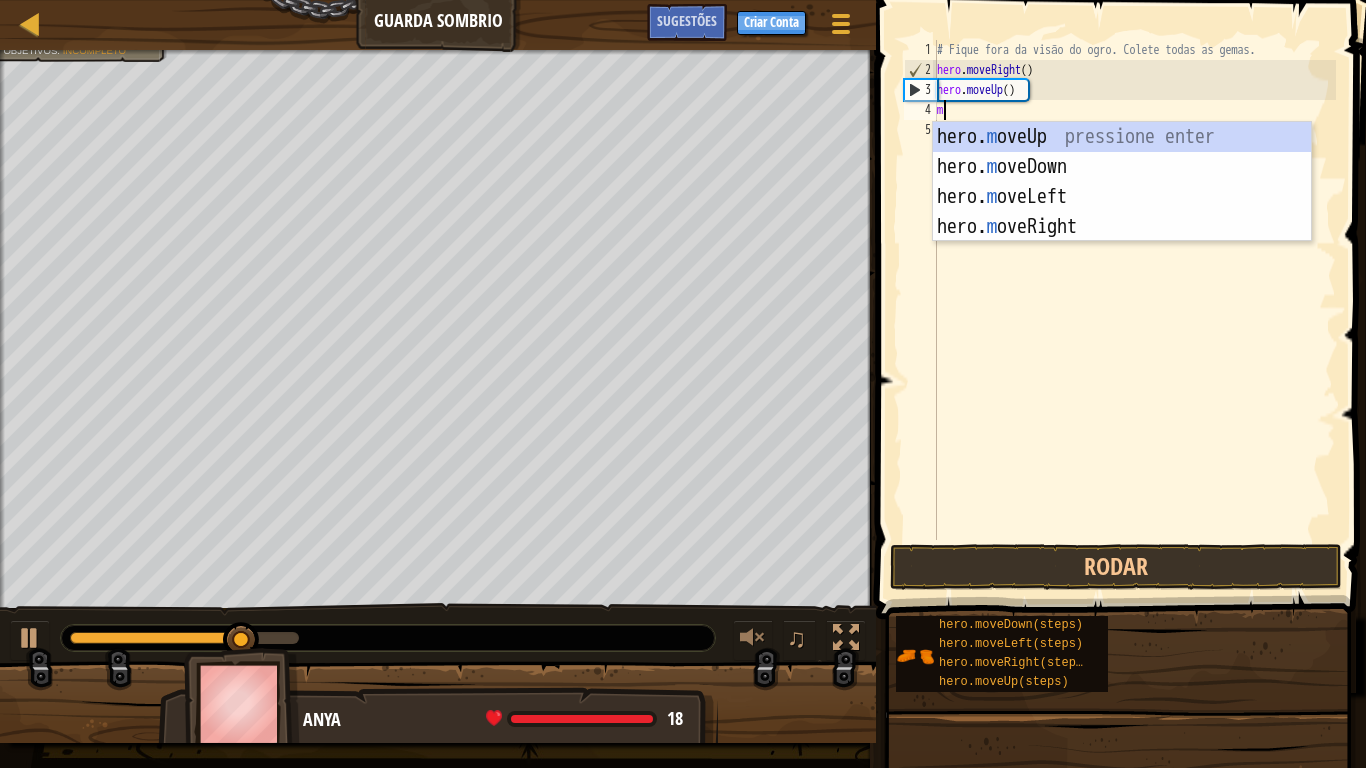 type on "mo" 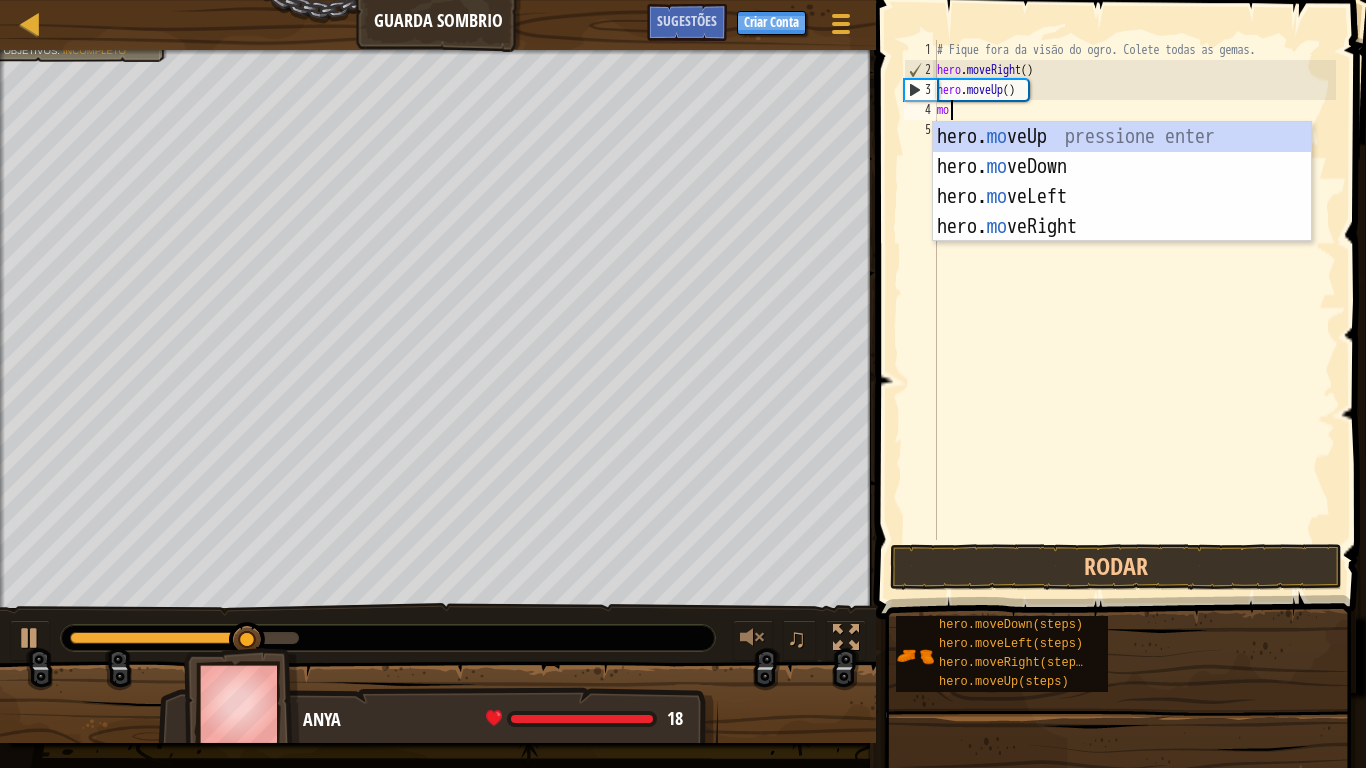 scroll, scrollTop: 9, scrollLeft: 1, axis: both 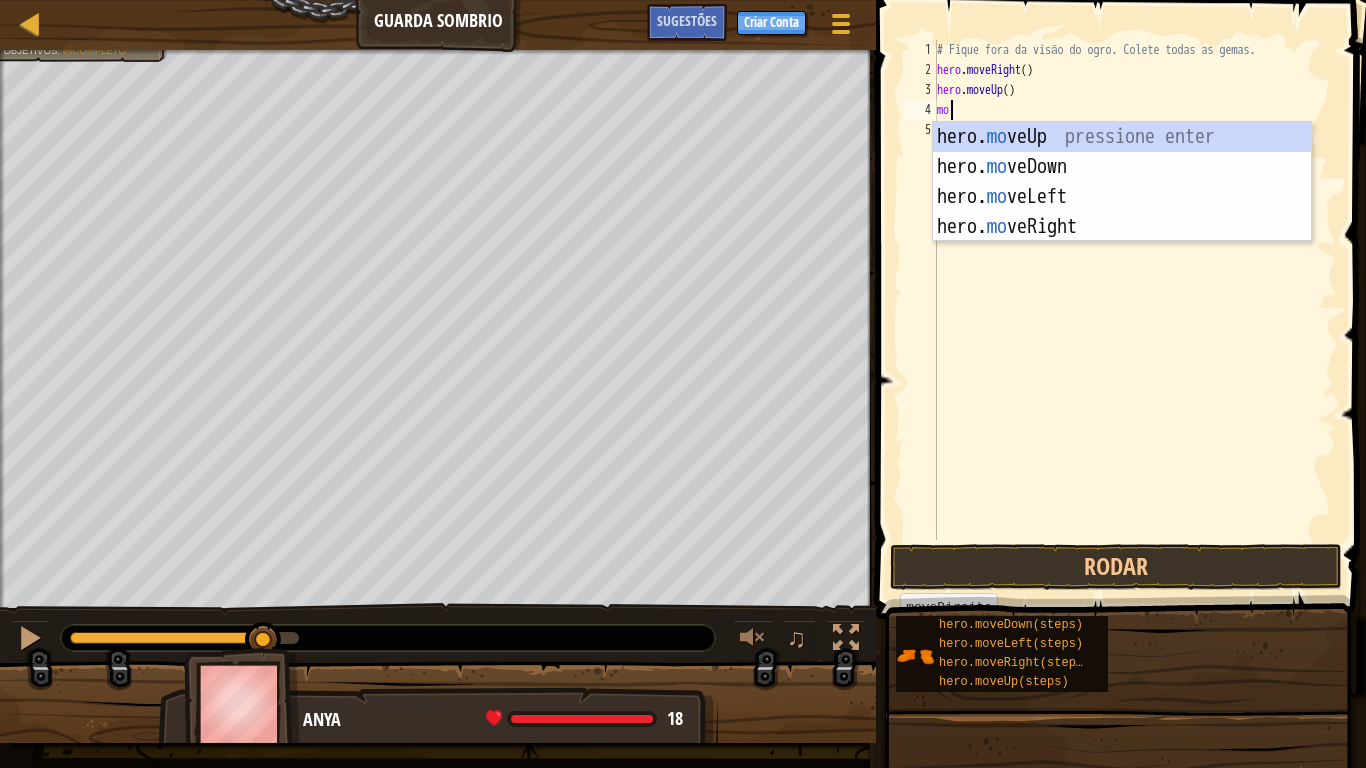 click on "hero. mo veUp pressione enter hero. mo veDown pressione enter hero. mo veLeft pressione enter hero. mo veRight pressione enter" at bounding box center [1122, 212] 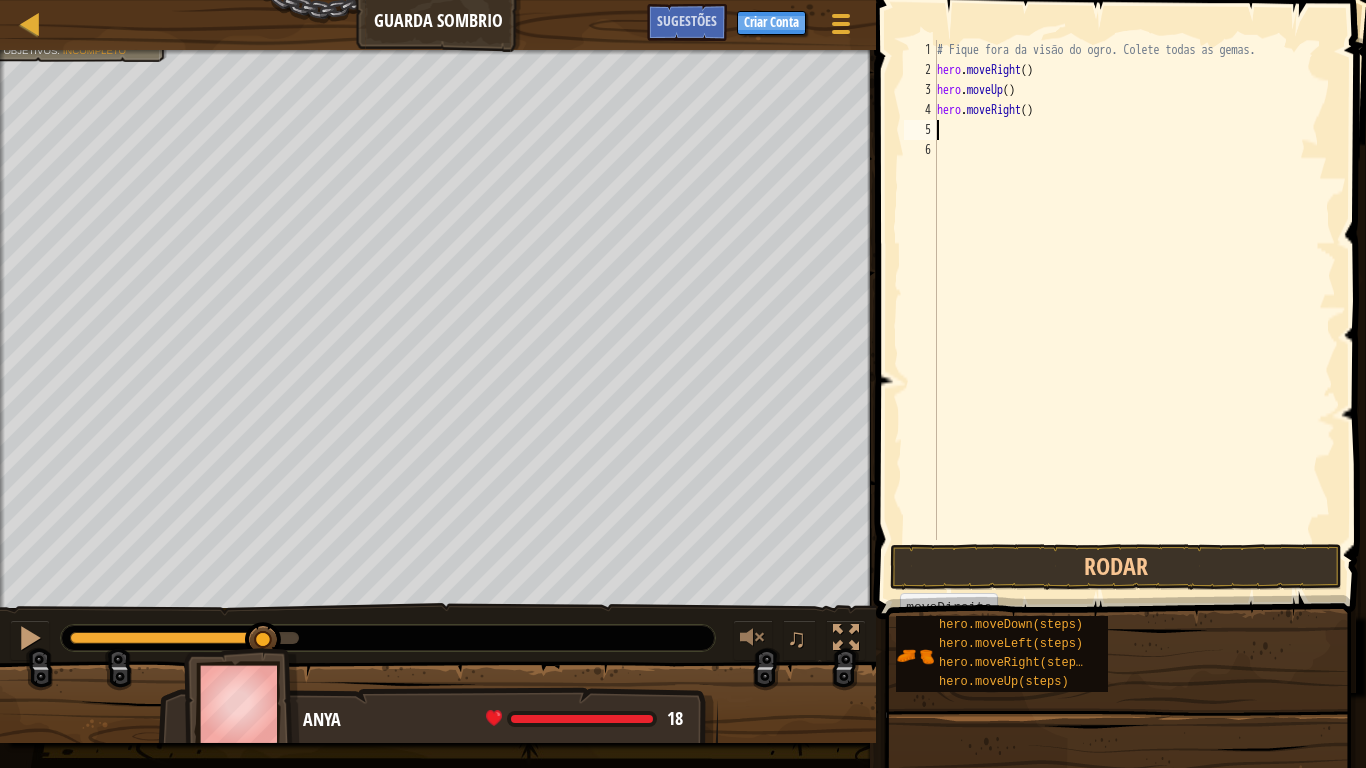 scroll, scrollTop: 9, scrollLeft: 0, axis: vertical 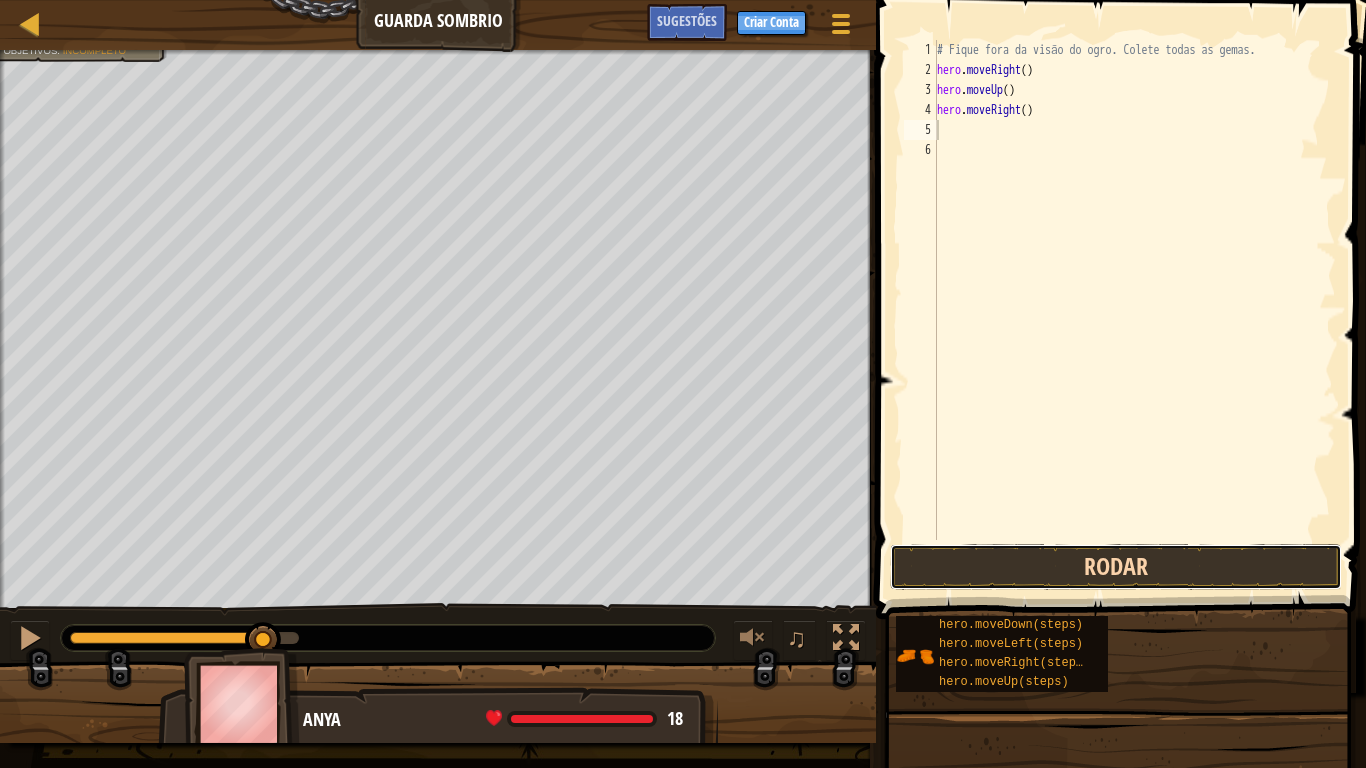 click on "Rodar" at bounding box center (1116, 567) 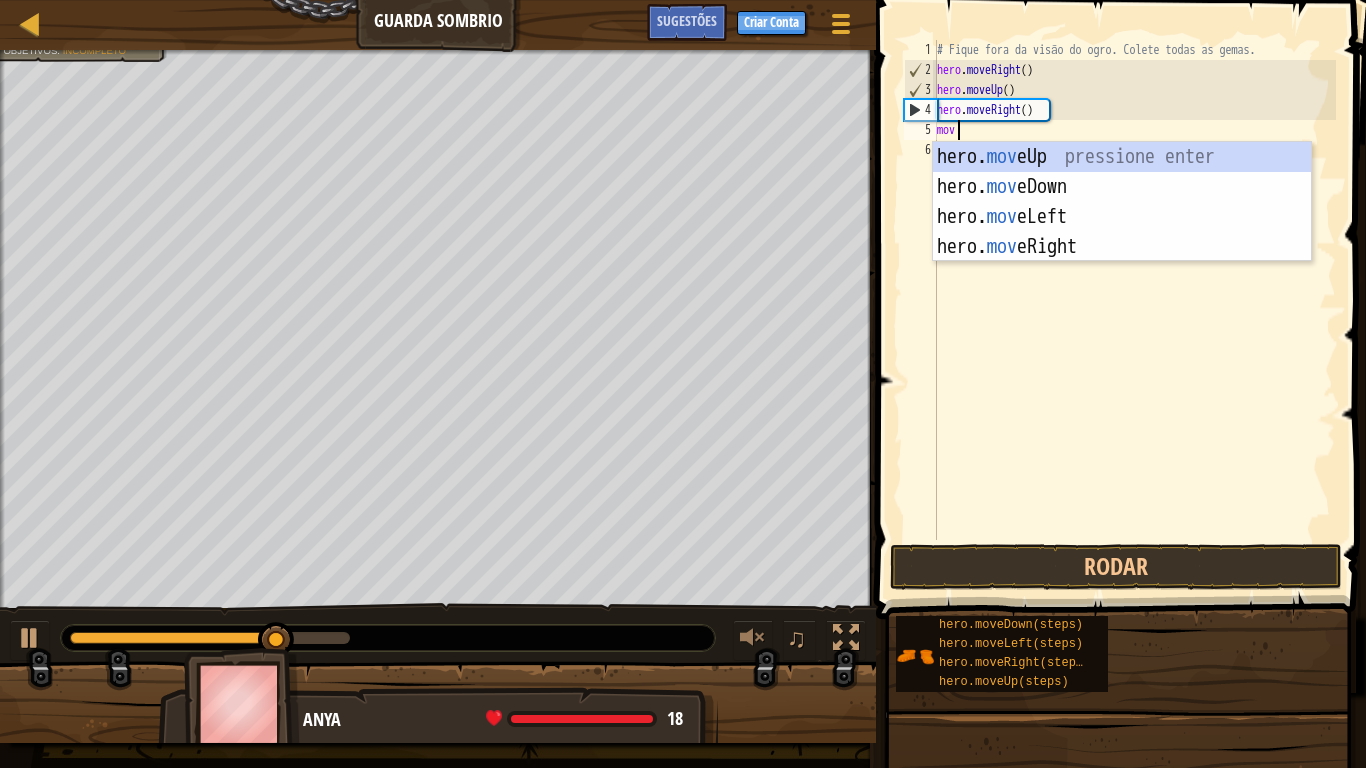 type on "move" 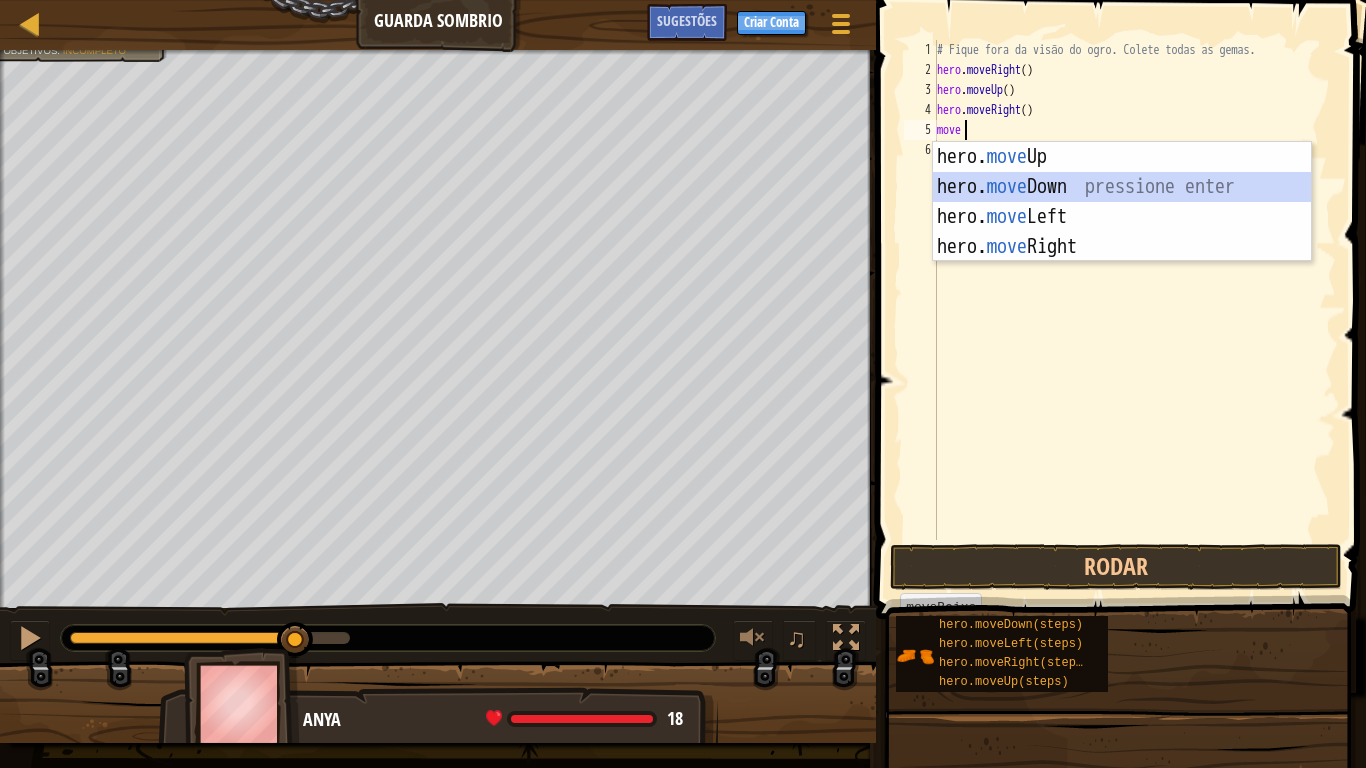 click on "hero. move Up pressione enter hero. move Down pressione enter hero. move Left pressione enter hero. move Right pressione enter" at bounding box center (1122, 232) 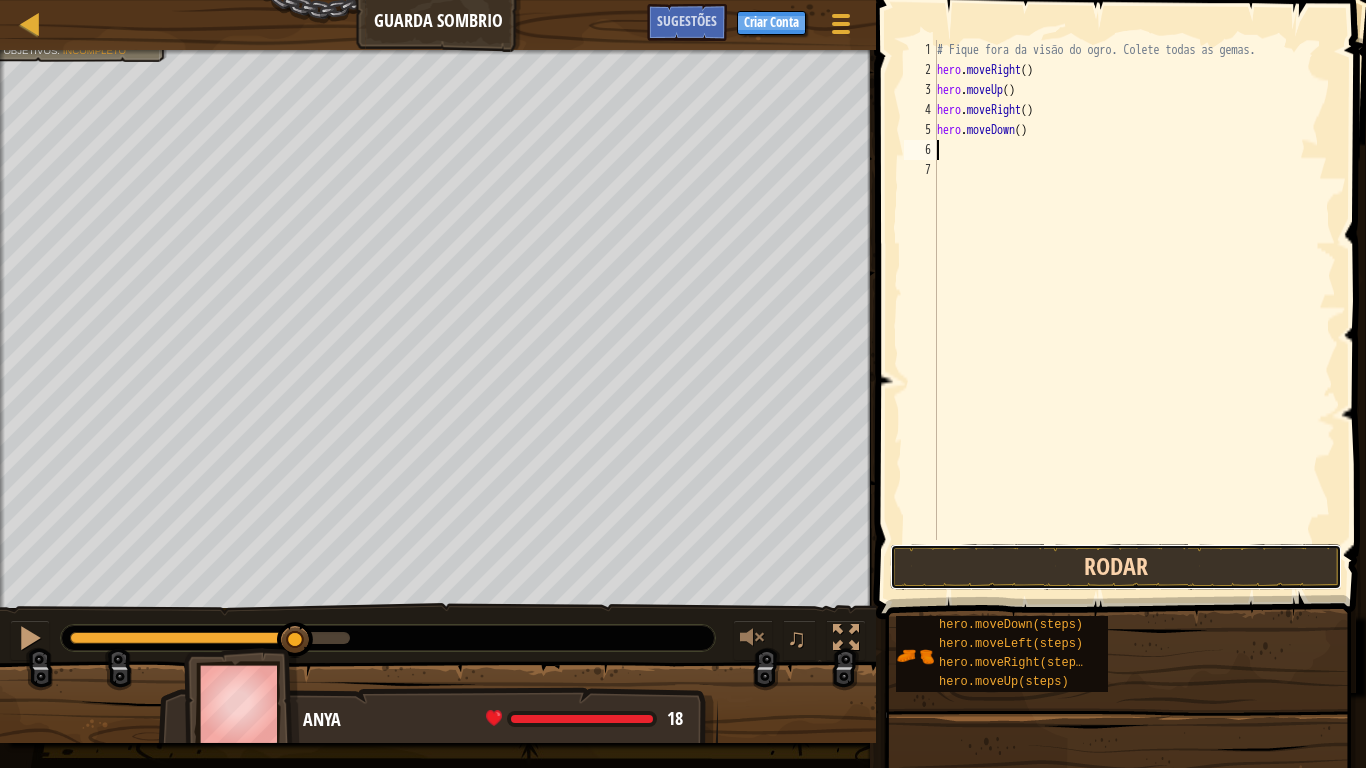 click on "Rodar" at bounding box center (1116, 567) 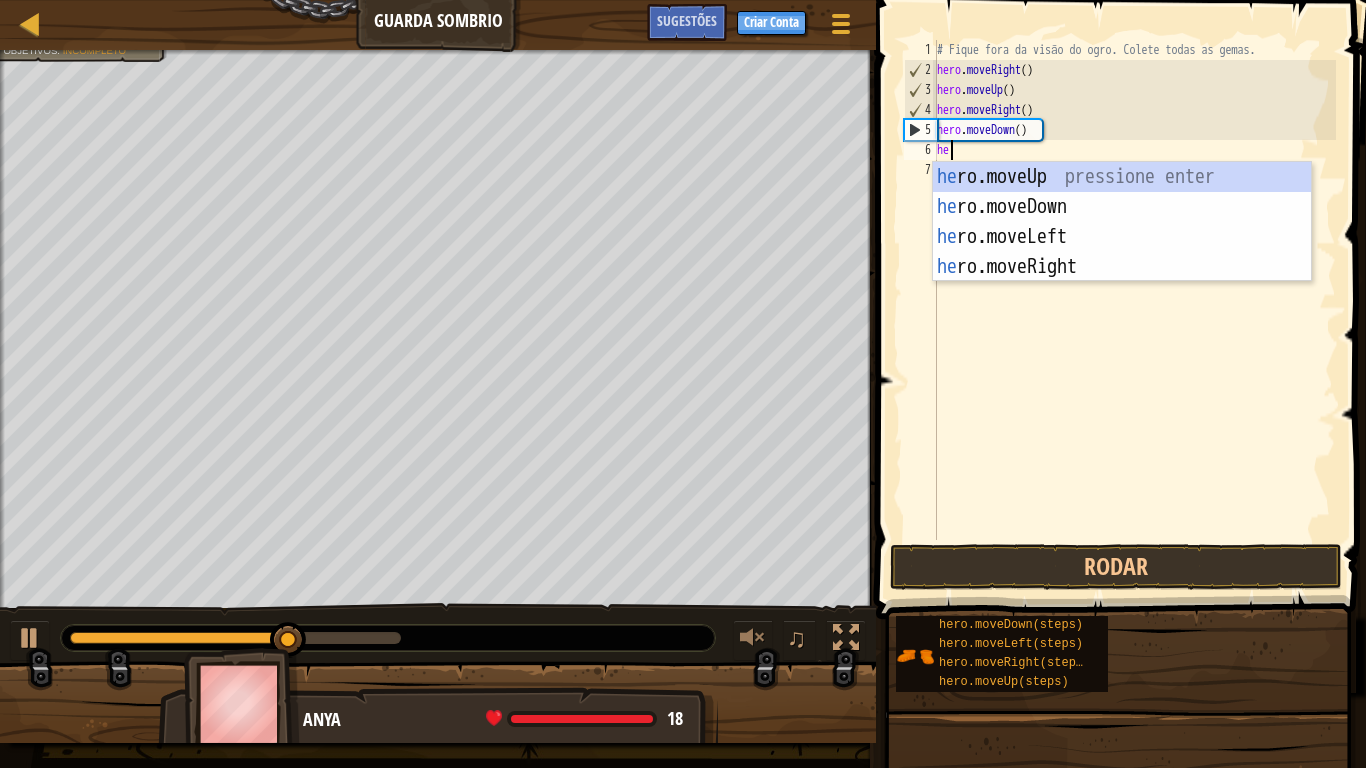 type on "hero" 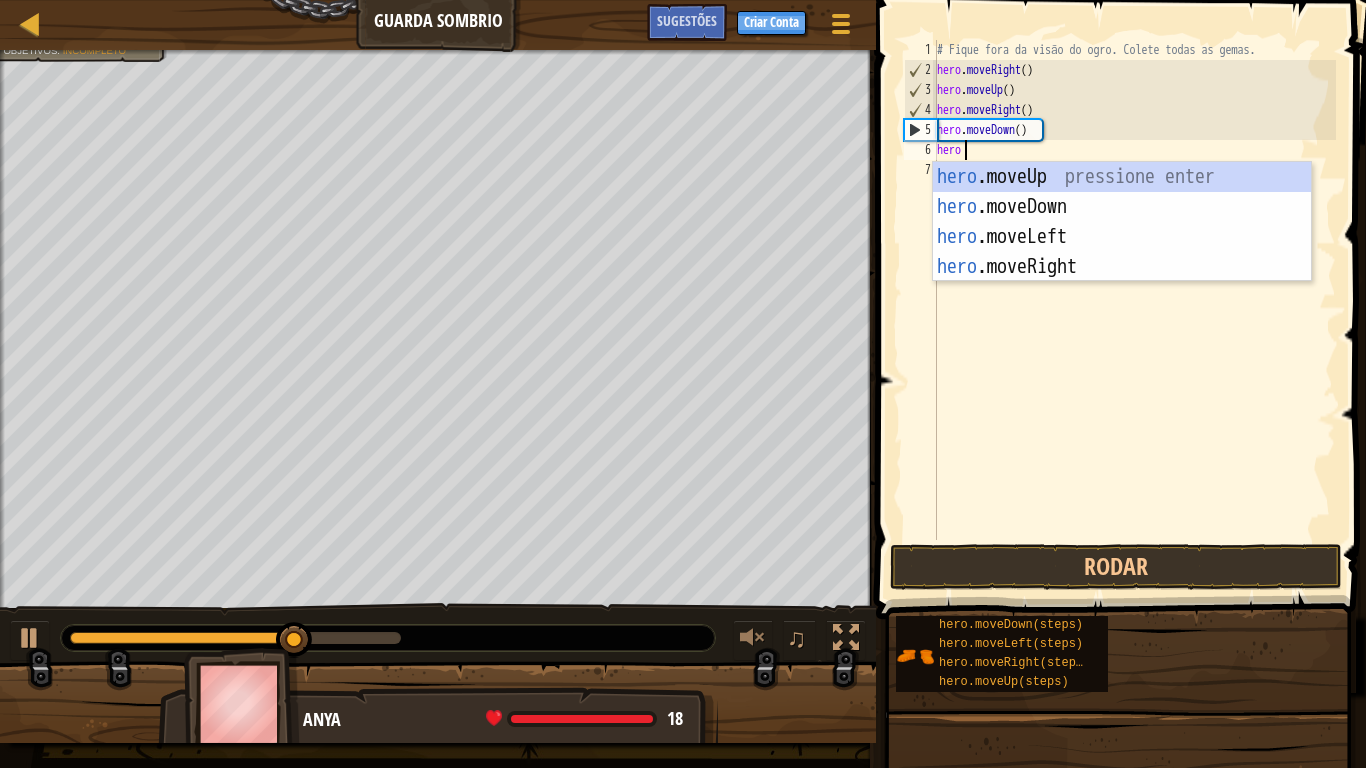 scroll, scrollTop: 9, scrollLeft: 3, axis: both 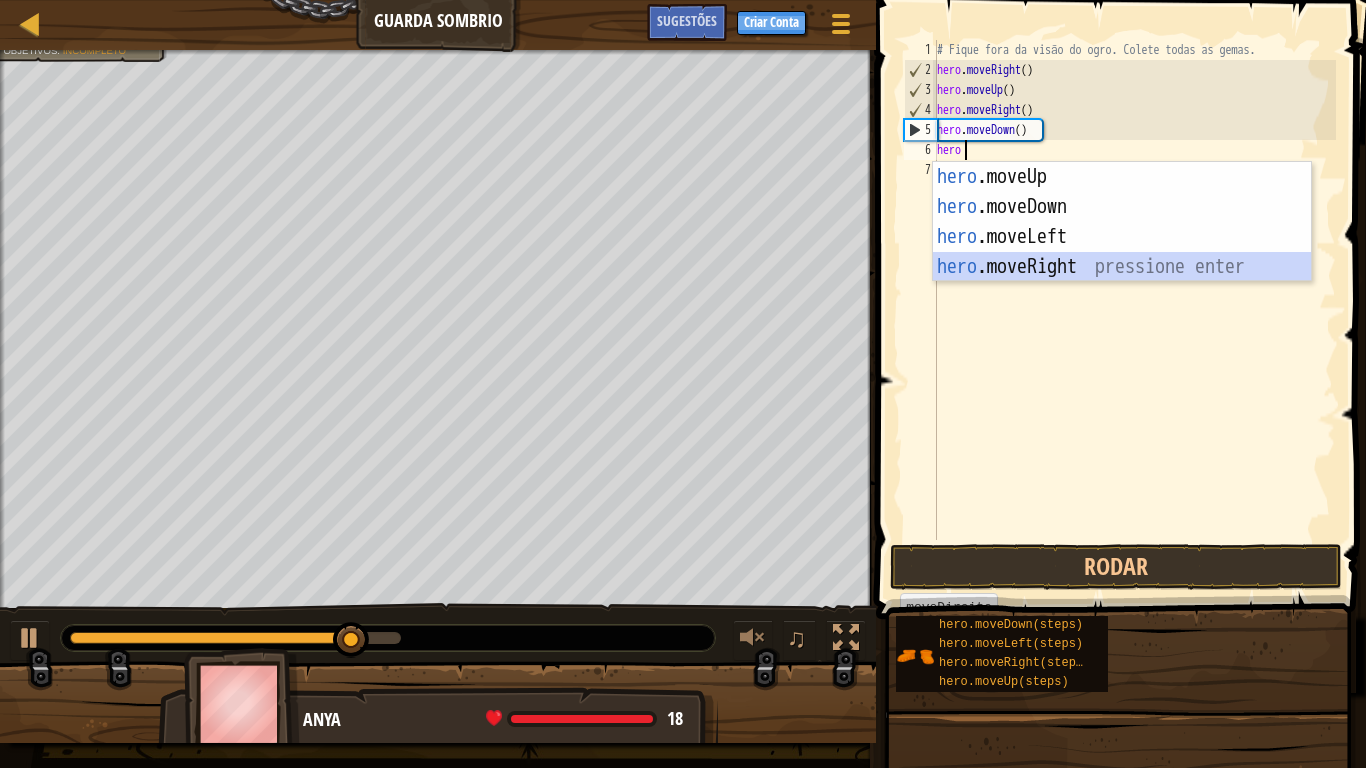 click on "hero .moveUp pressione enter hero .moveDown pressione enter hero .moveLeft pressione enter hero .moveRight pressione enter" at bounding box center (1122, 252) 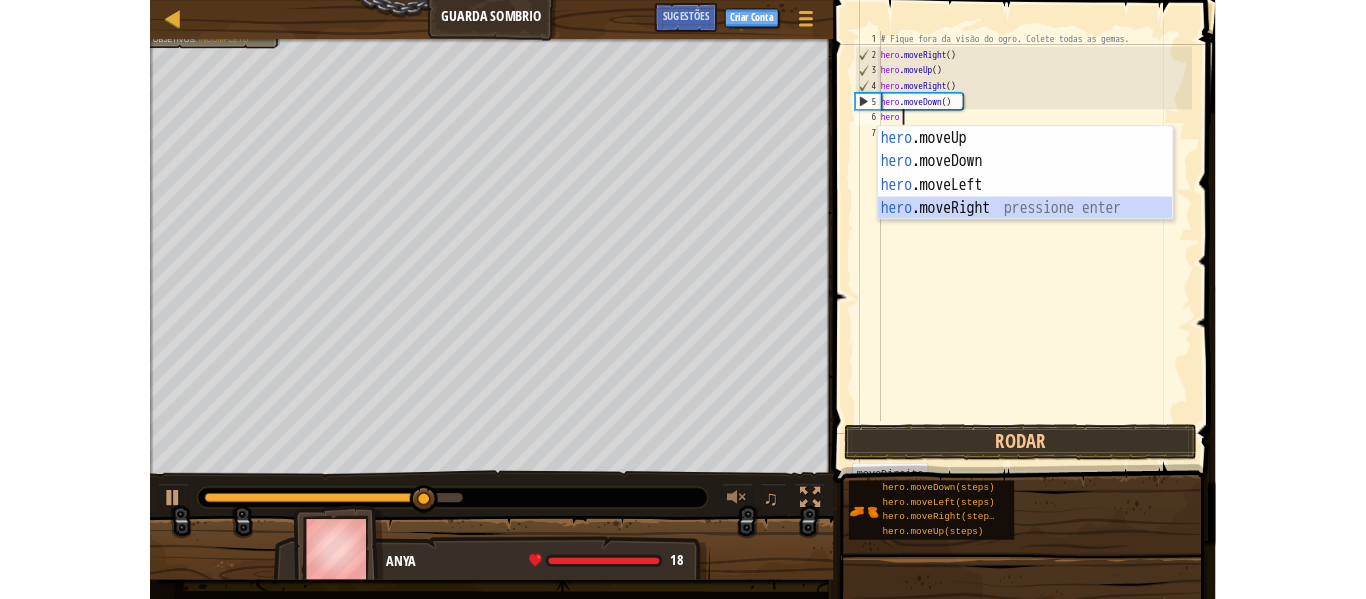 scroll, scrollTop: 9, scrollLeft: 0, axis: vertical 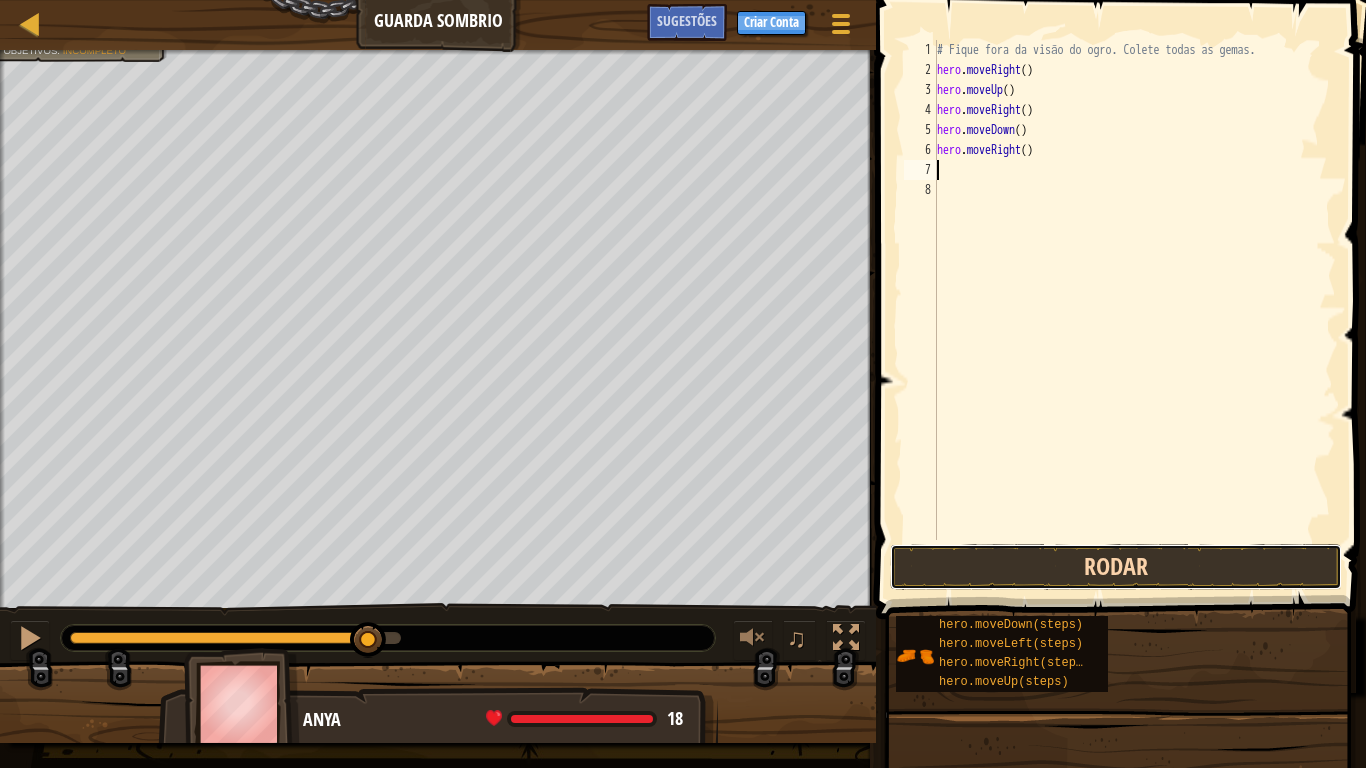 click on "Rodar" at bounding box center (1116, 567) 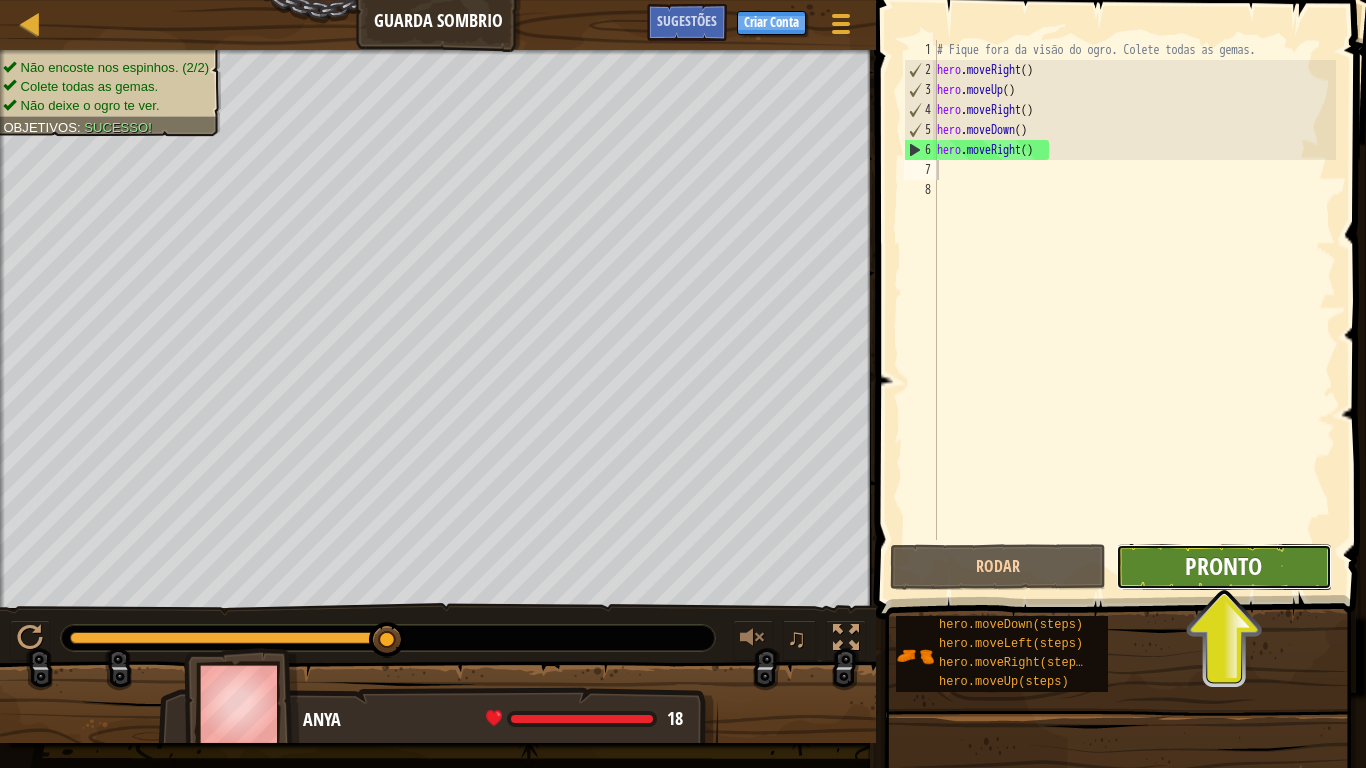 click on "Pronto" at bounding box center [1223, 566] 